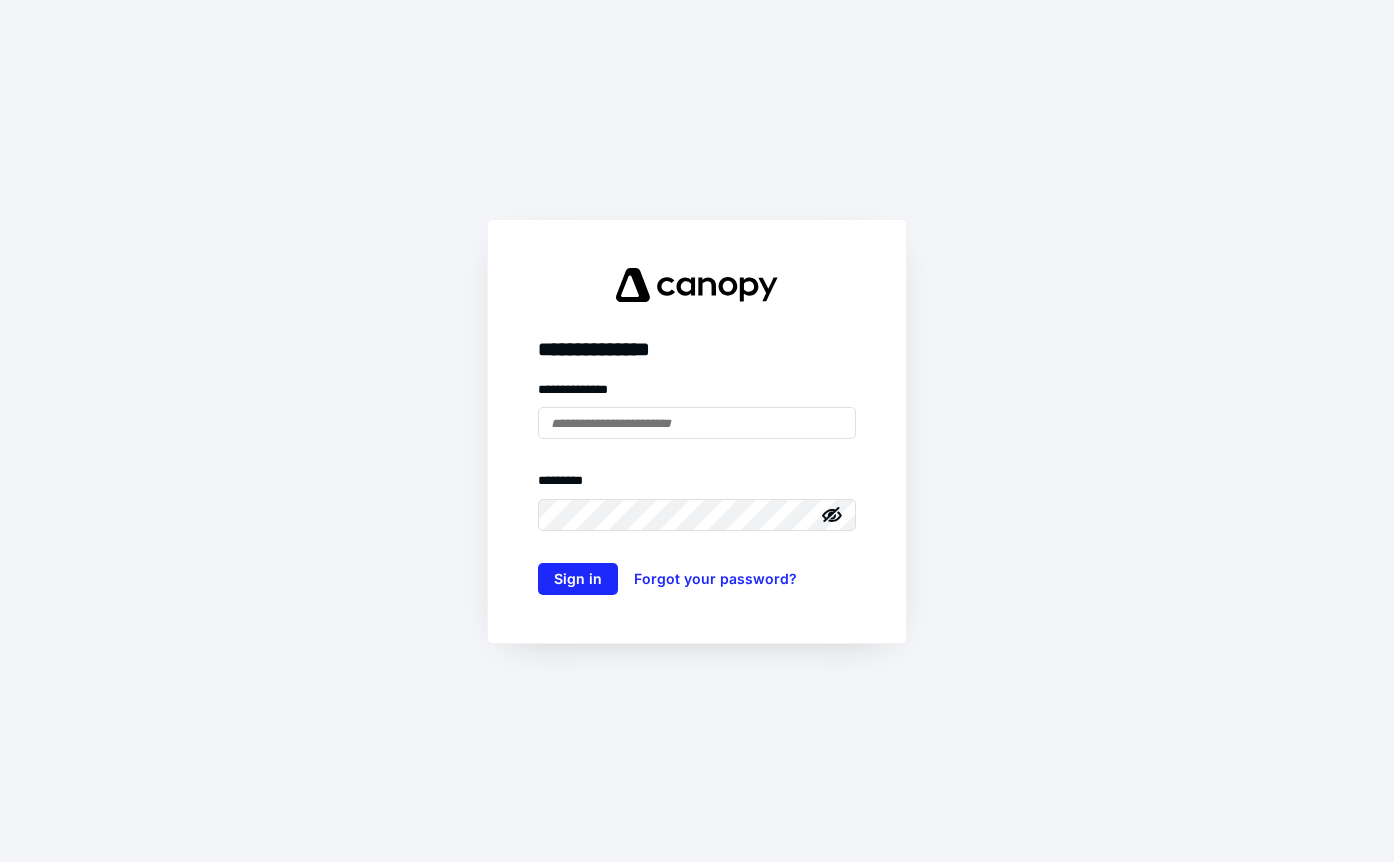 scroll, scrollTop: 0, scrollLeft: 0, axis: both 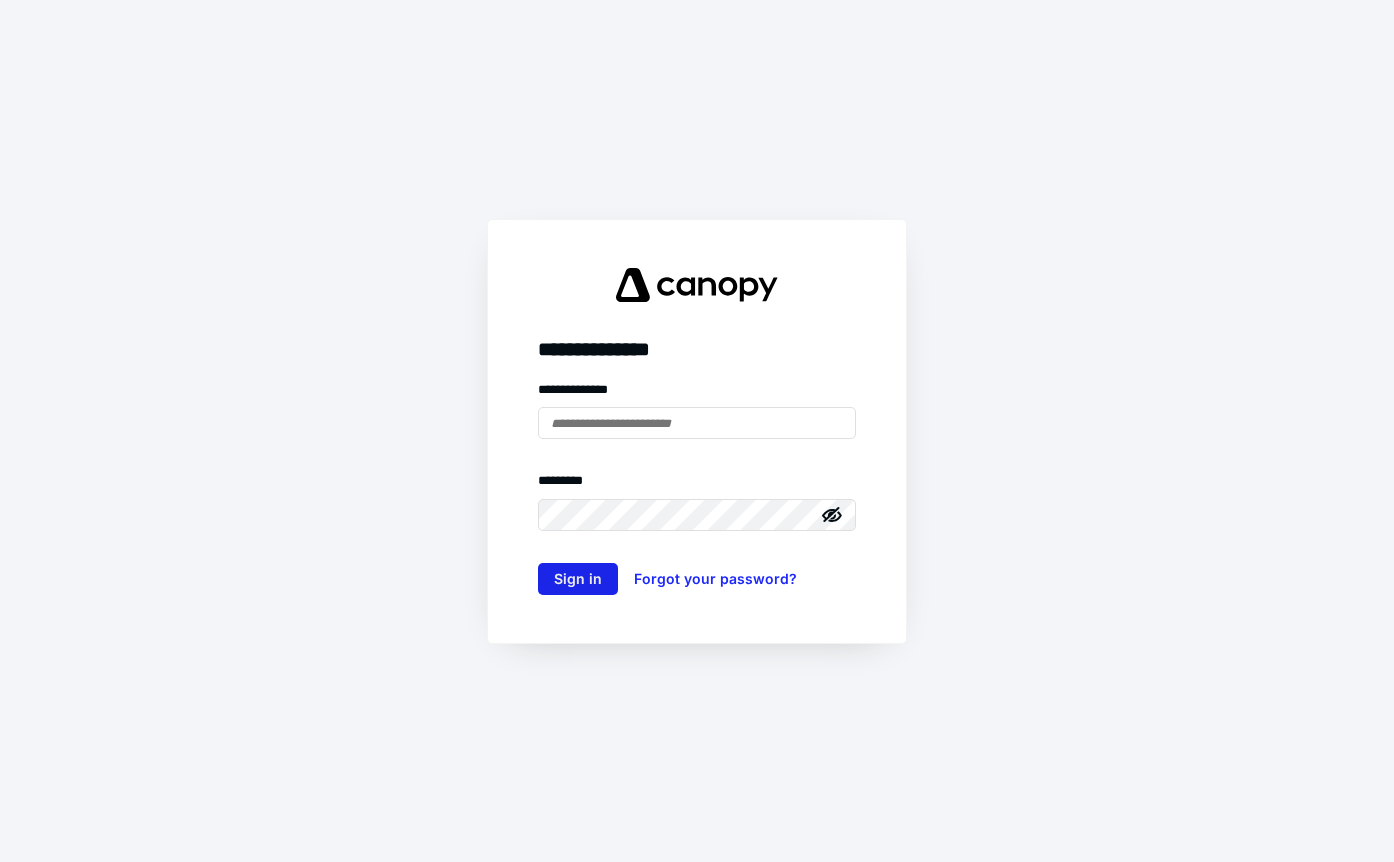 type on "**********" 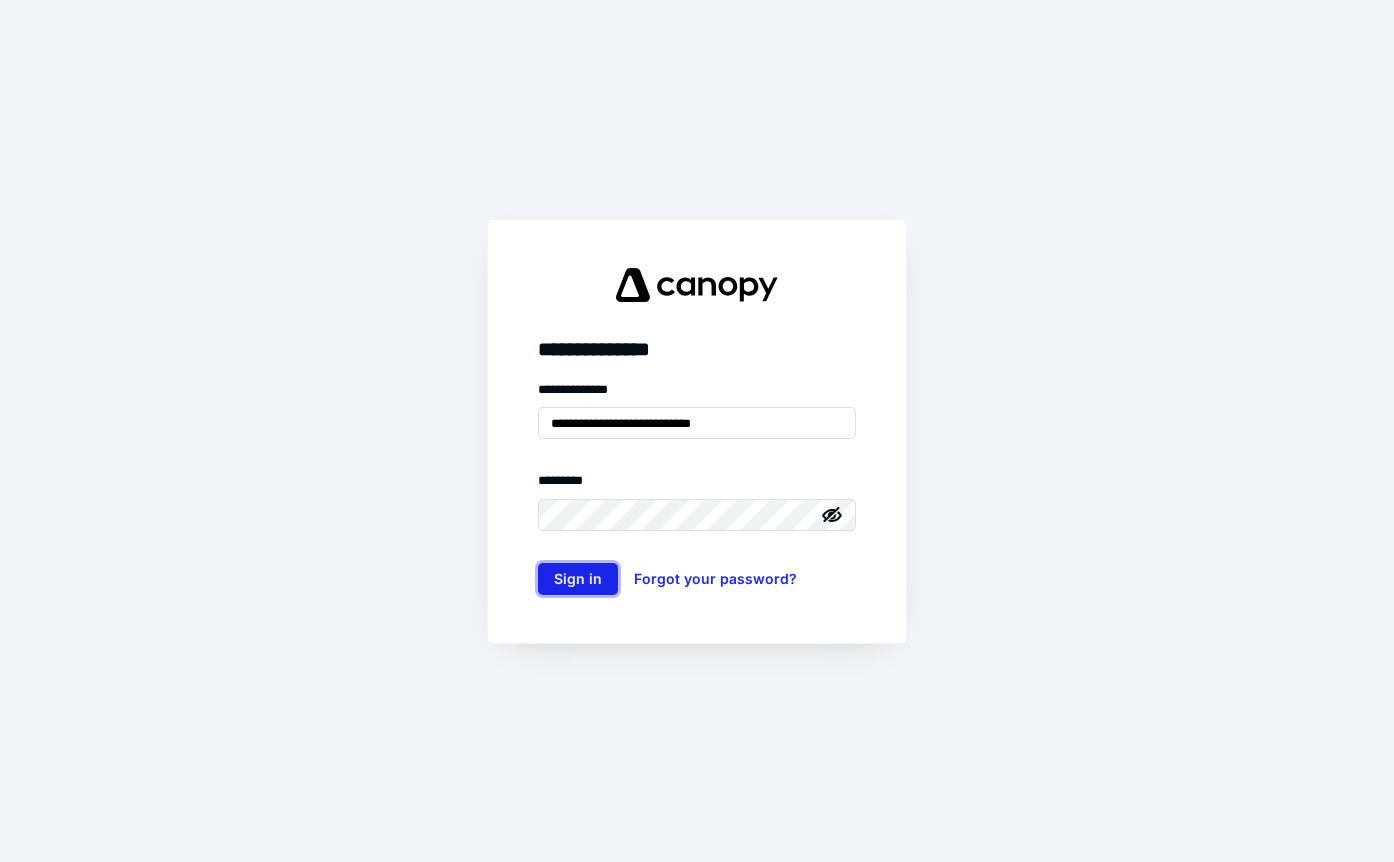 click on "Sign in" at bounding box center [578, 579] 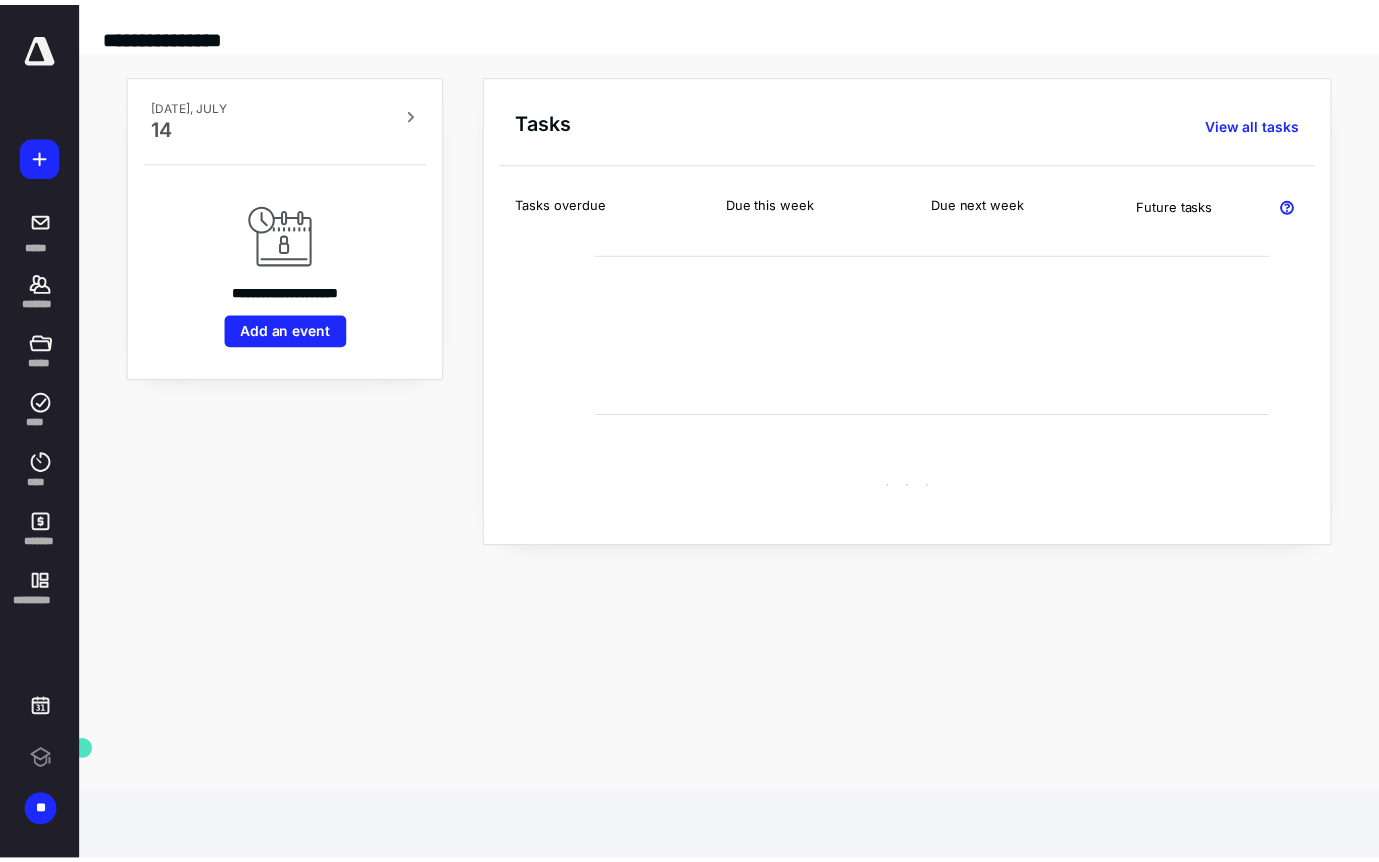 scroll, scrollTop: 0, scrollLeft: 0, axis: both 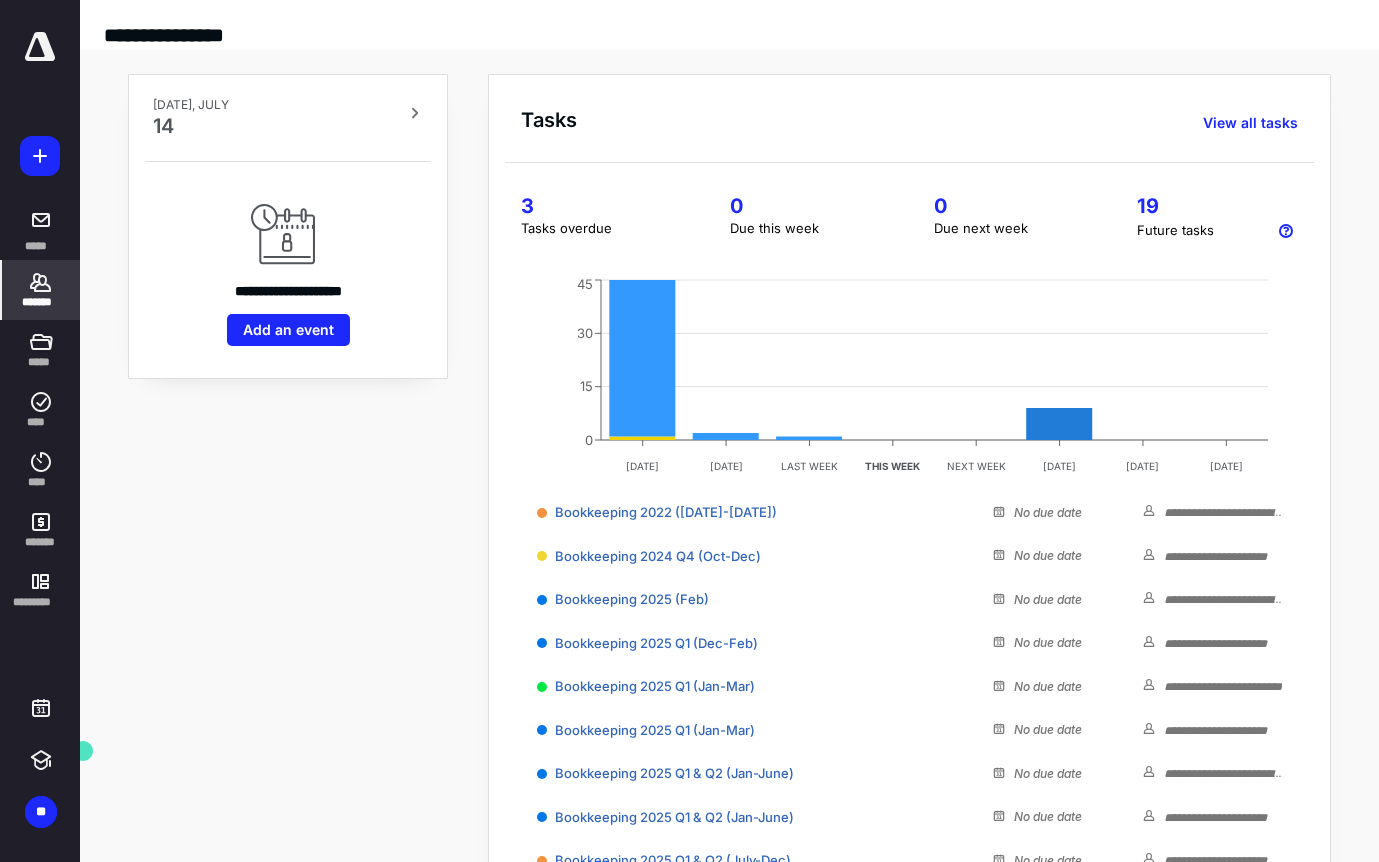 click 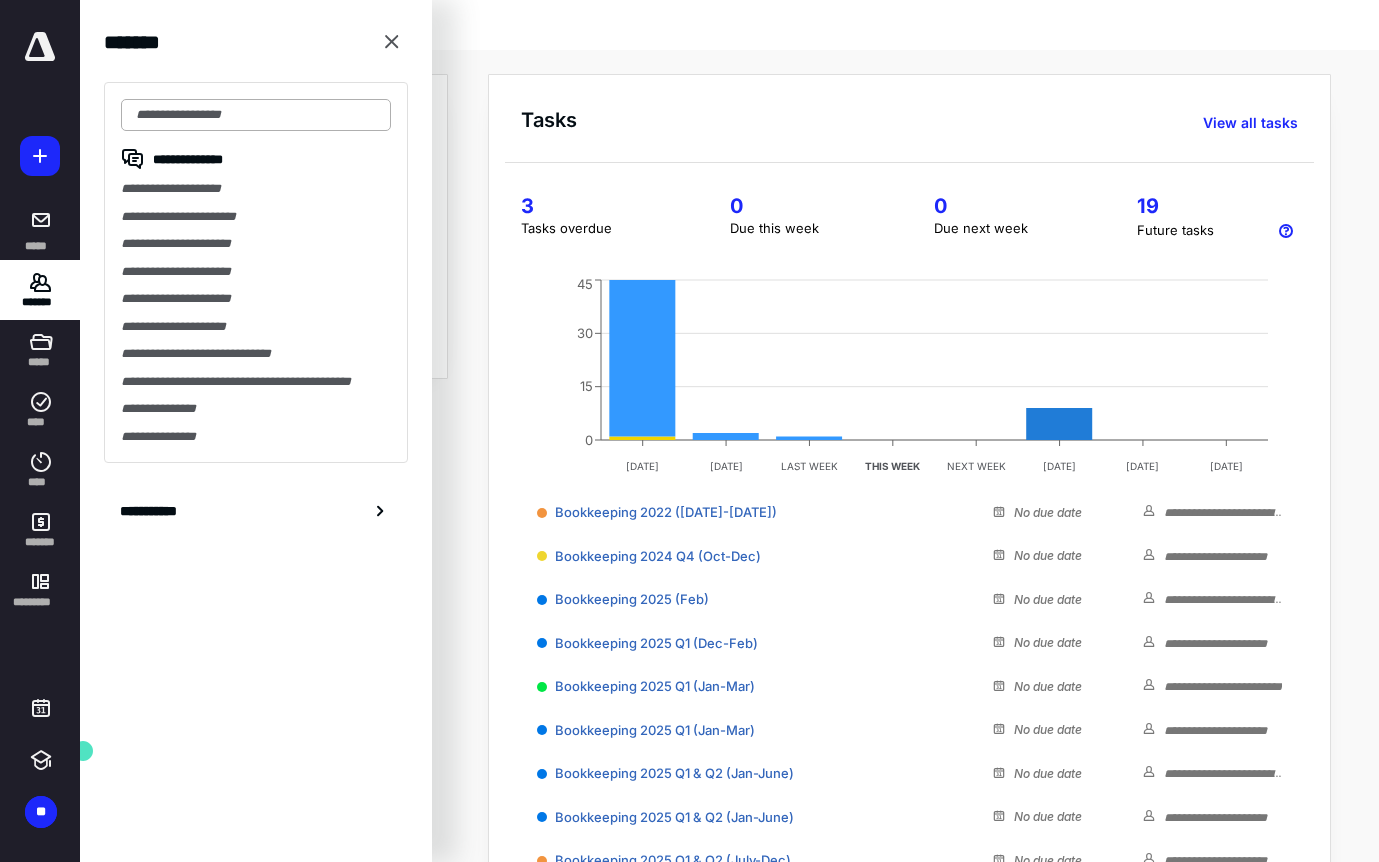 click at bounding box center (256, 115) 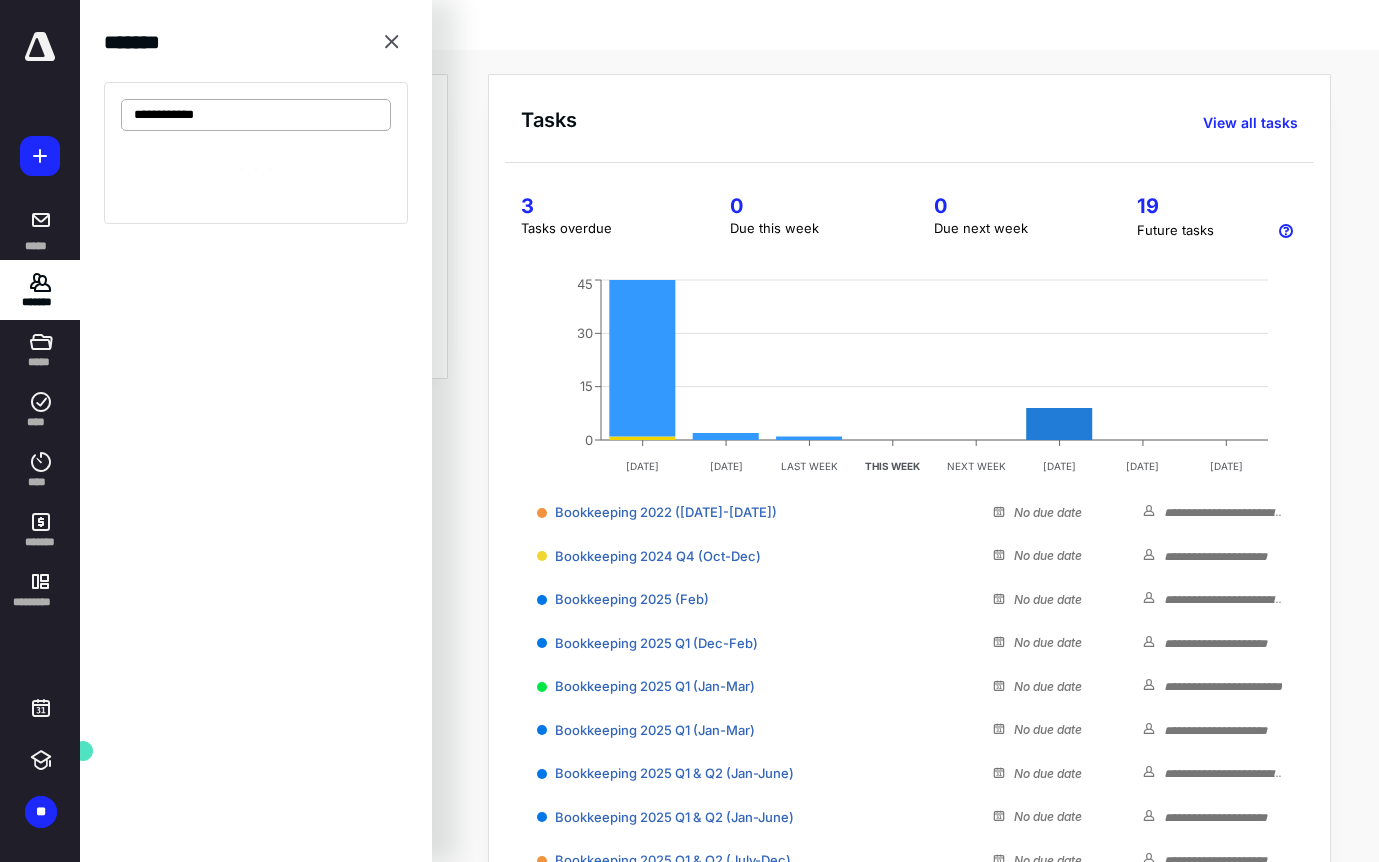 type on "**********" 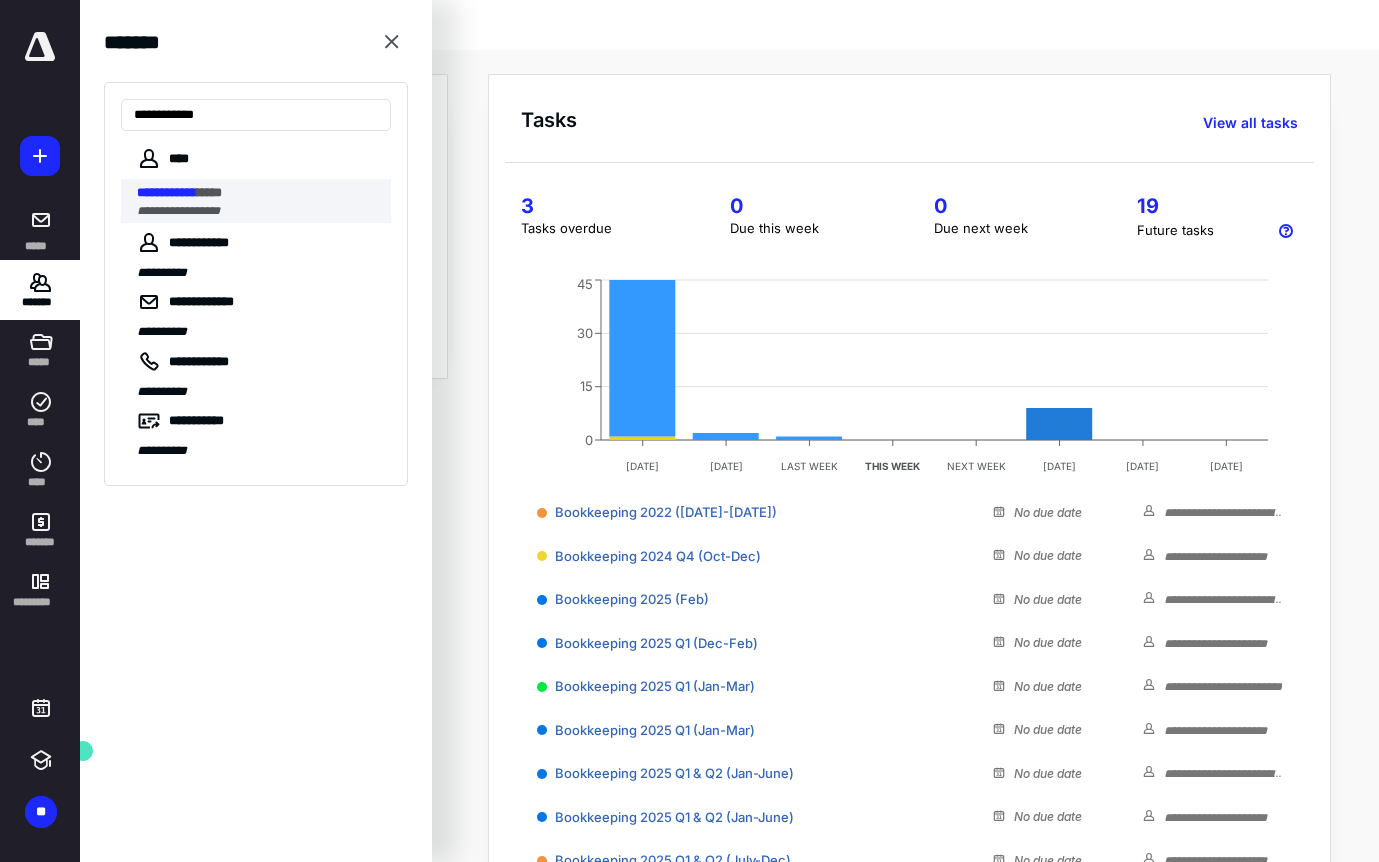 click on "****" at bounding box center (209, 192) 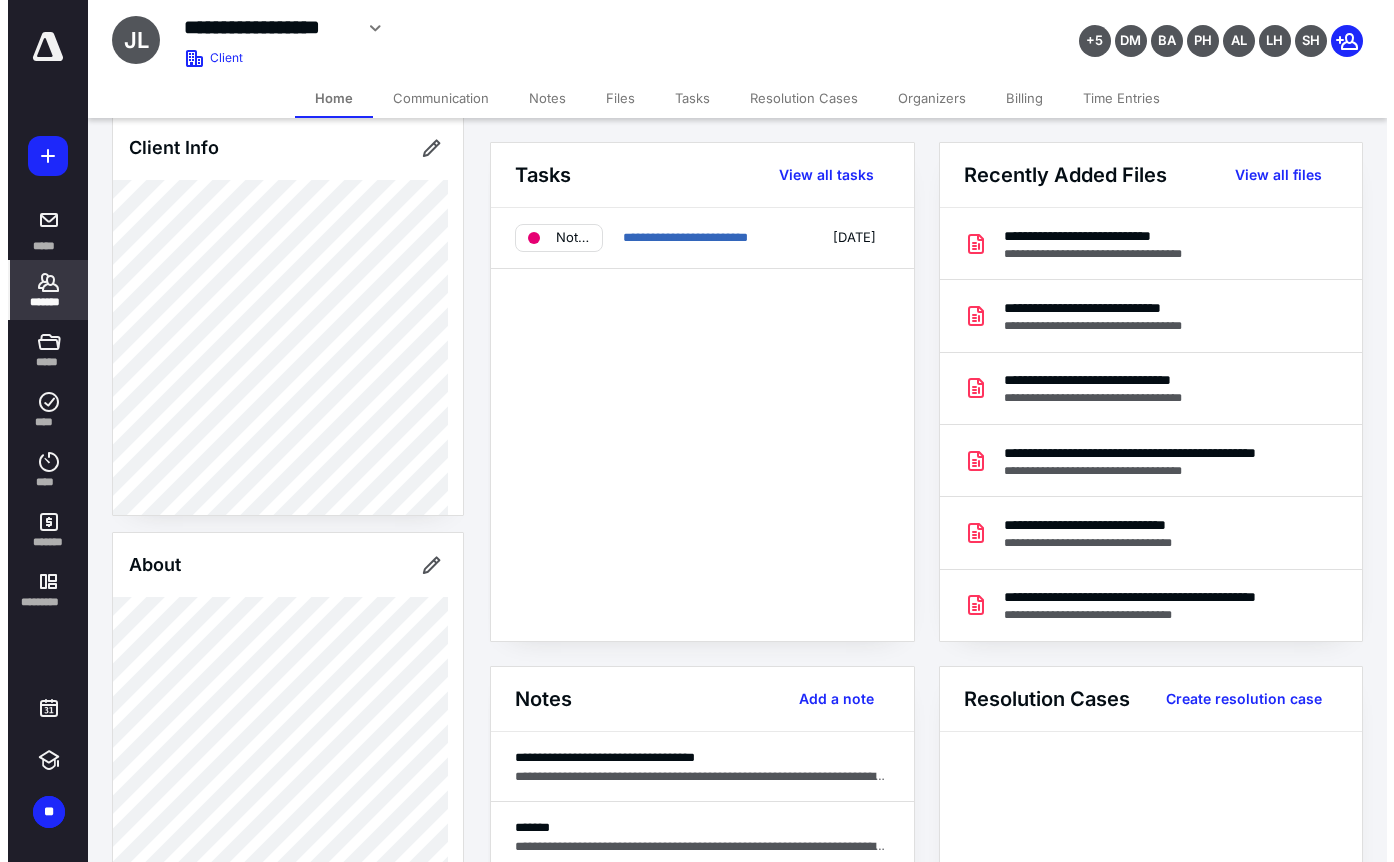 scroll, scrollTop: 0, scrollLeft: 0, axis: both 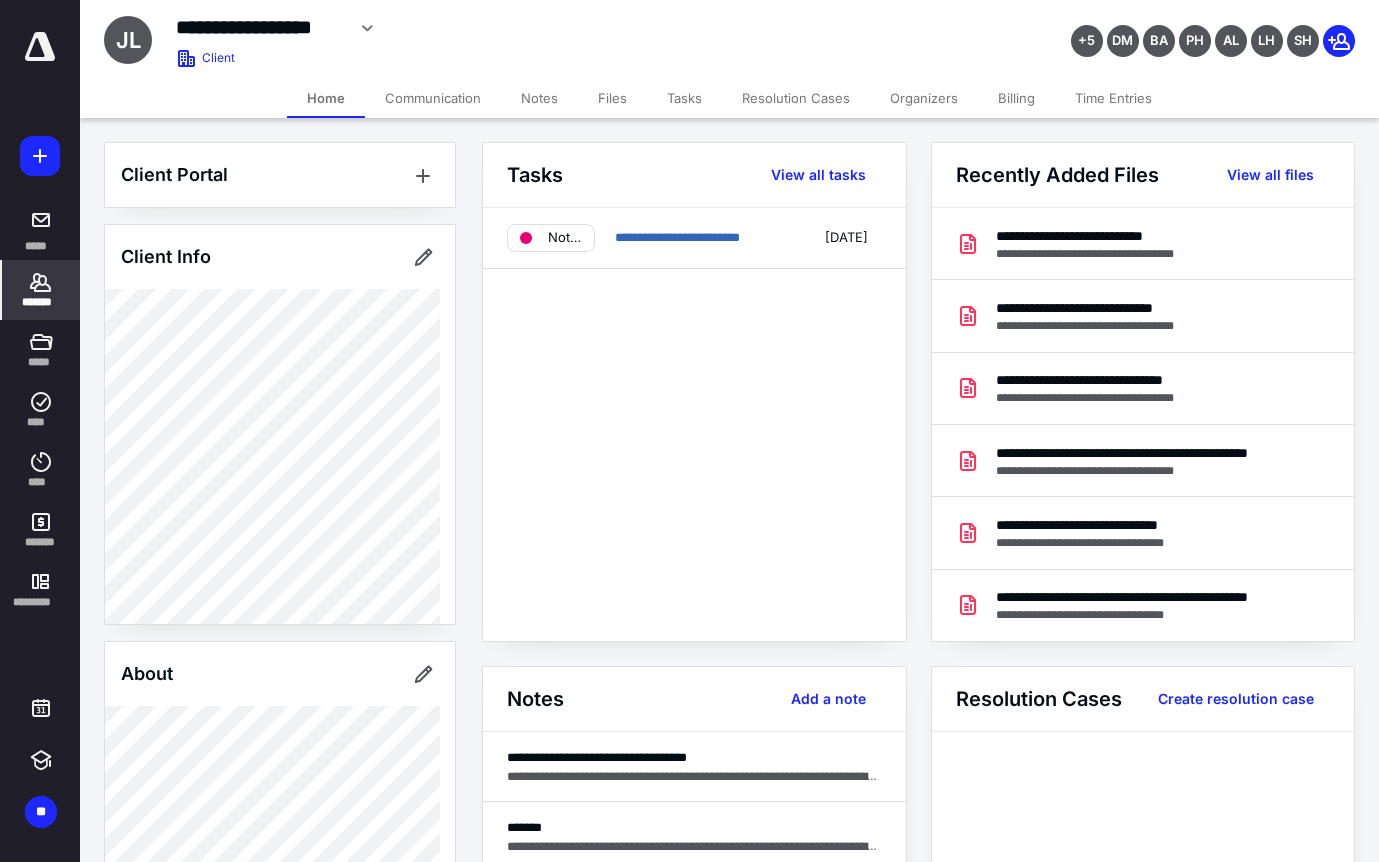 click 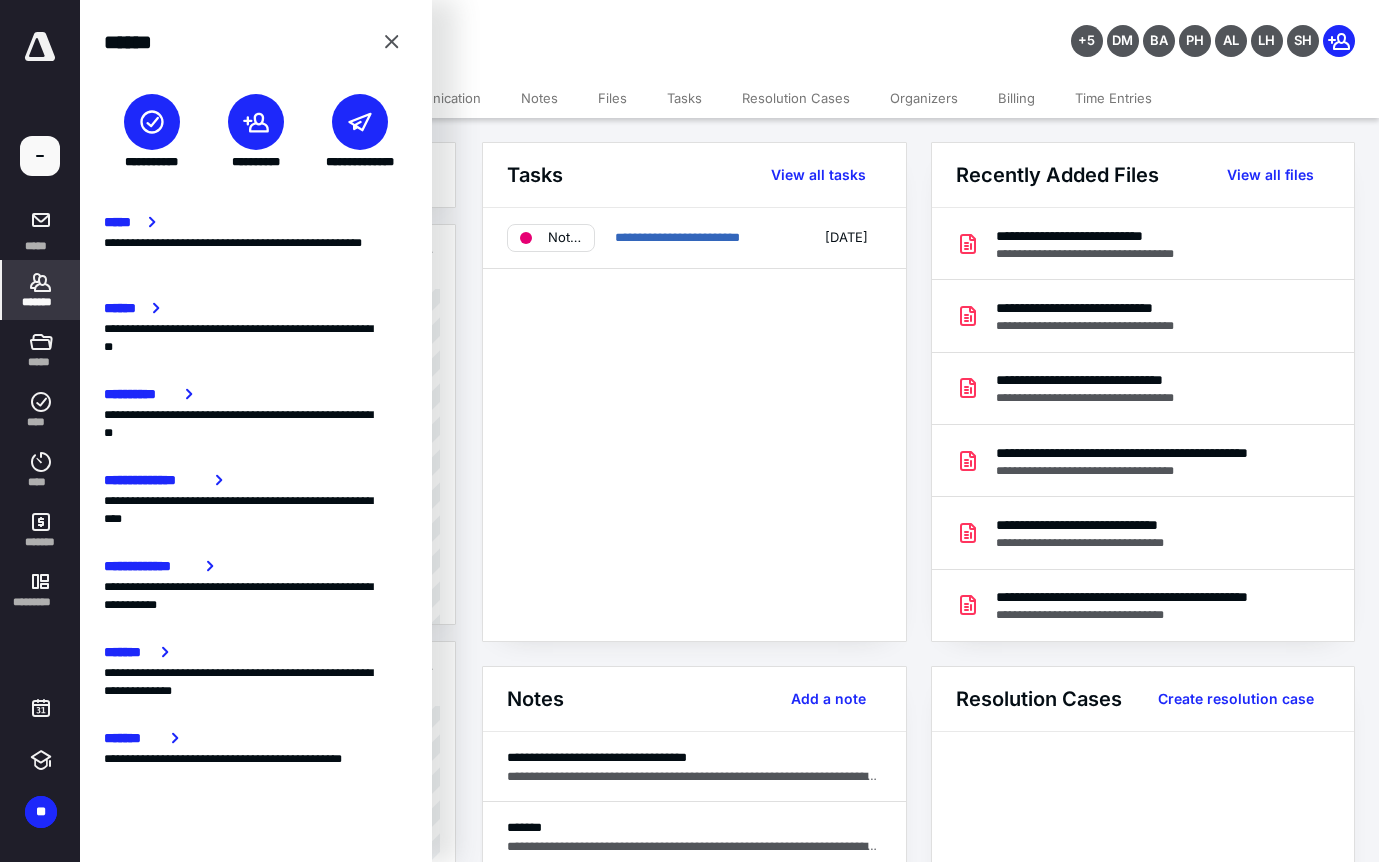 click 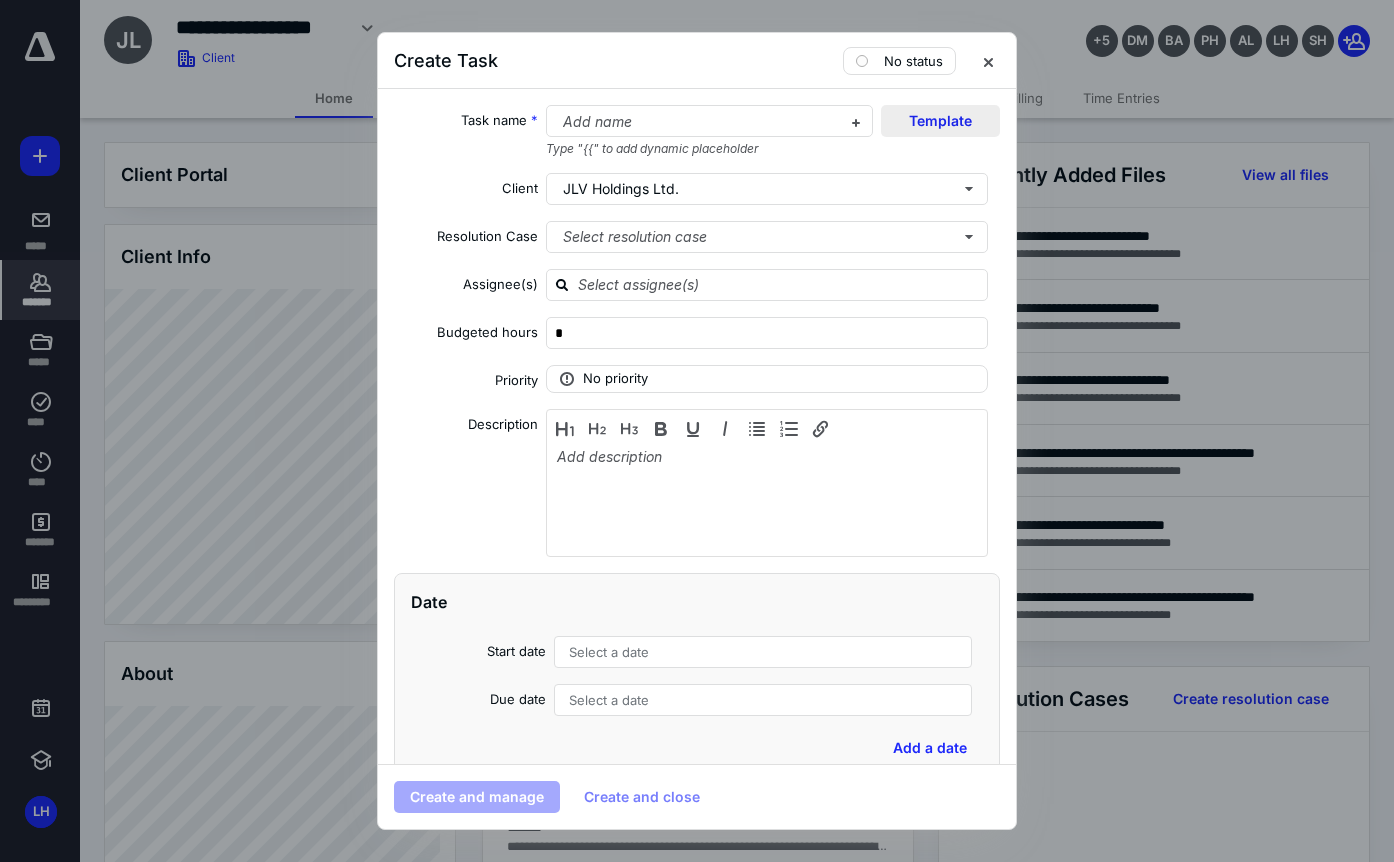 click on "Template" at bounding box center (940, 121) 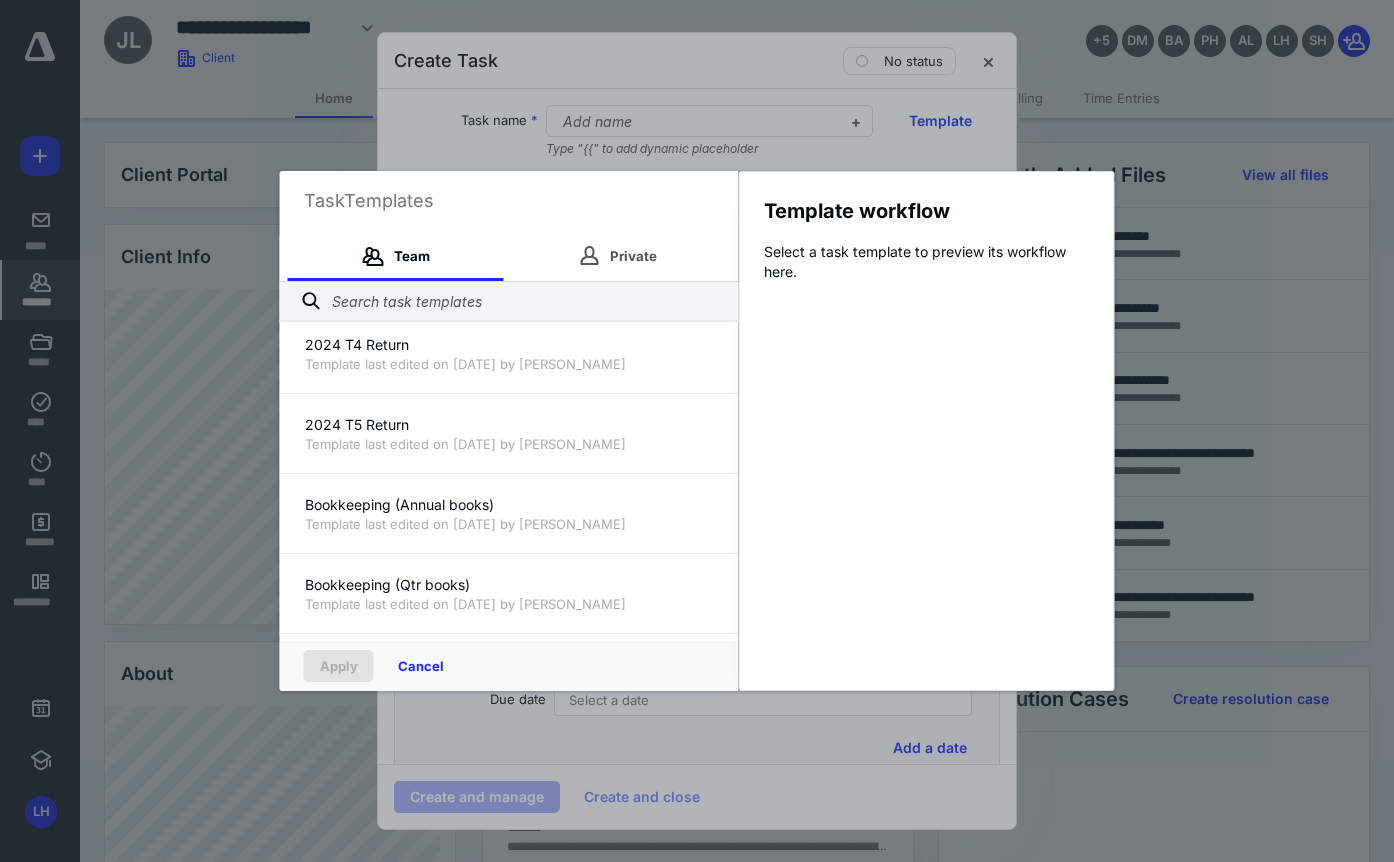 scroll, scrollTop: 700, scrollLeft: 0, axis: vertical 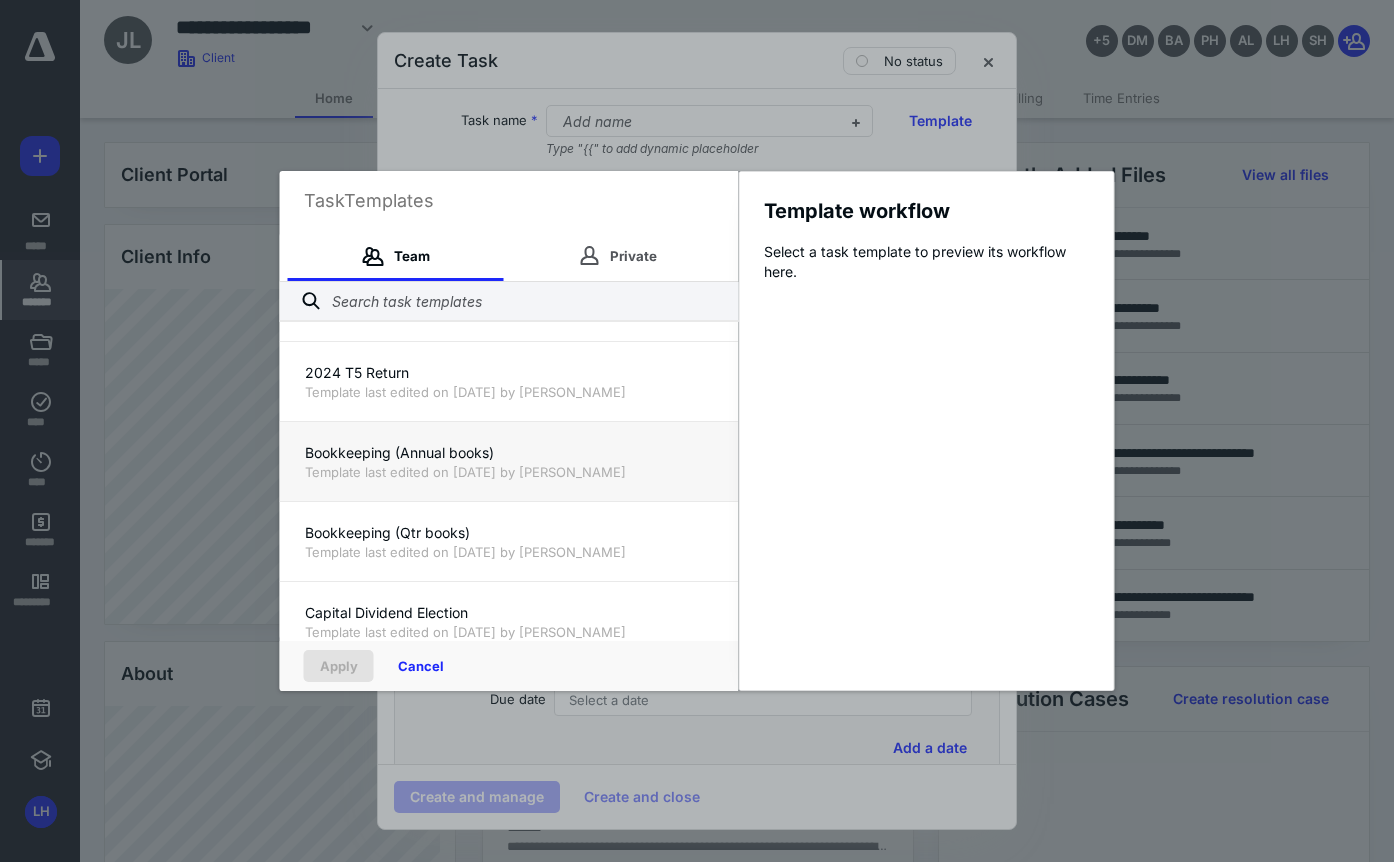 click on "Bookkeeping (Annual books)" at bounding box center (509, 453) 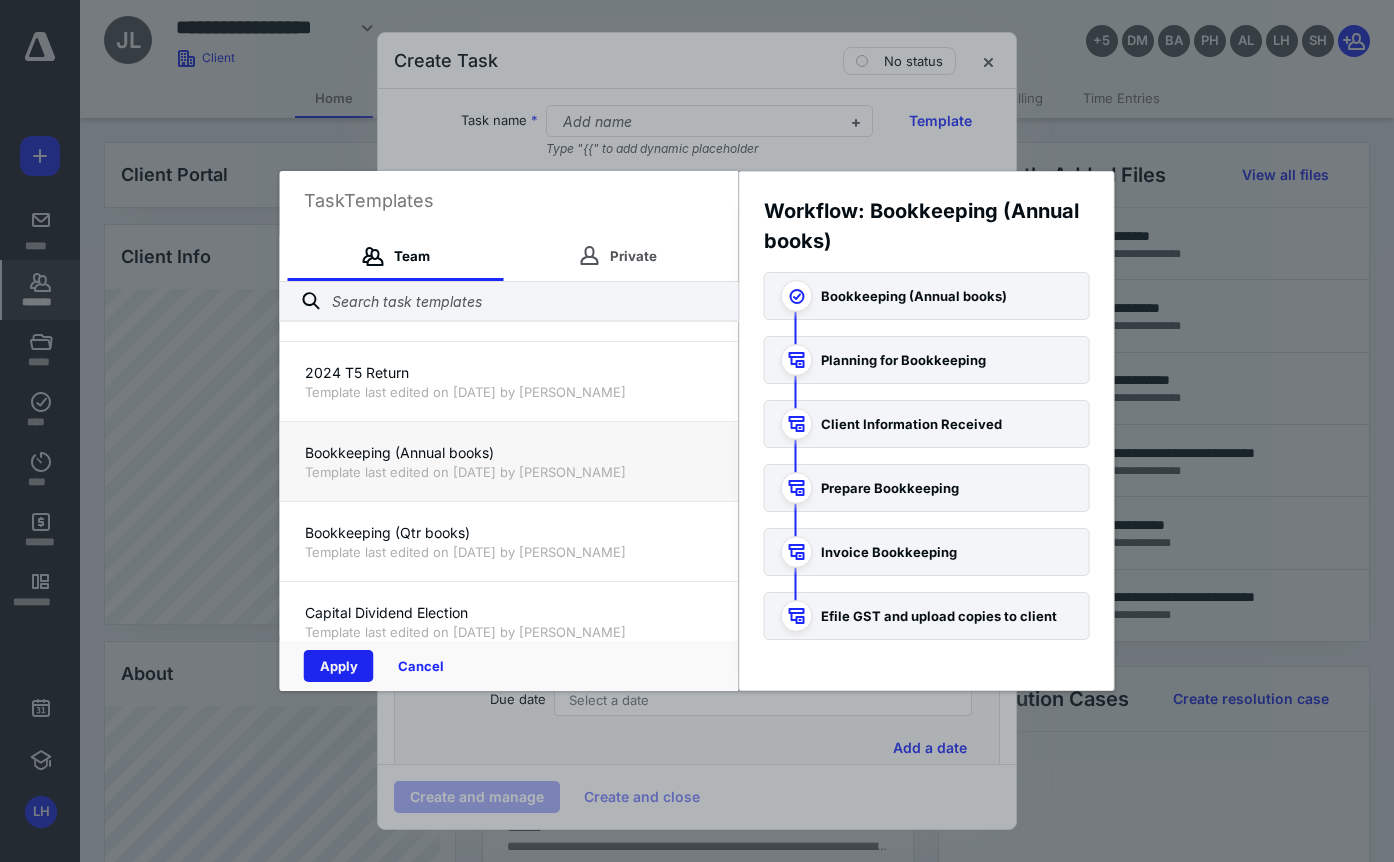 drag, startPoint x: 351, startPoint y: 654, endPoint x: 810, endPoint y: 370, distance: 539.7564 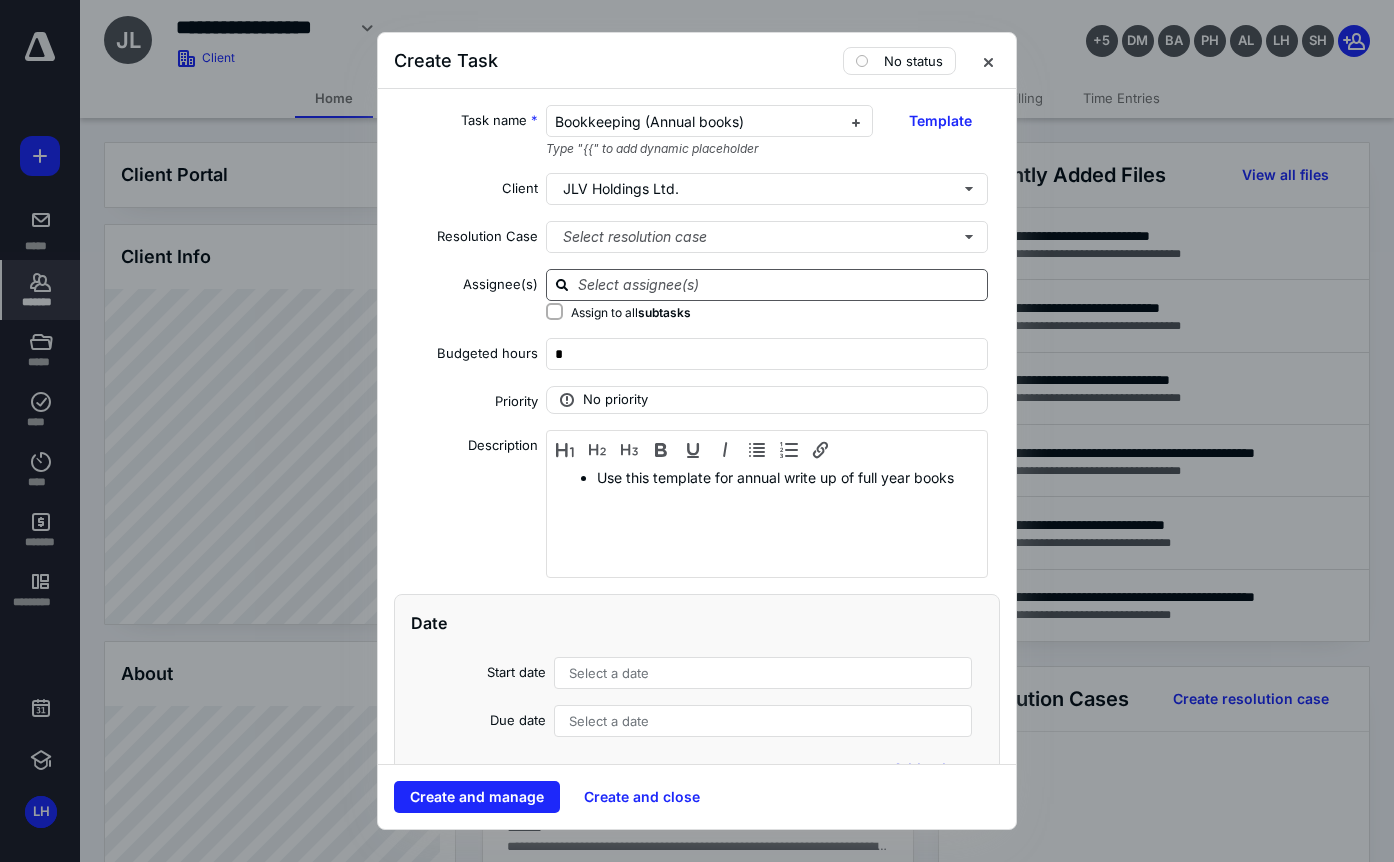 click at bounding box center [779, 284] 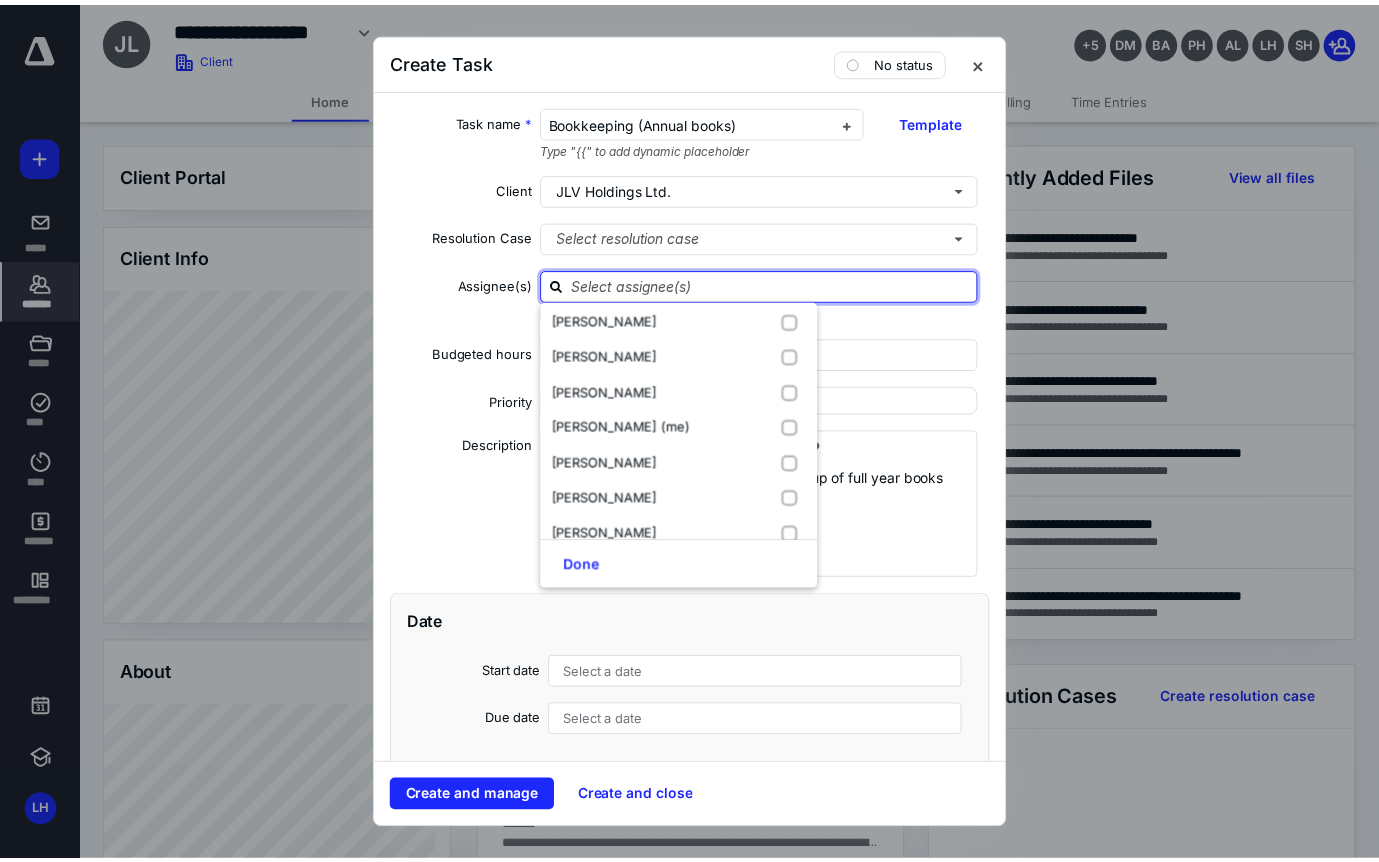 scroll, scrollTop: 200, scrollLeft: 0, axis: vertical 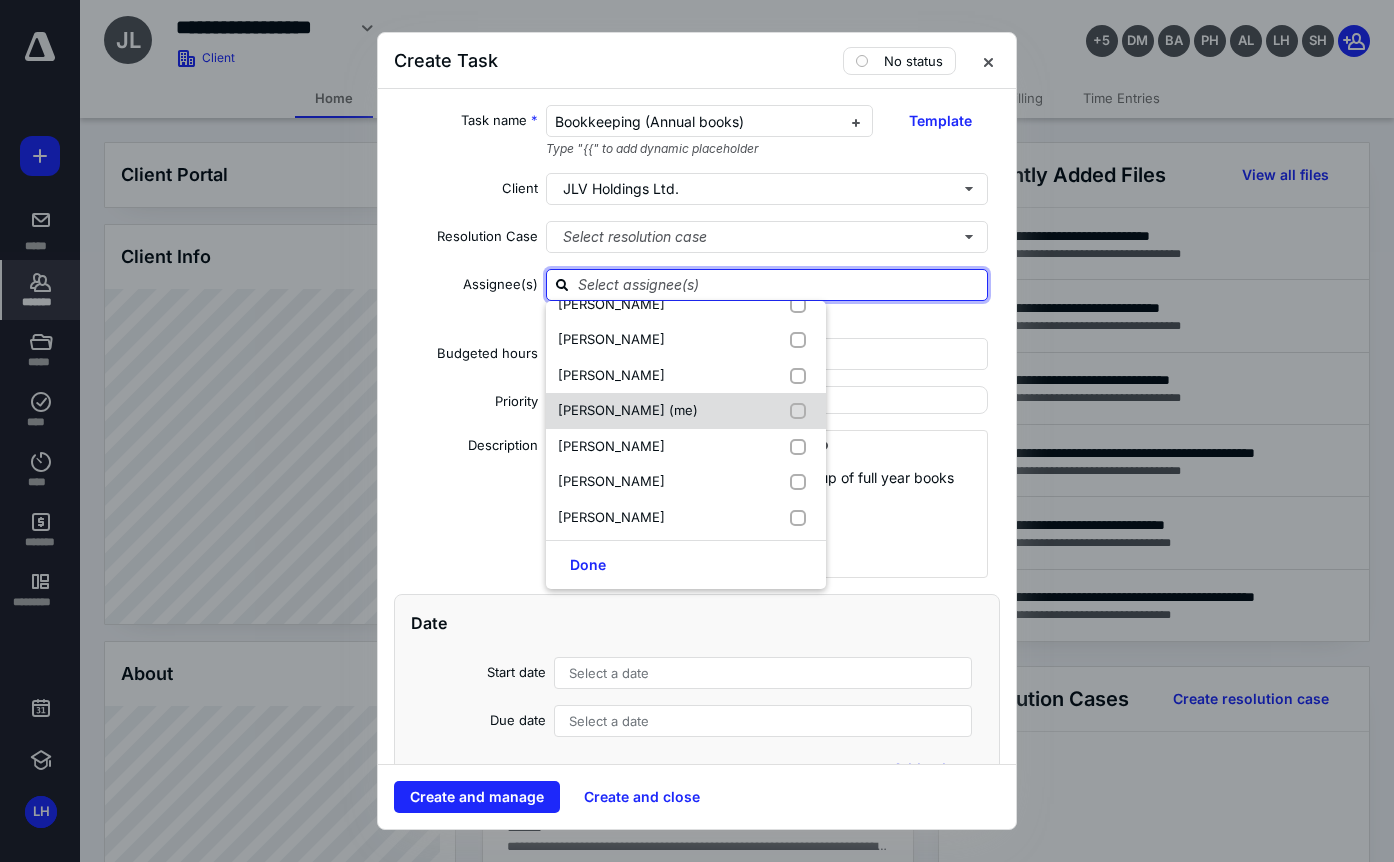 click on "[PERSON_NAME] (me)" at bounding box center (628, 410) 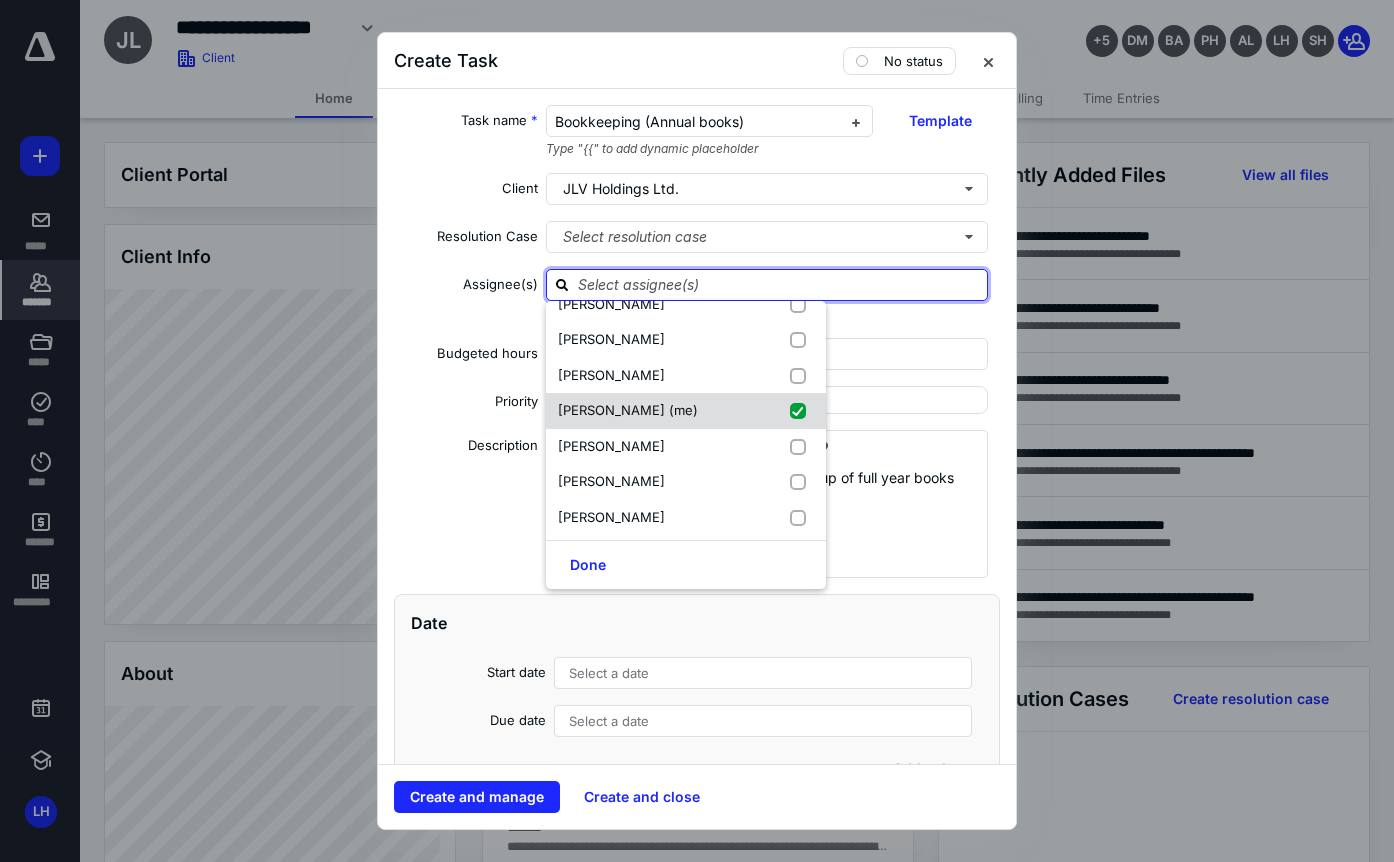 checkbox on "true" 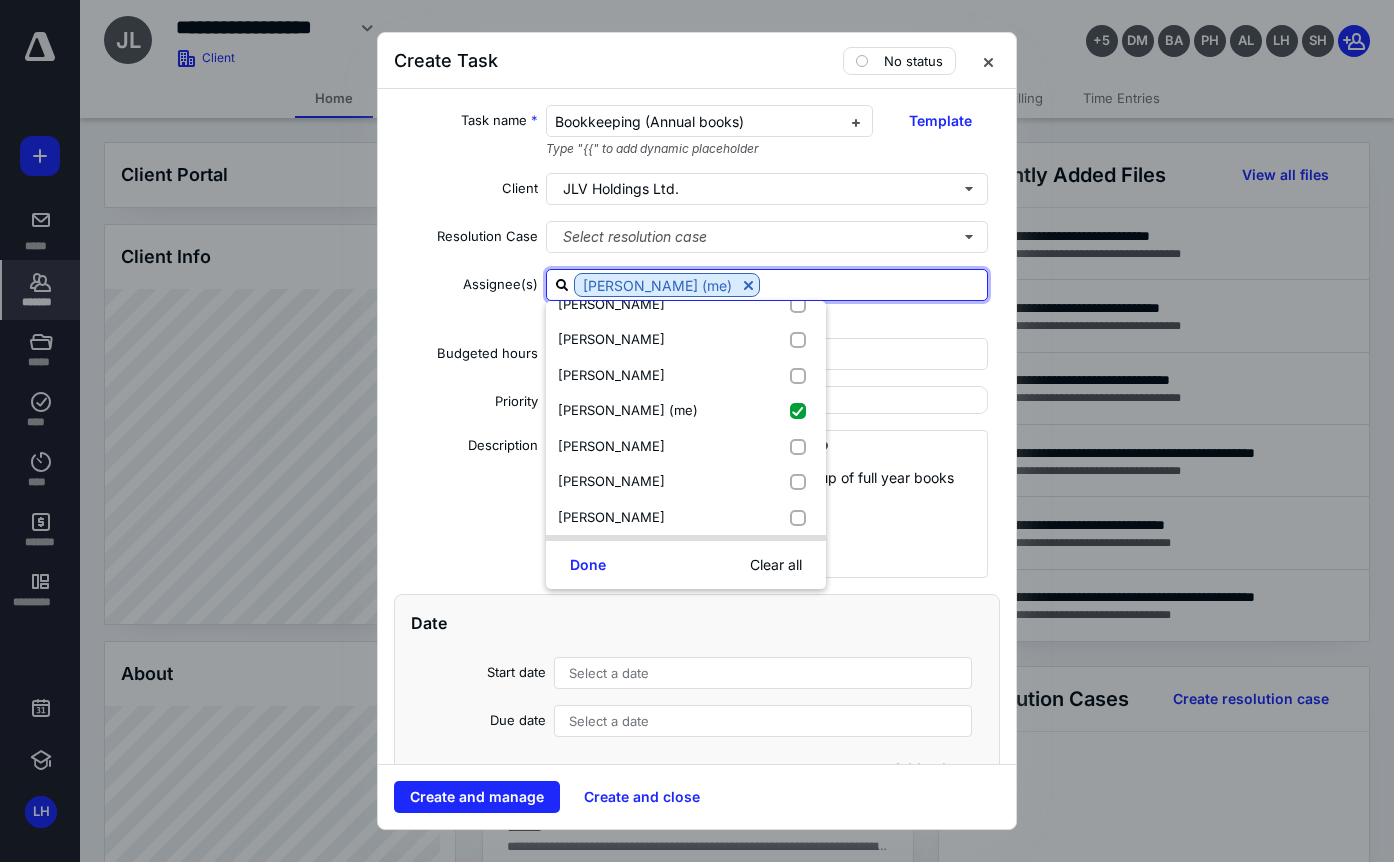 click on "Done" at bounding box center (588, 565) 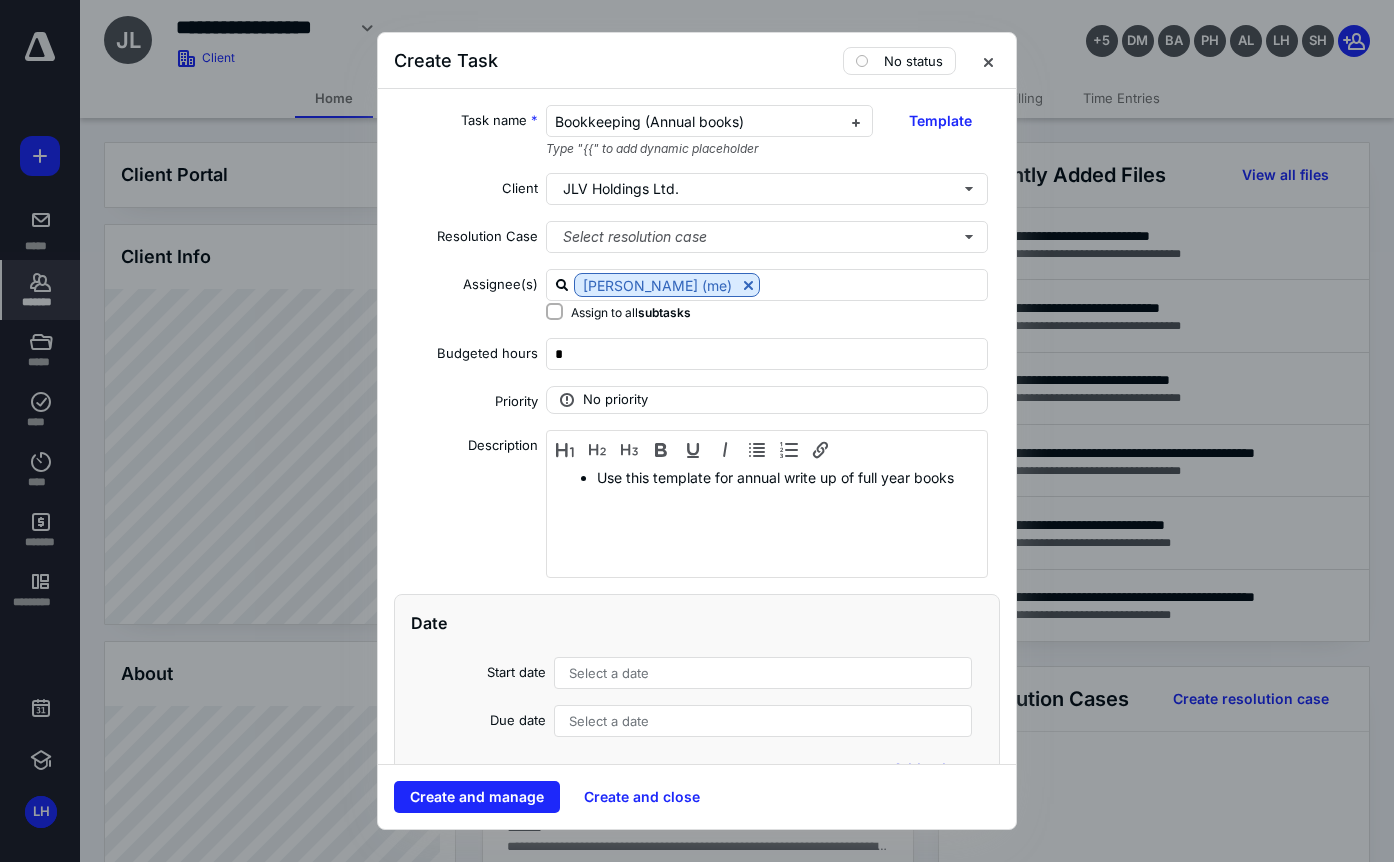 click on "Assign to all  subtasks" at bounding box center (554, 311) 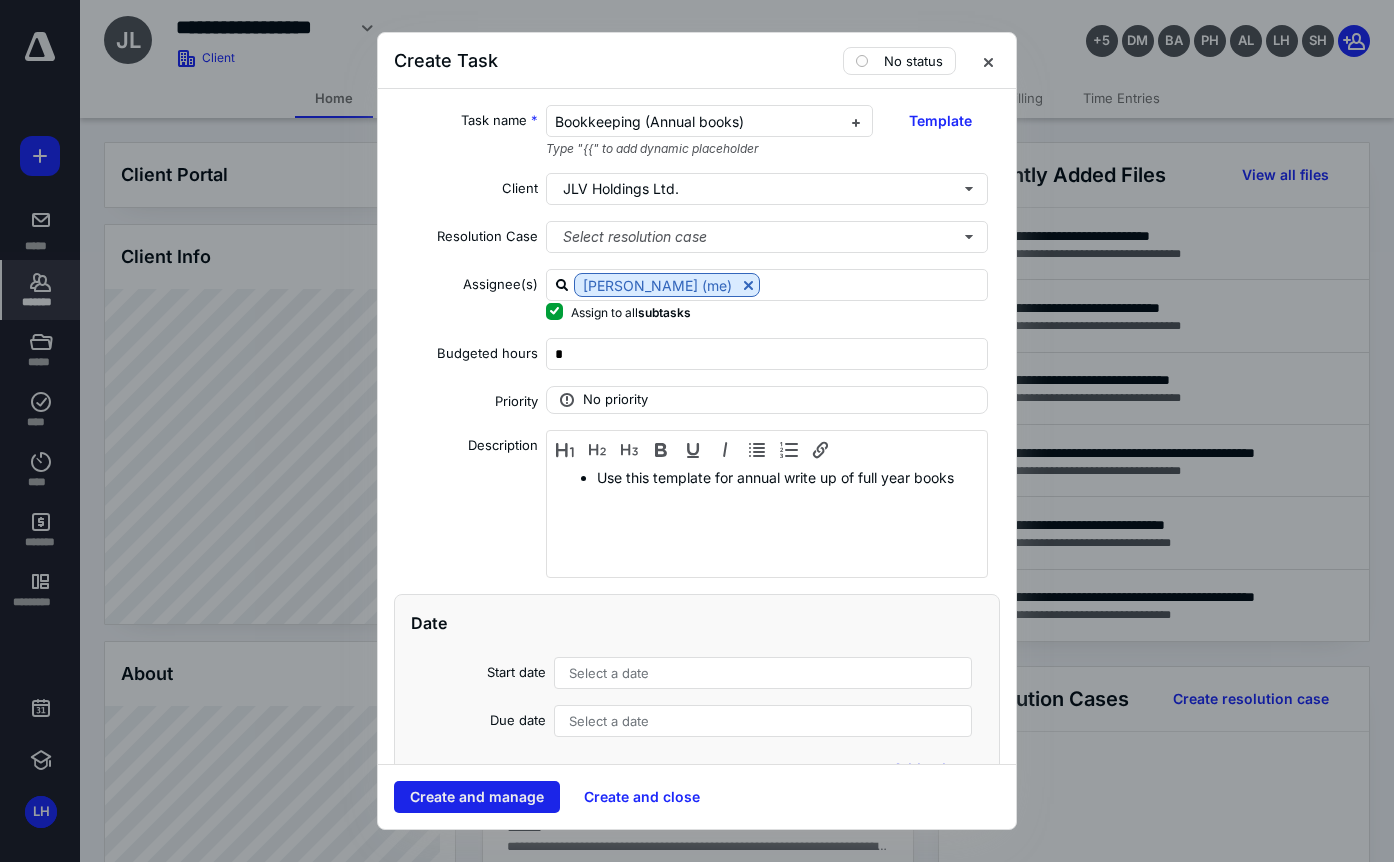 click on "Create and manage" at bounding box center [477, 797] 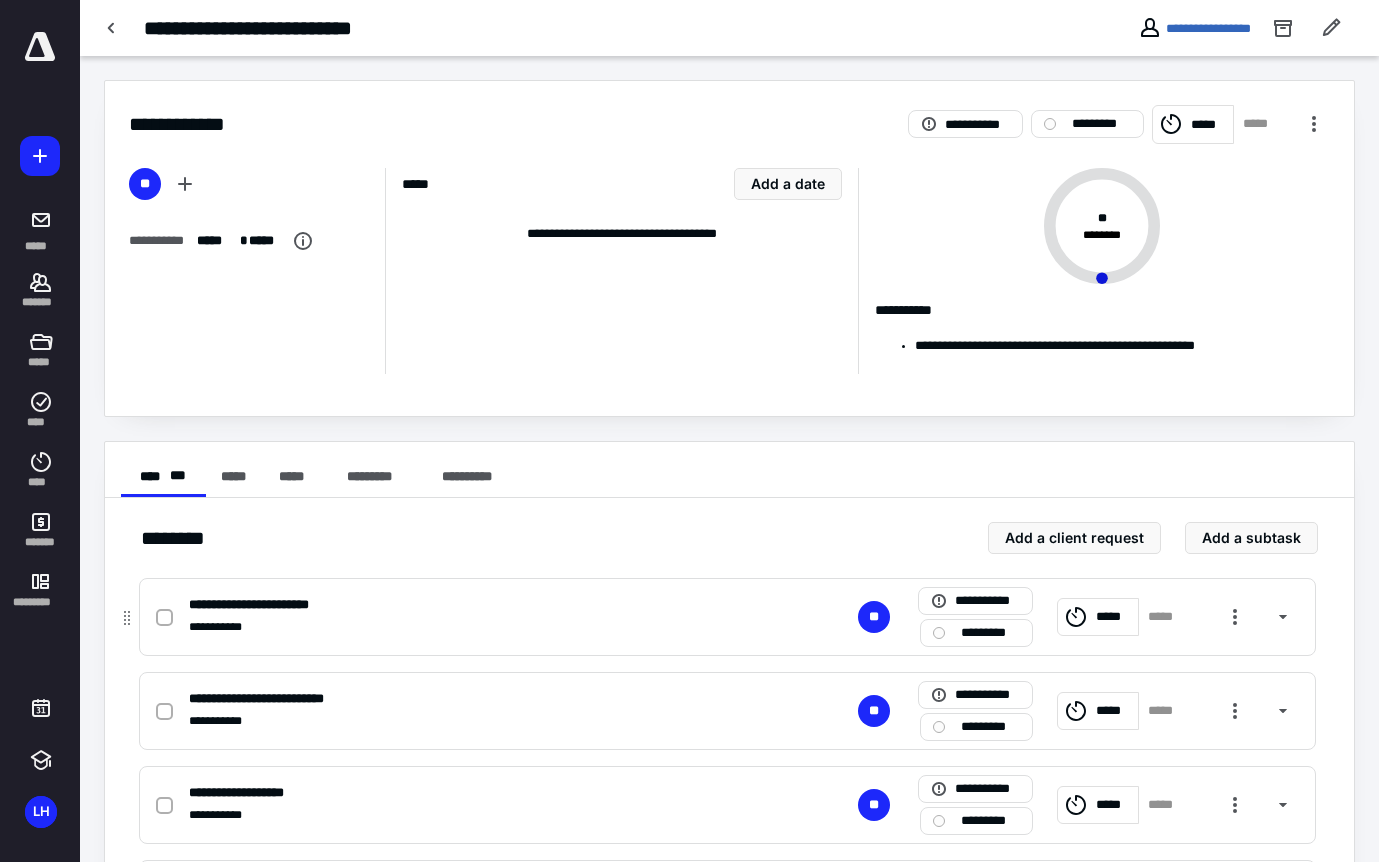 click at bounding box center [164, 618] 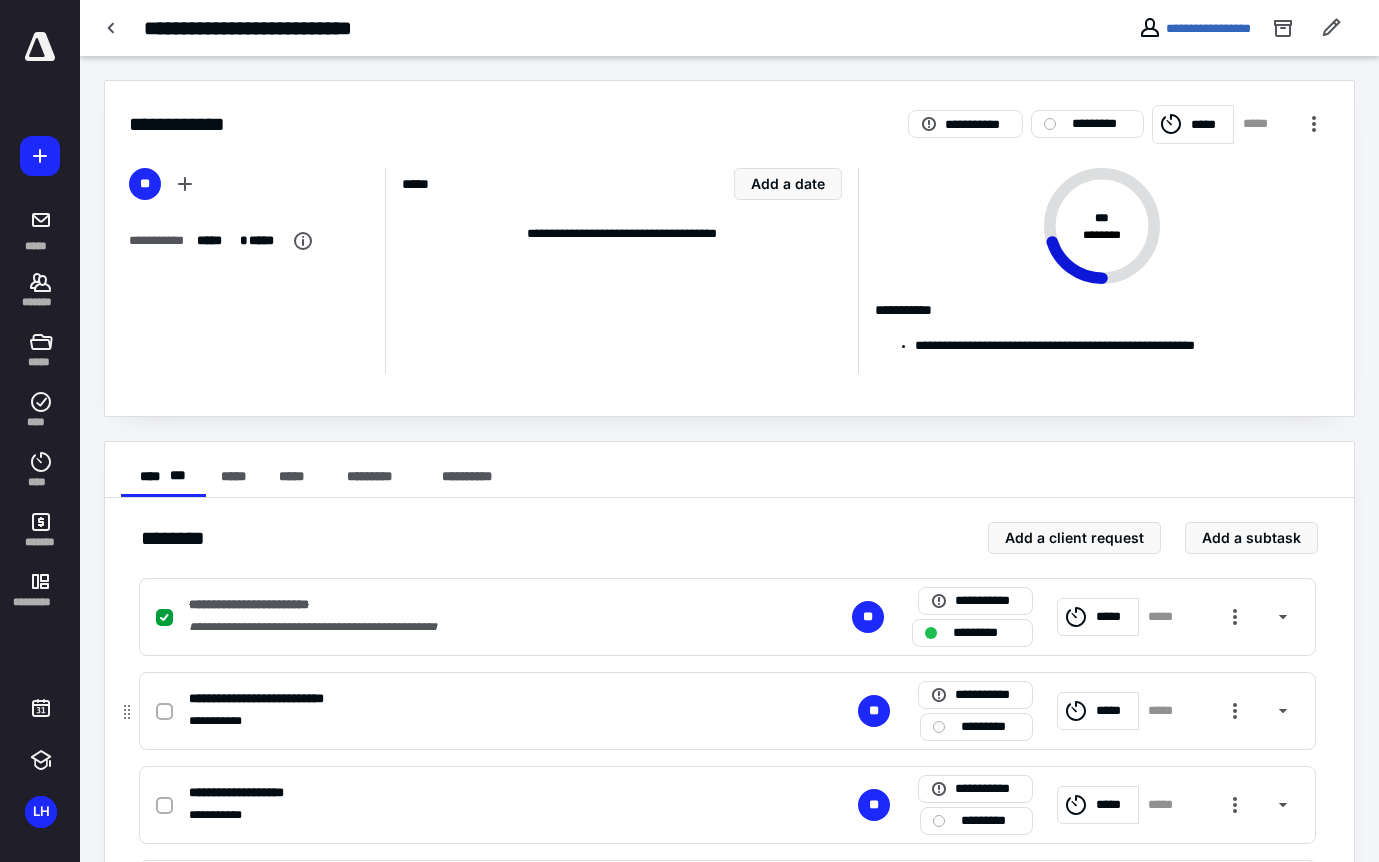 click 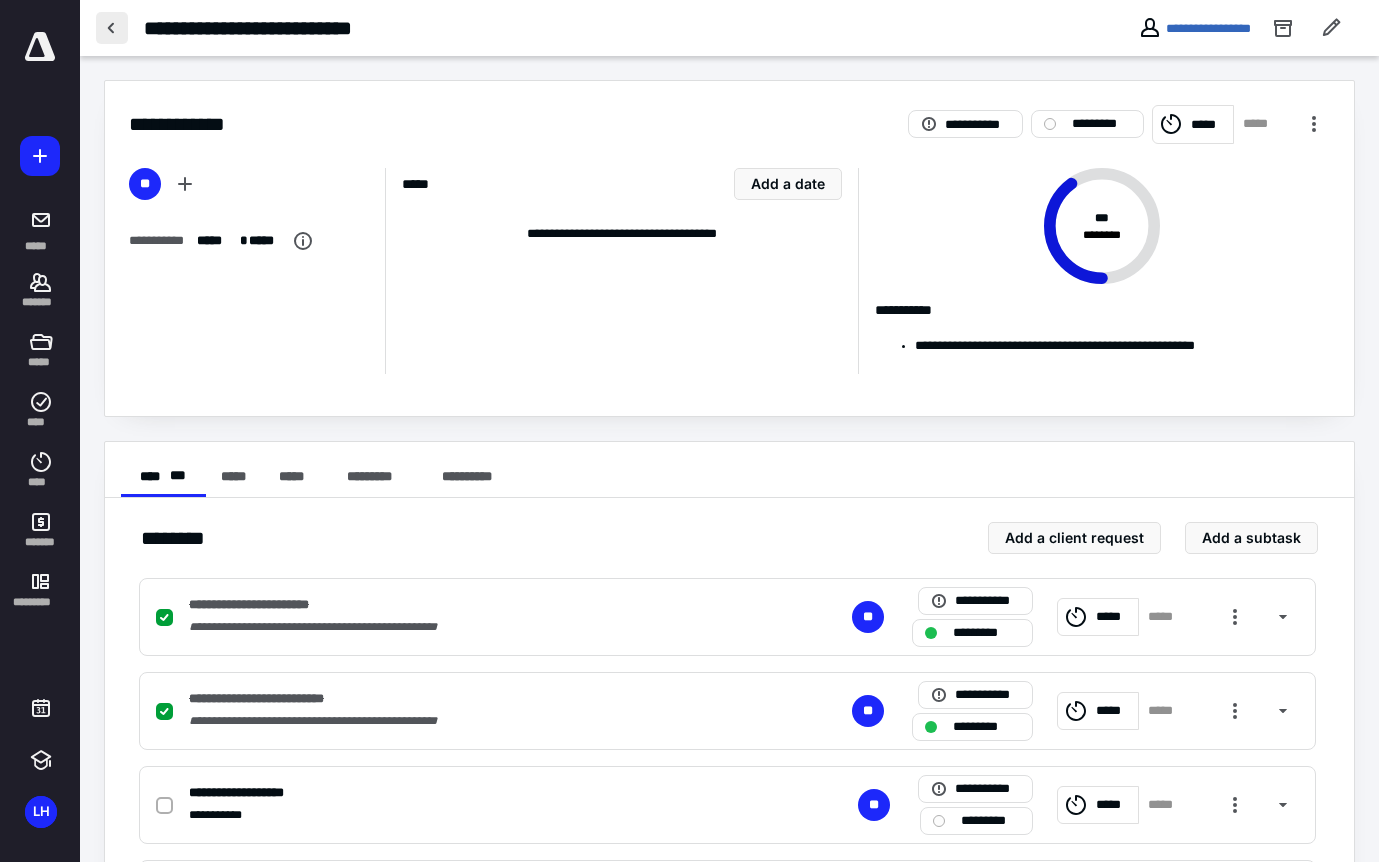 click at bounding box center [112, 28] 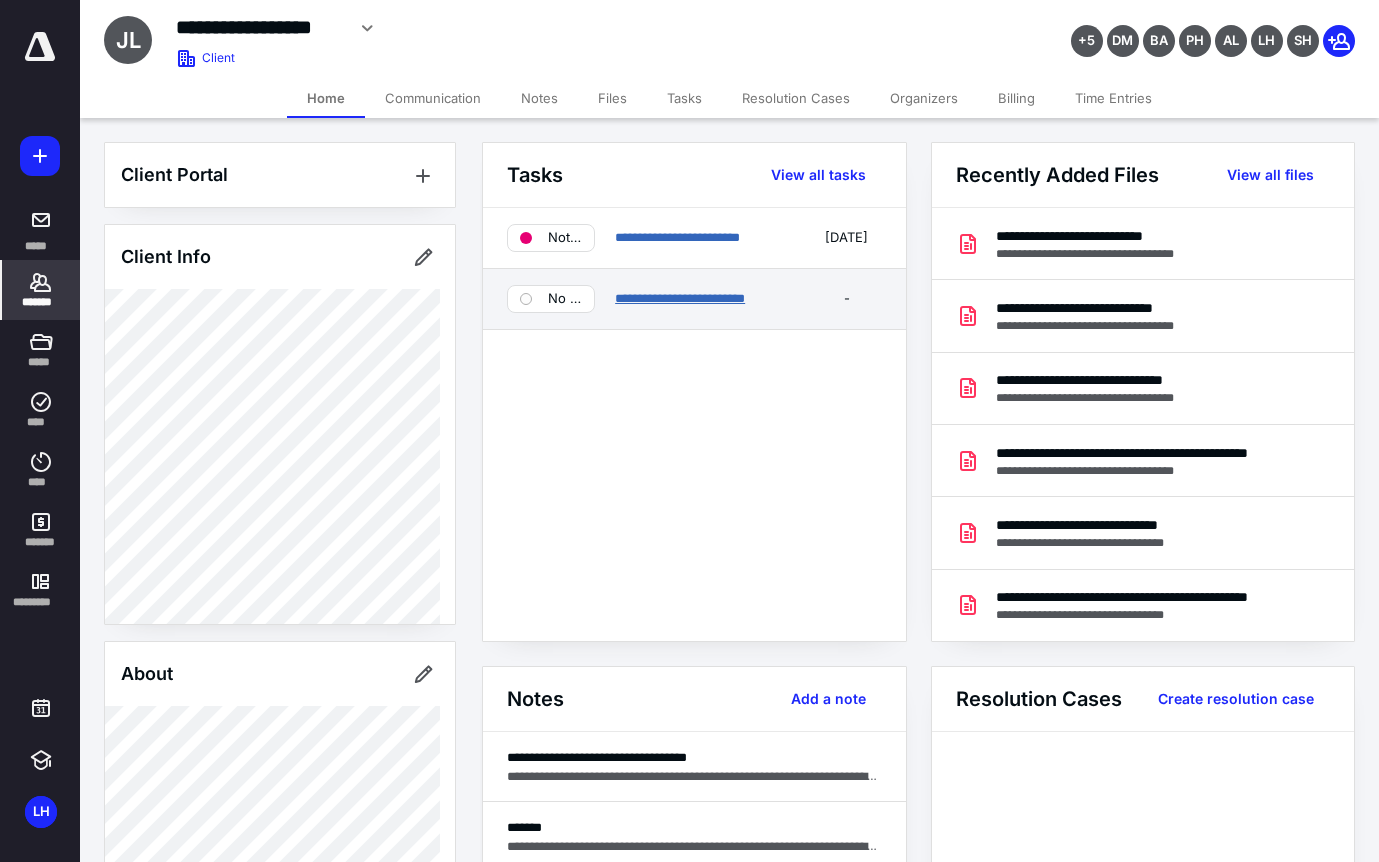 click on "**********" at bounding box center [680, 298] 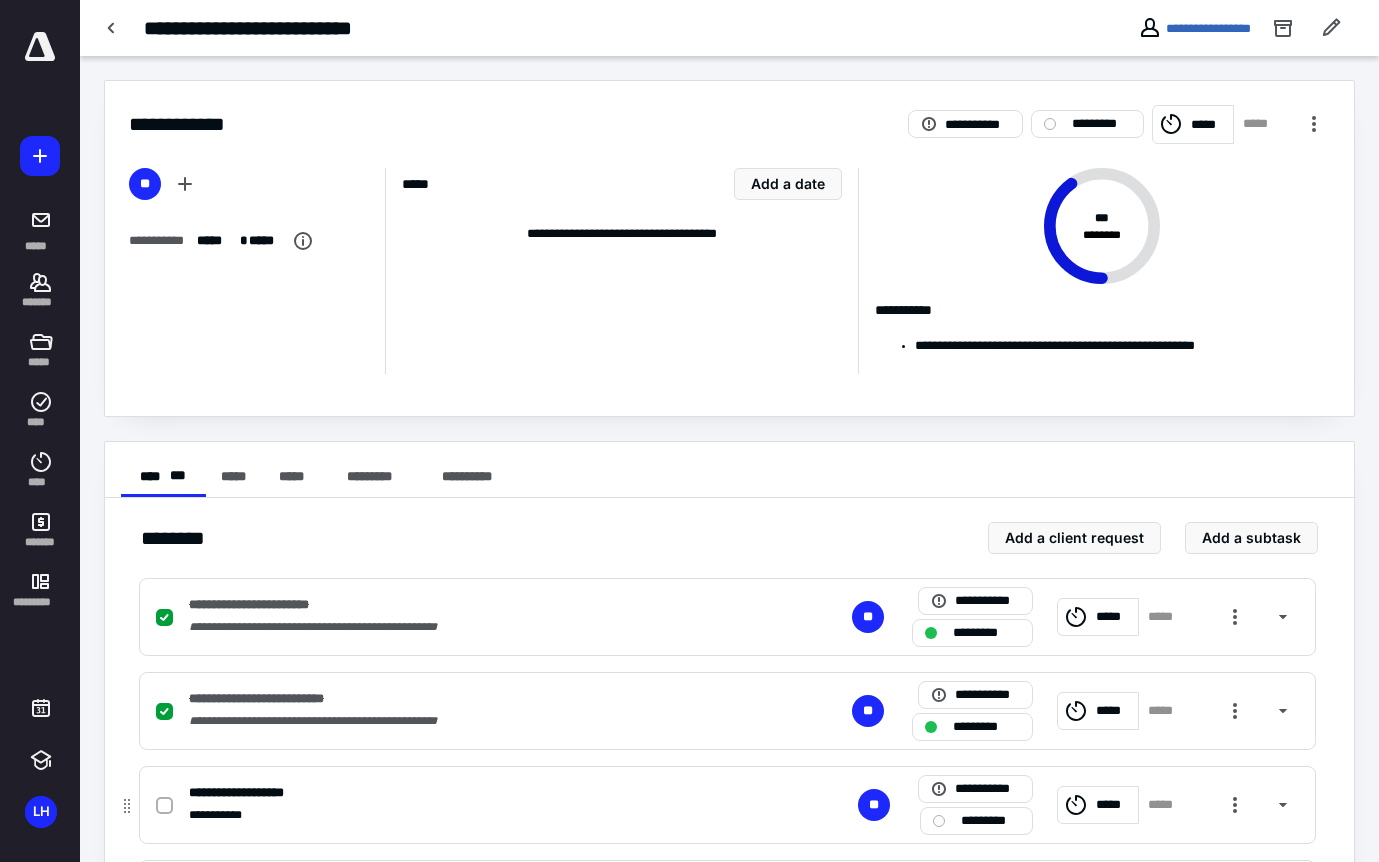 click on "*********" at bounding box center [990, 821] 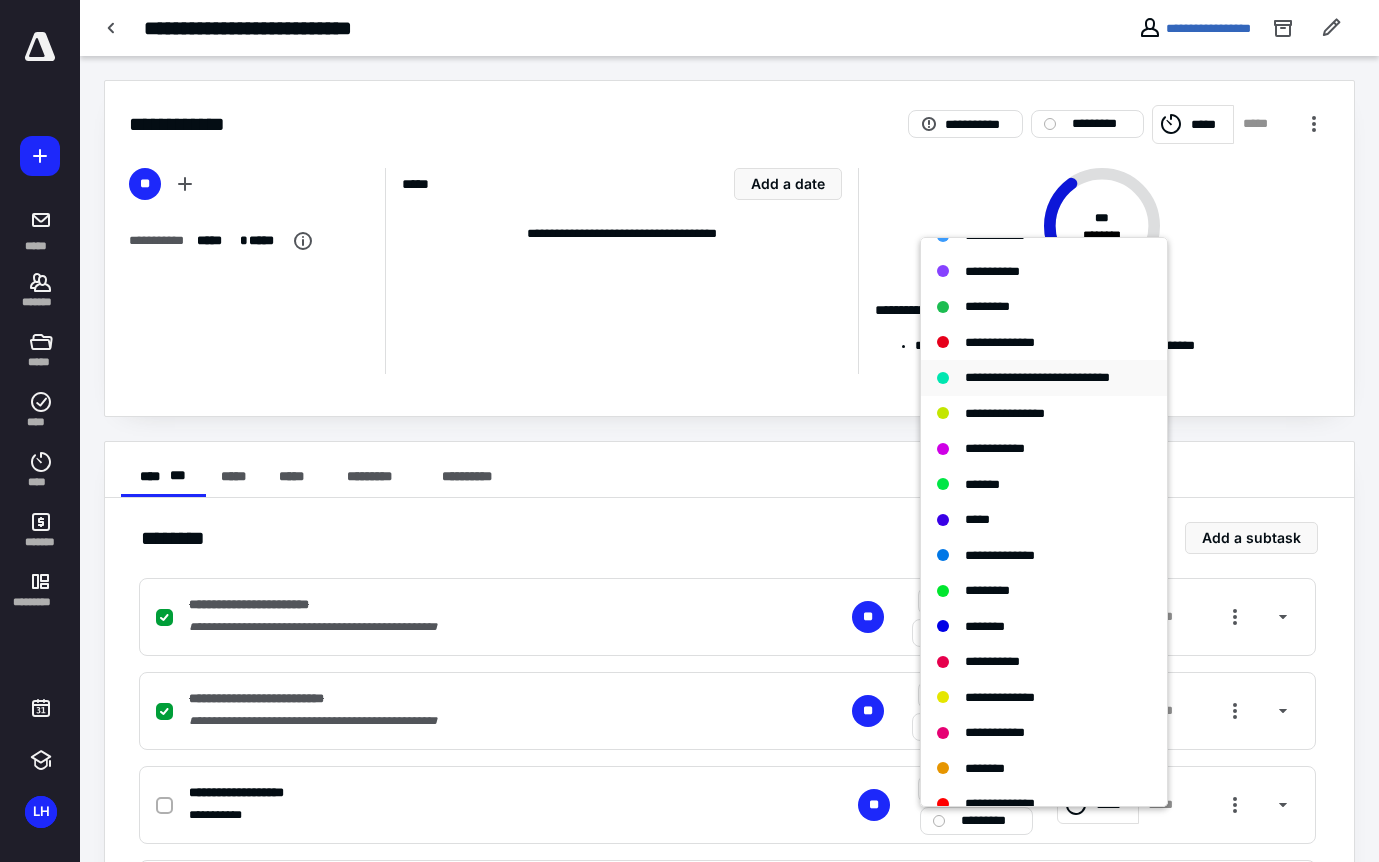 scroll, scrollTop: 298, scrollLeft: 0, axis: vertical 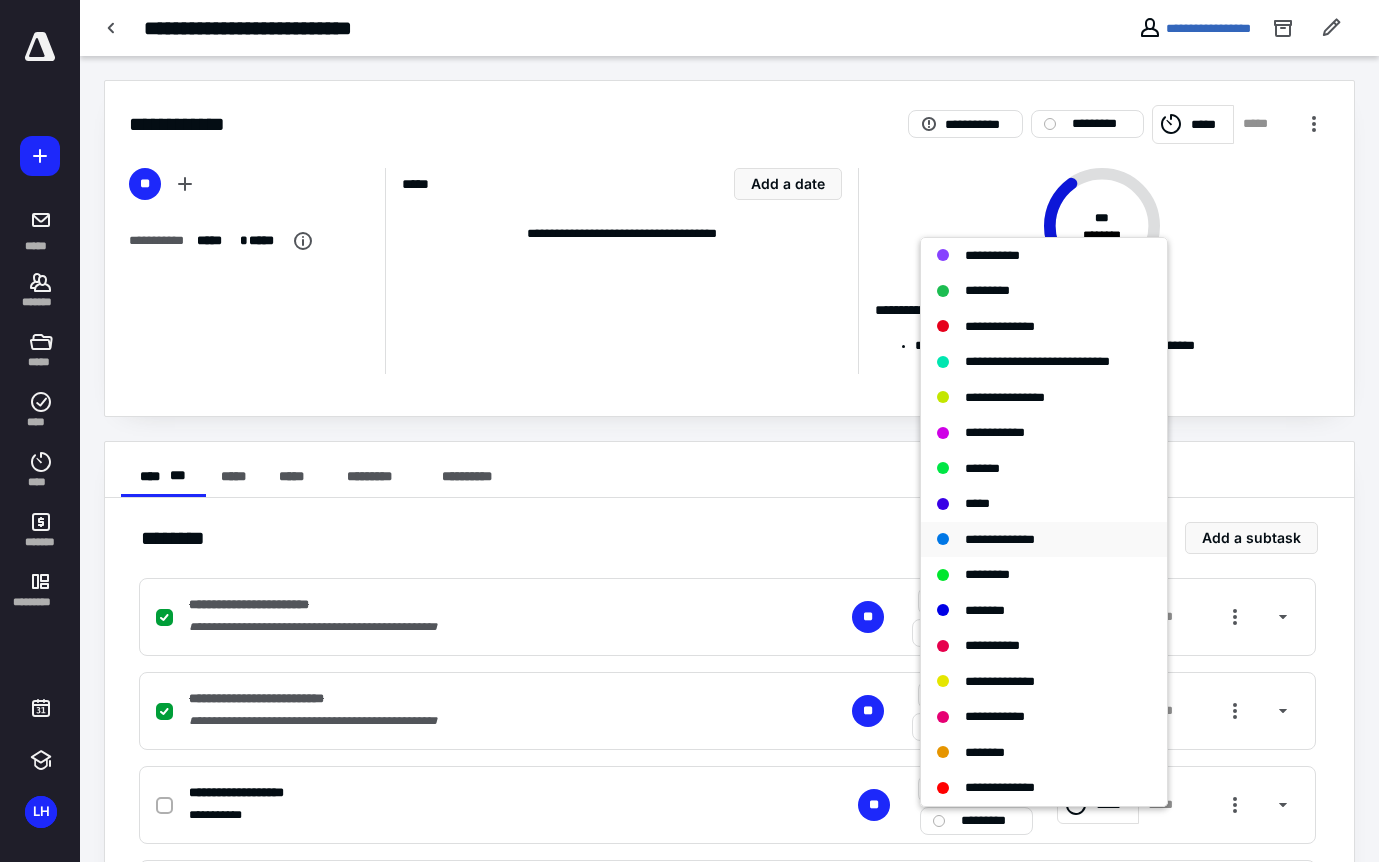 click on "**********" at bounding box center (1000, 539) 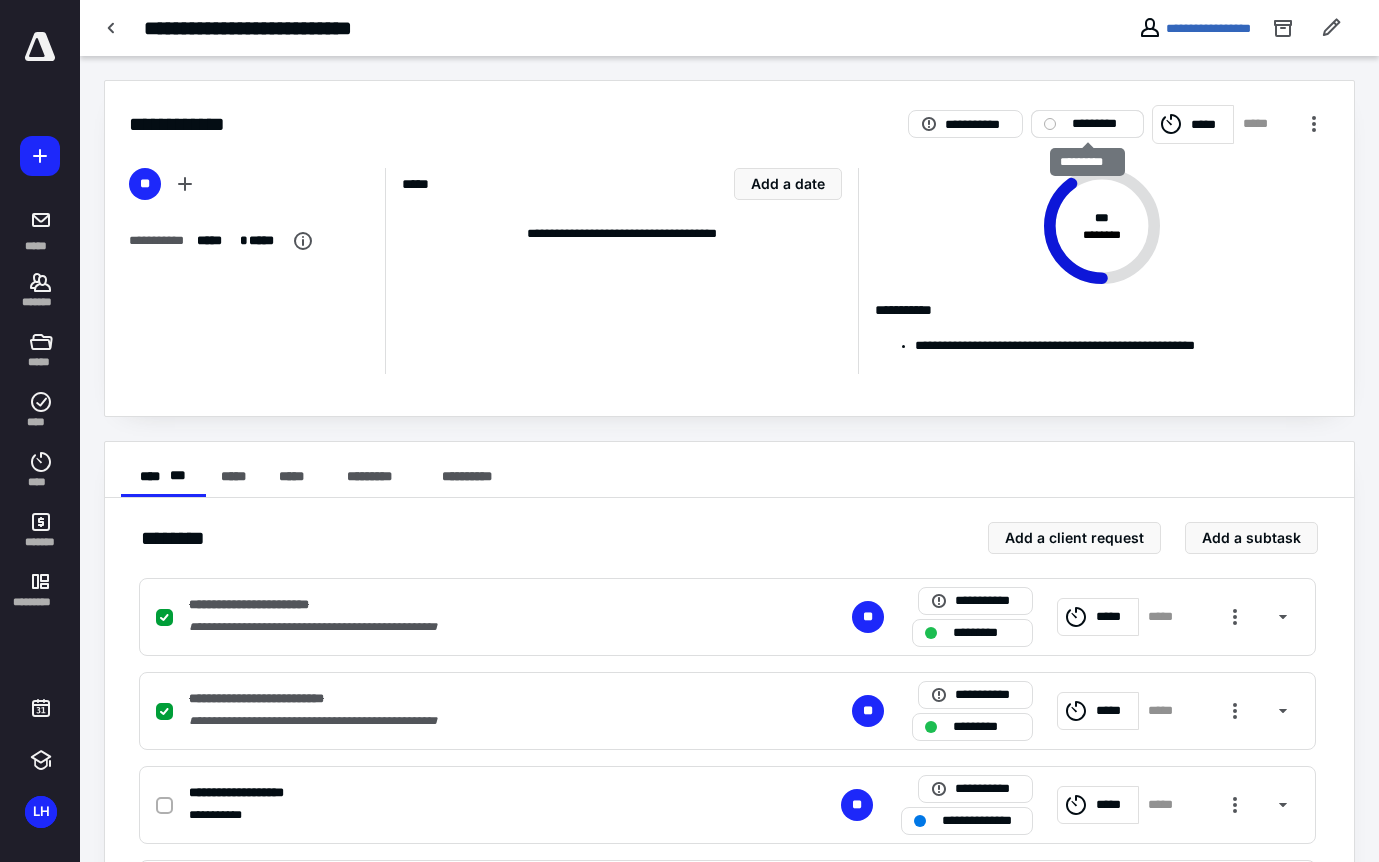 click on "*********" at bounding box center (1101, 124) 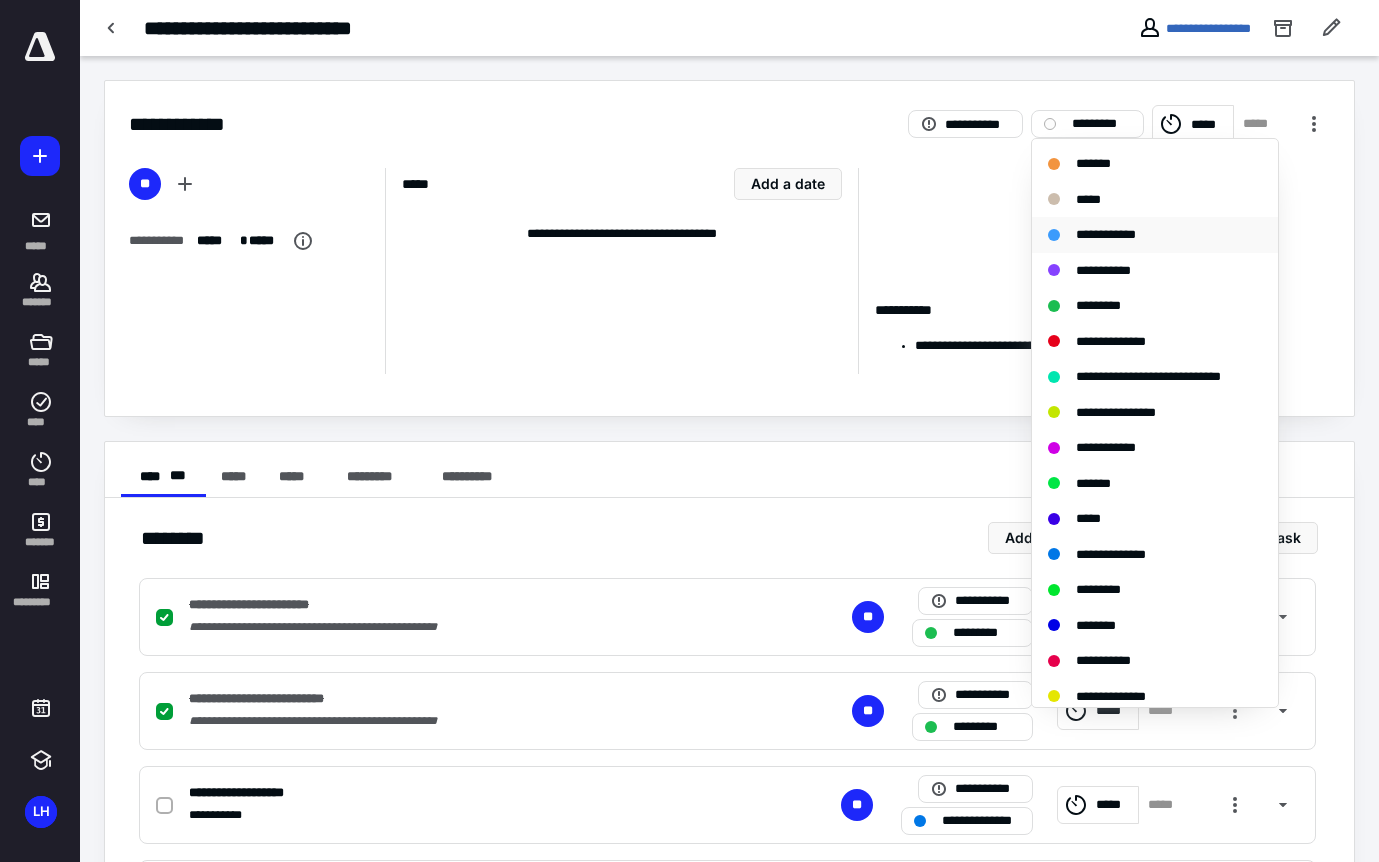 scroll, scrollTop: 298, scrollLeft: 0, axis: vertical 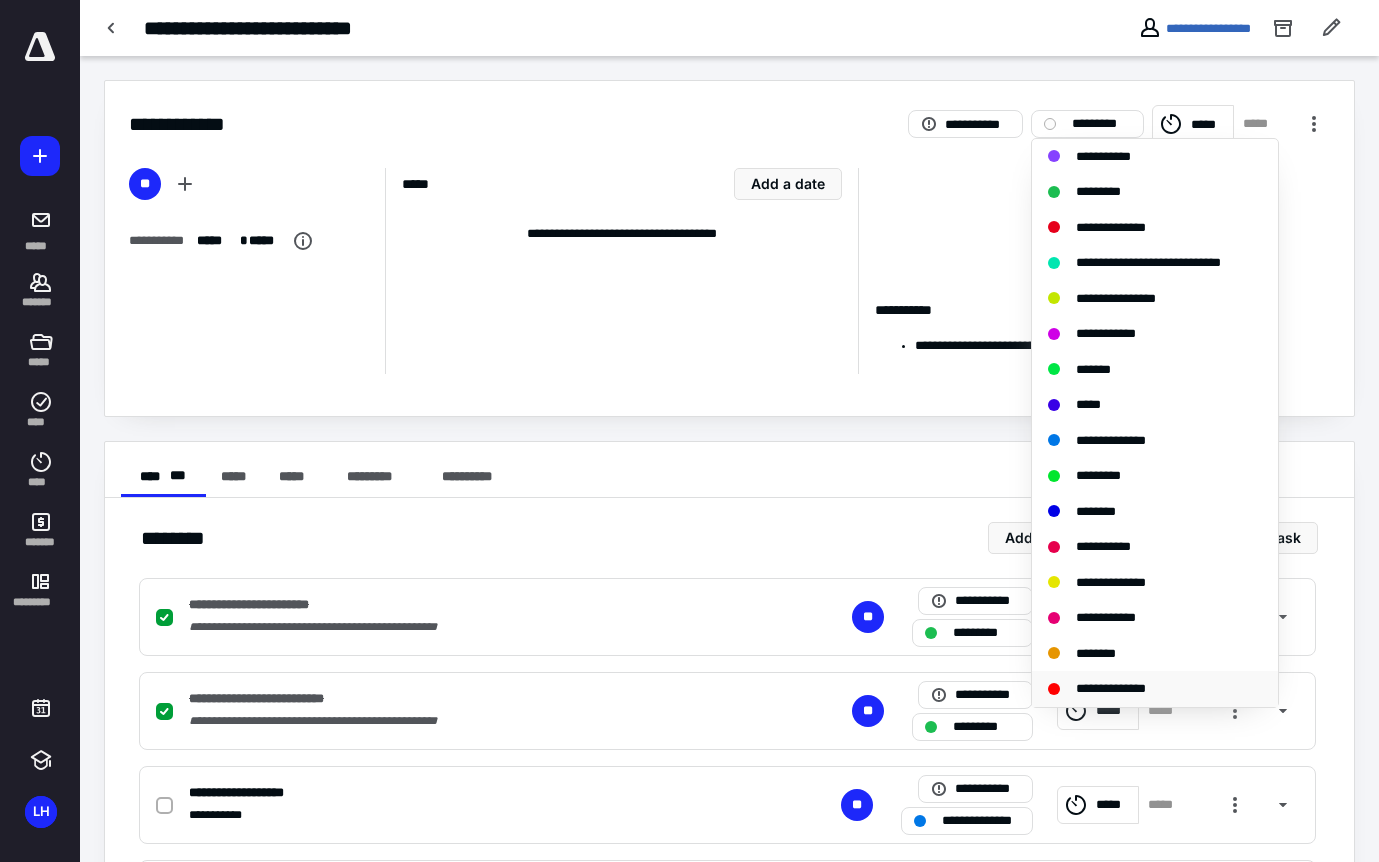 drag, startPoint x: 1117, startPoint y: 441, endPoint x: 1069, endPoint y: 678, distance: 241.8119 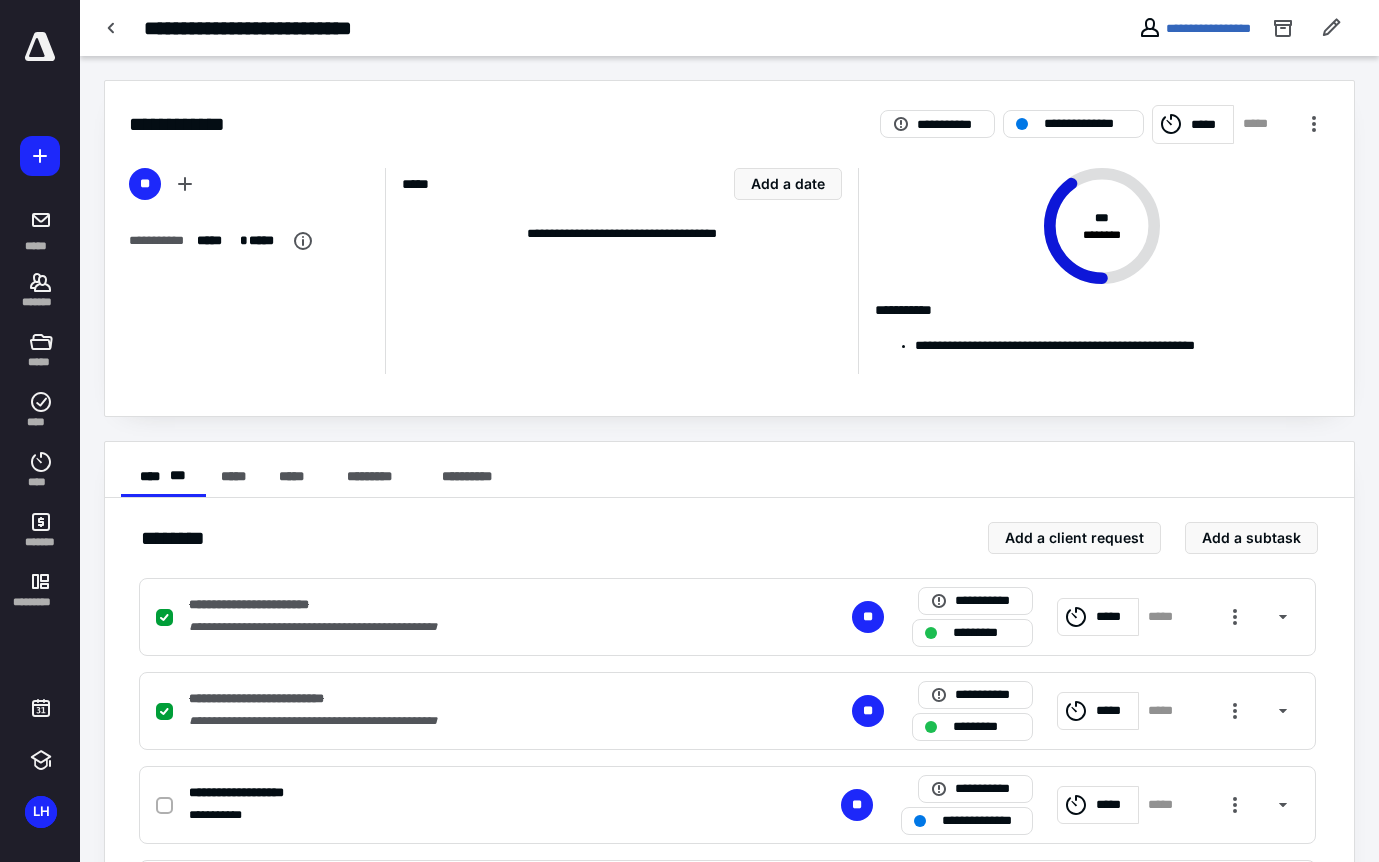 scroll, scrollTop: 219, scrollLeft: 0, axis: vertical 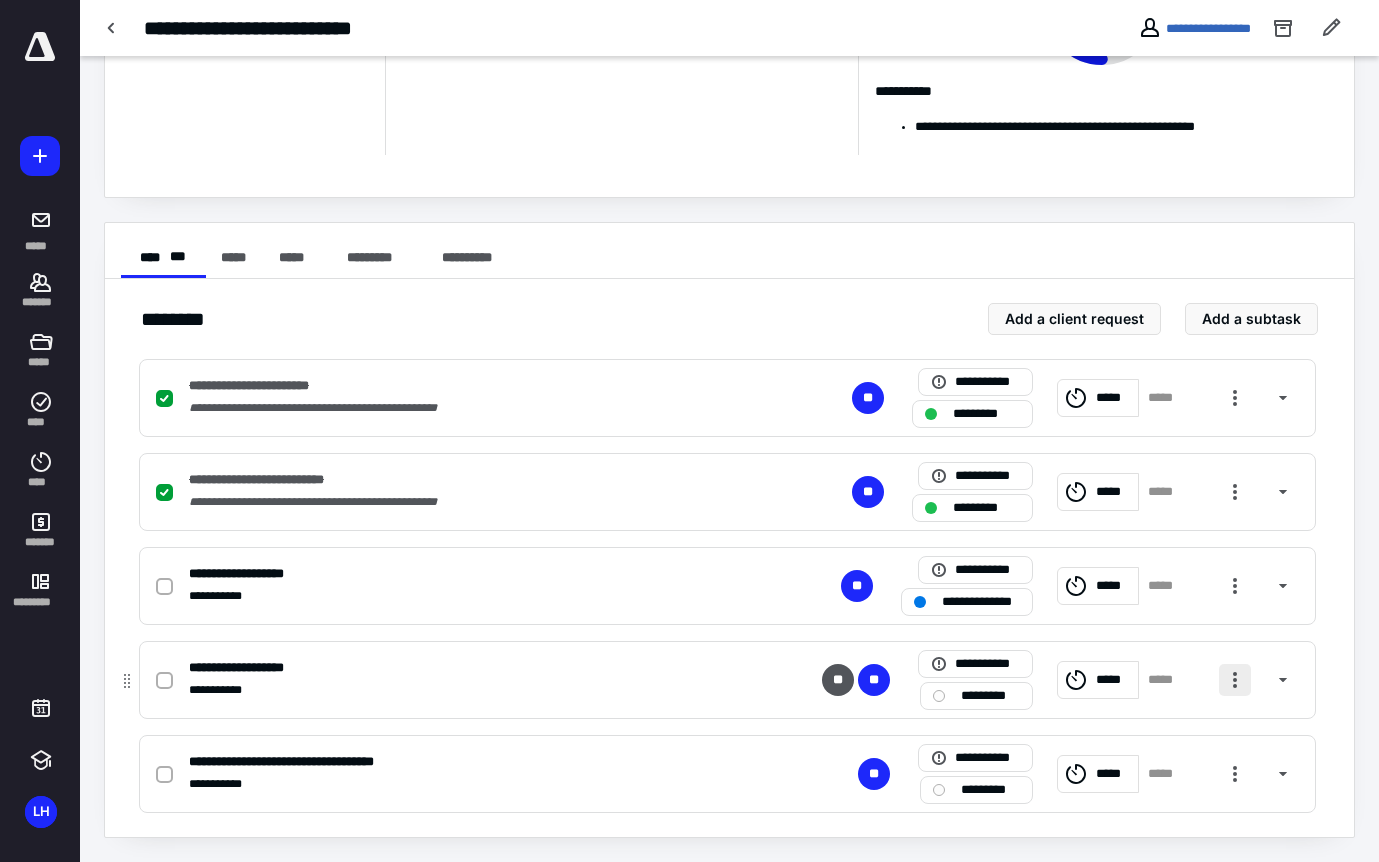 click at bounding box center (1235, 680) 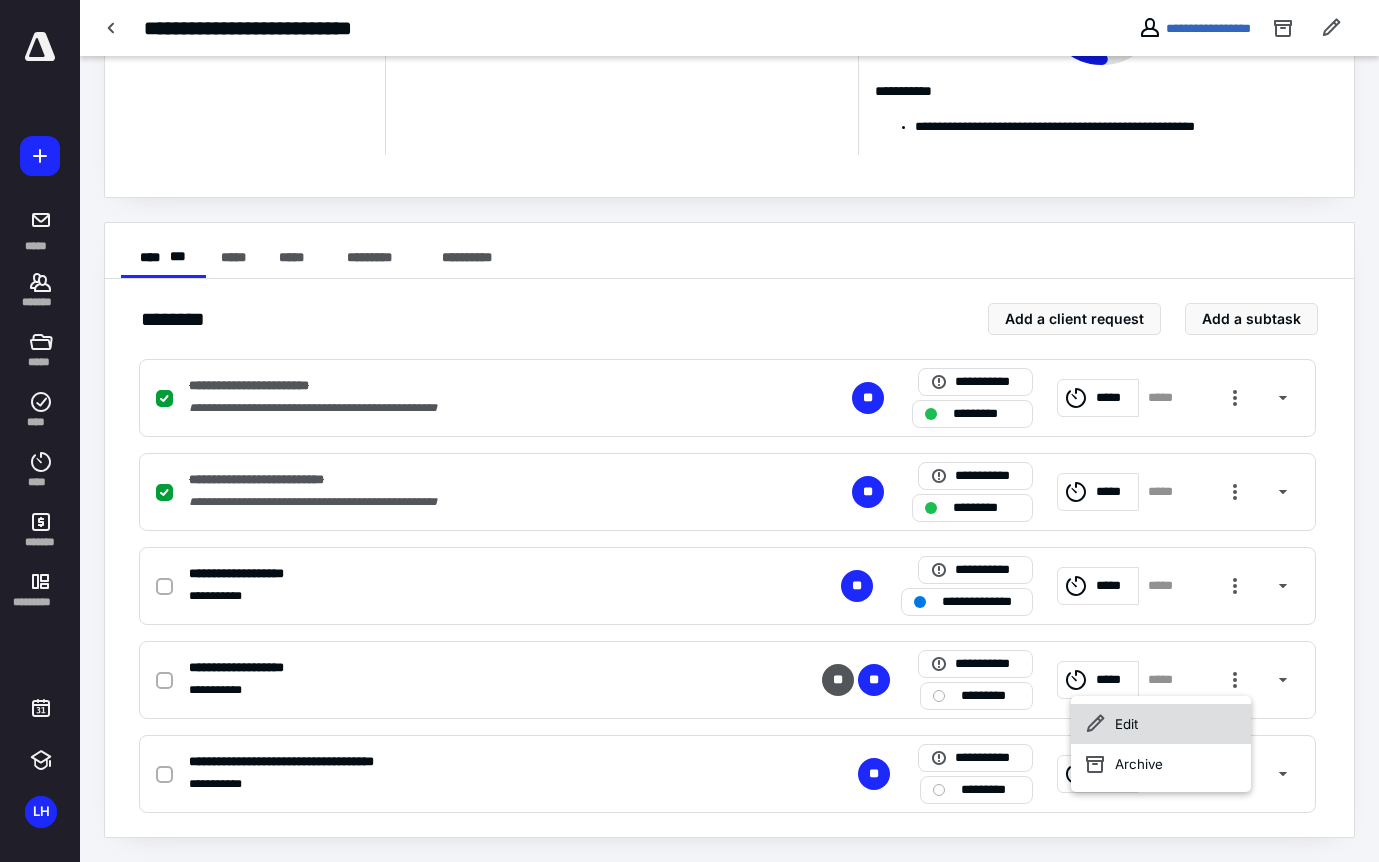 click on "Edit" at bounding box center (1161, 724) 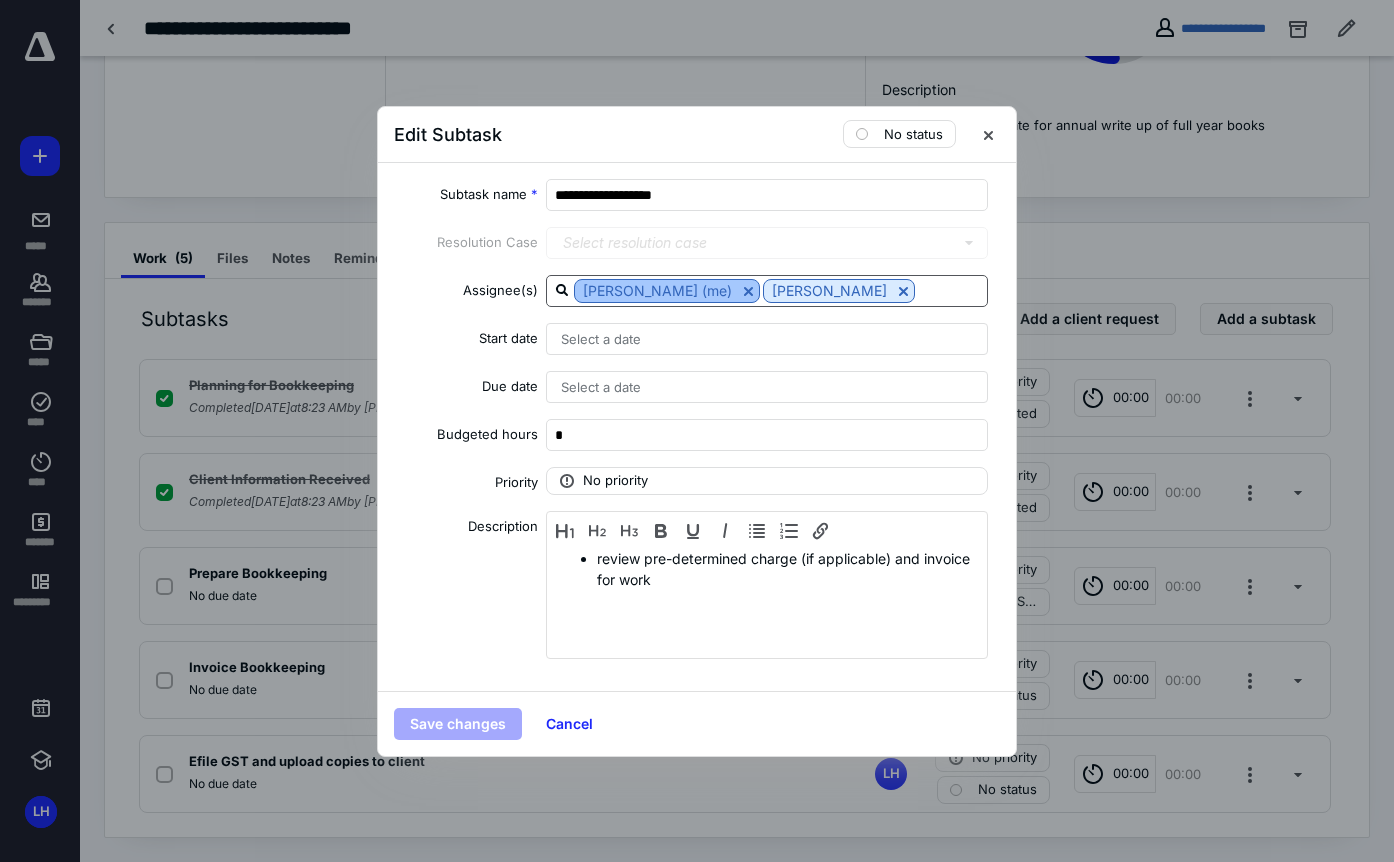 click at bounding box center [748, 291] 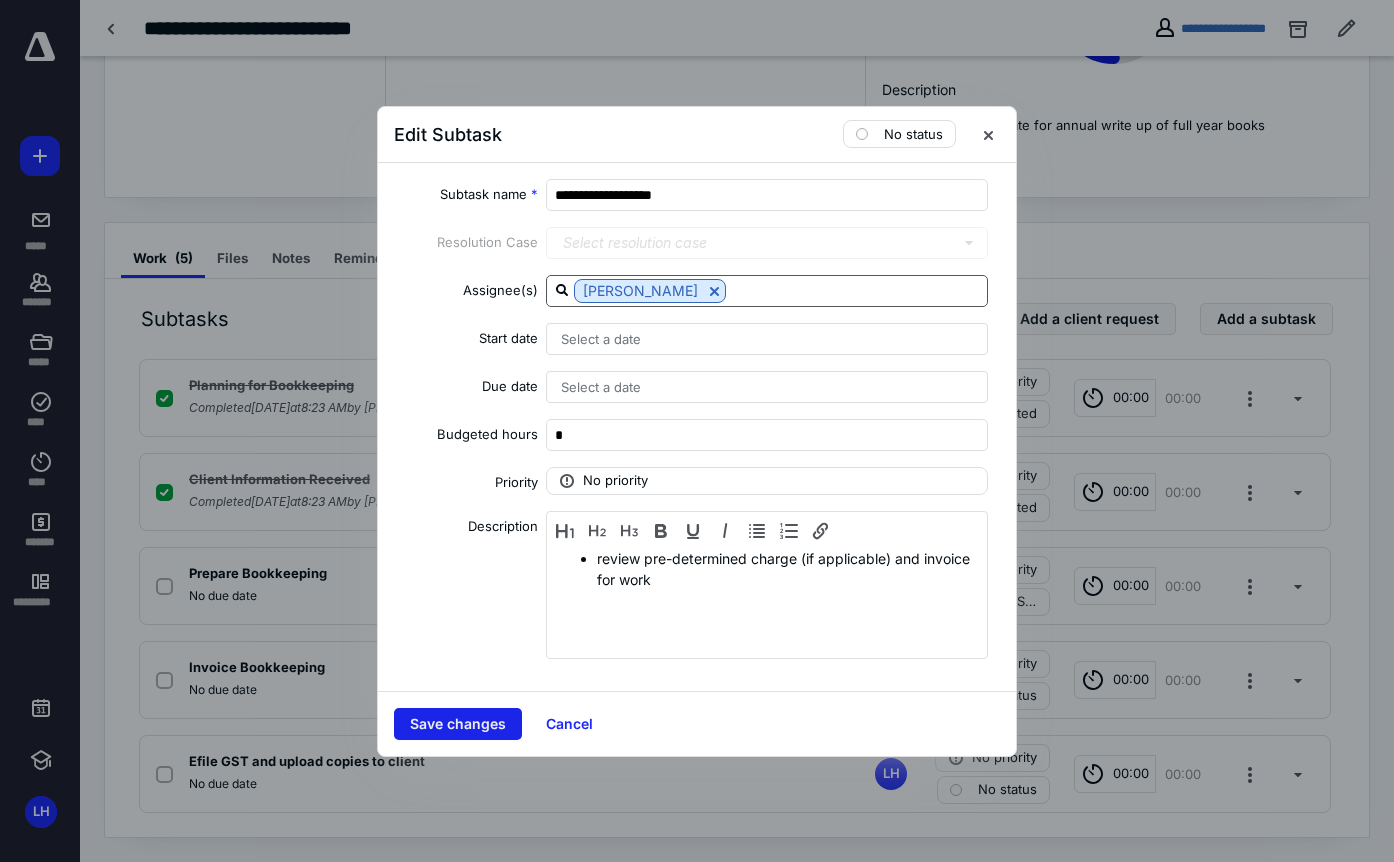 click on "Save changes" at bounding box center (458, 724) 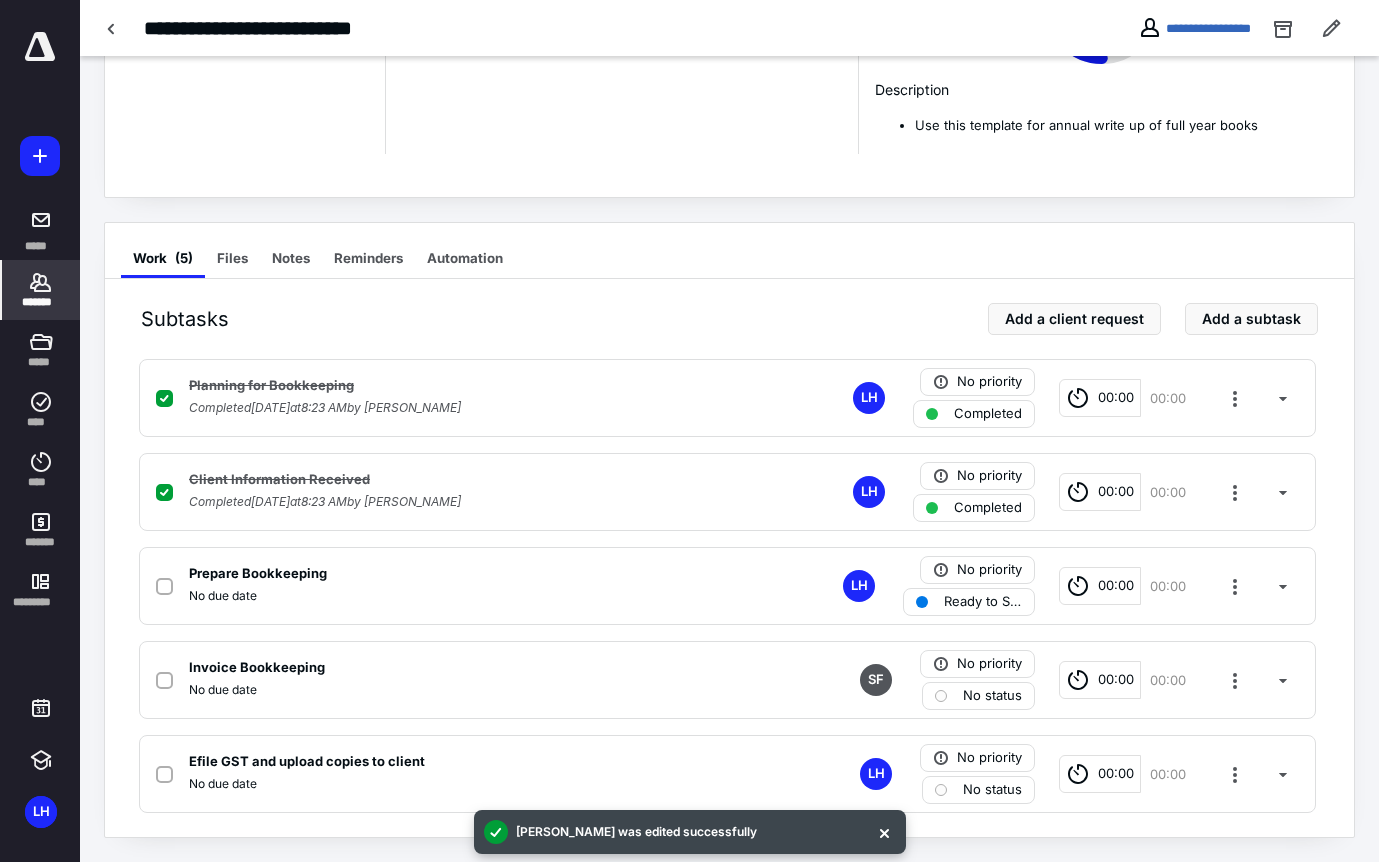click 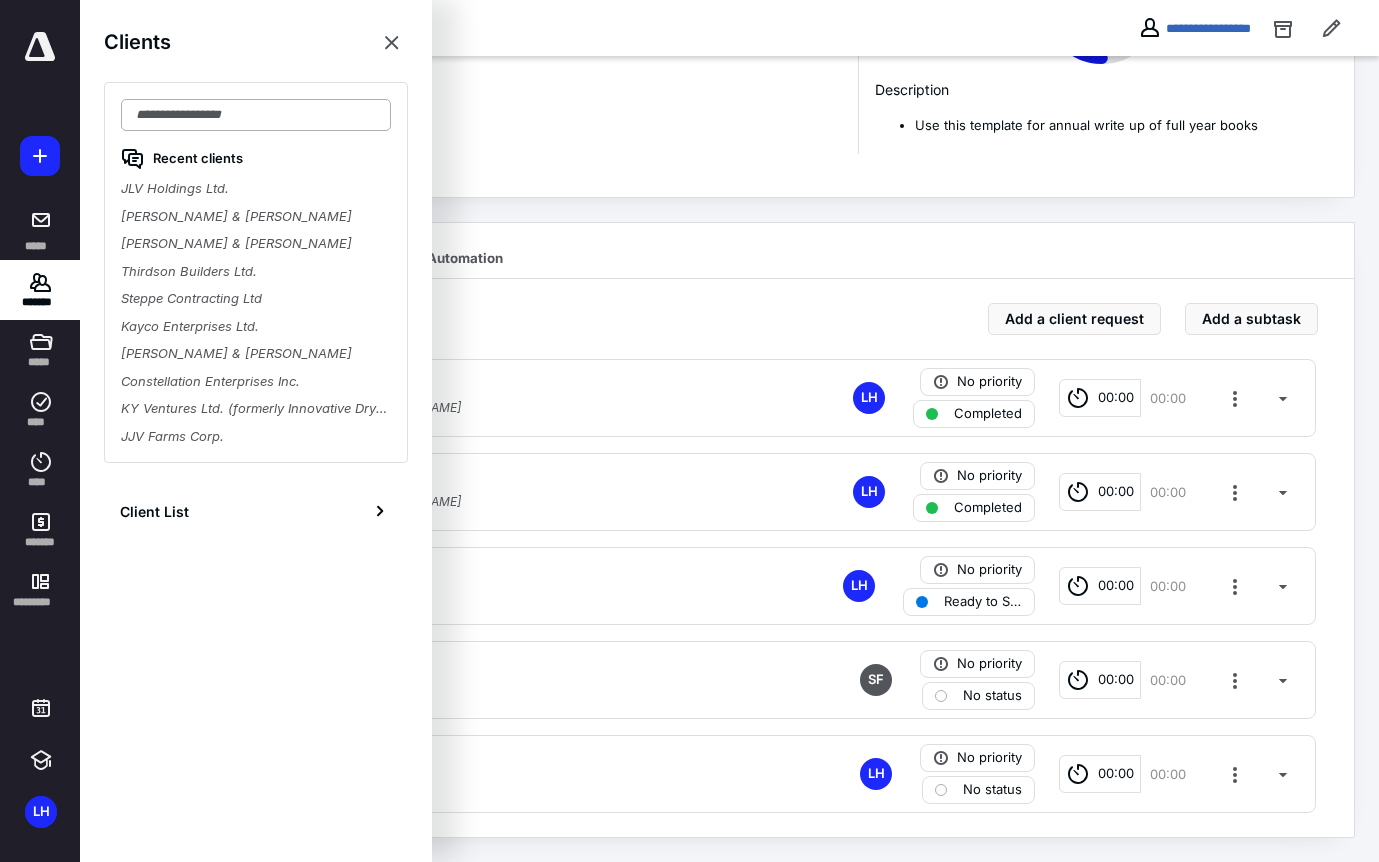 click at bounding box center (256, 115) 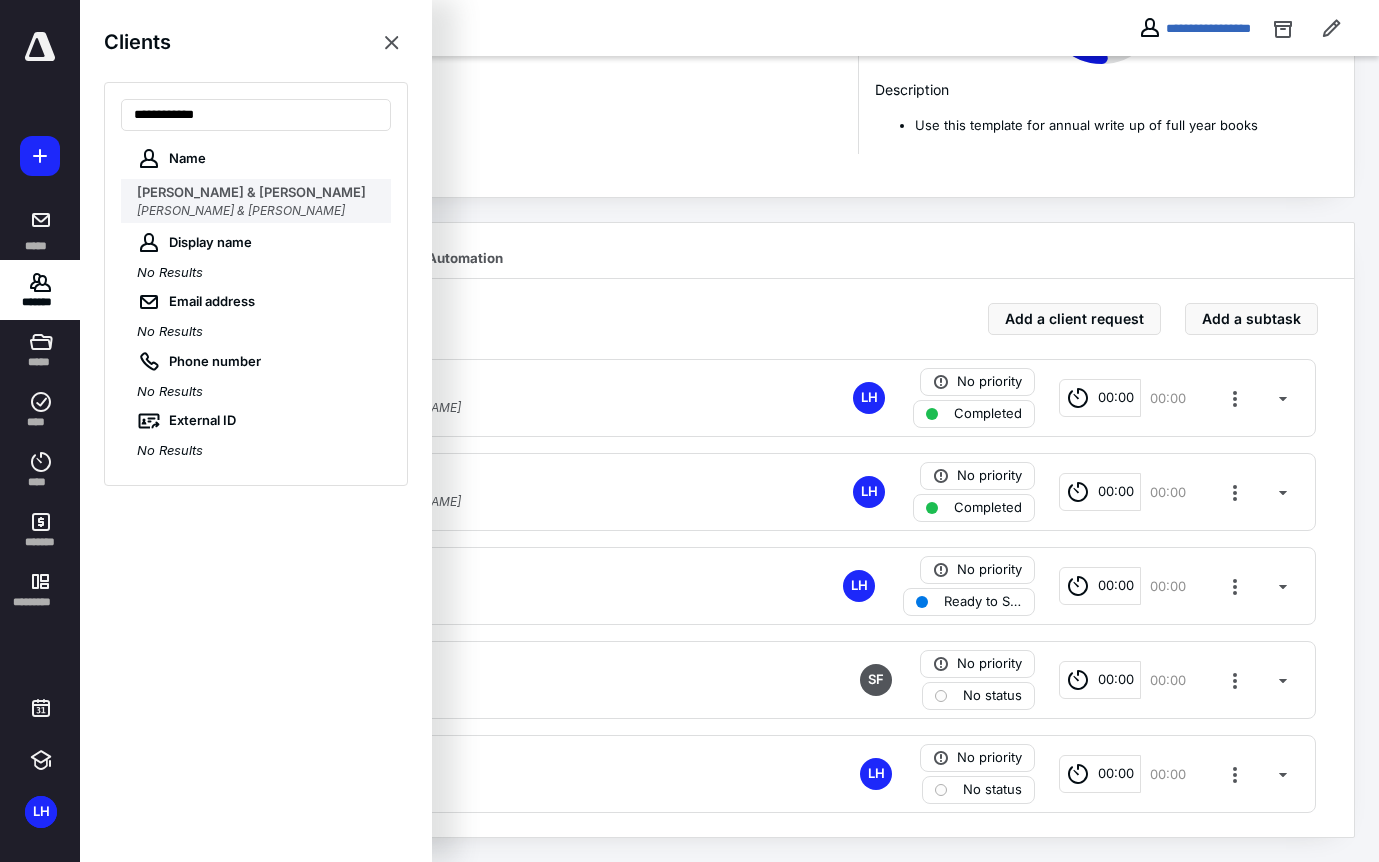 type on "**********" 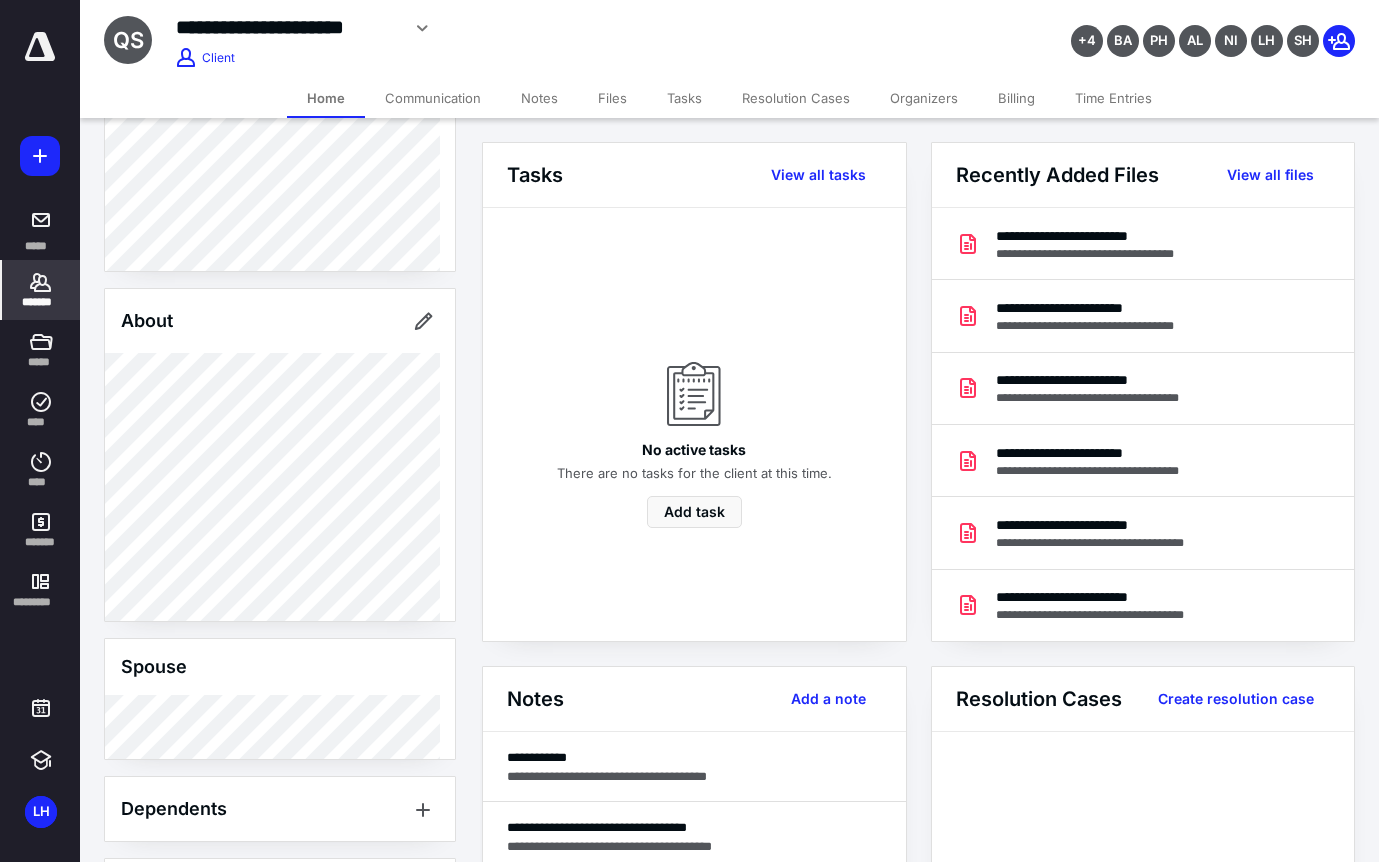 scroll, scrollTop: 300, scrollLeft: 0, axis: vertical 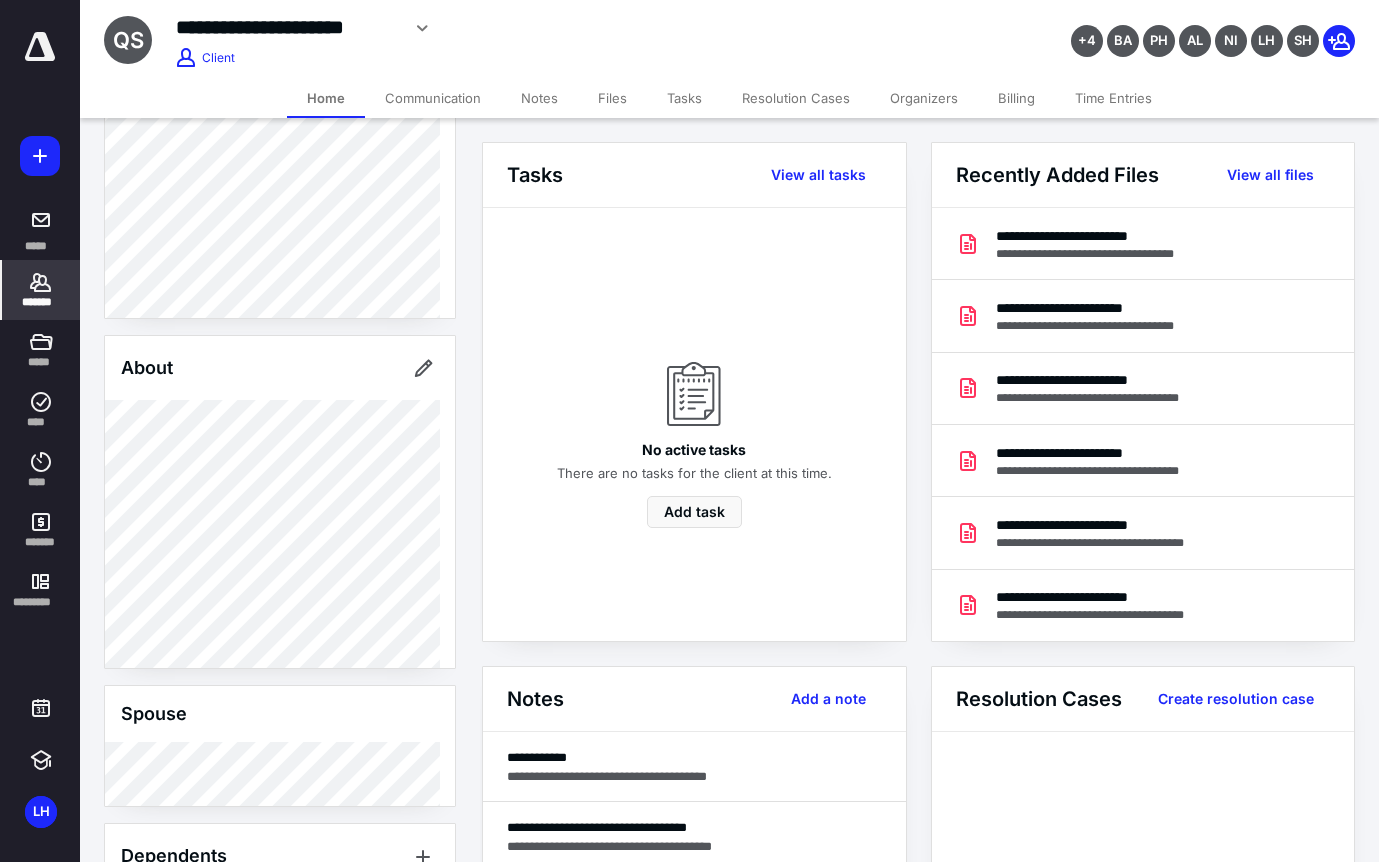 click on "Home Communication Notes Files Tasks Resolution Cases Organizers Billing Time Entries" at bounding box center (729, 98) 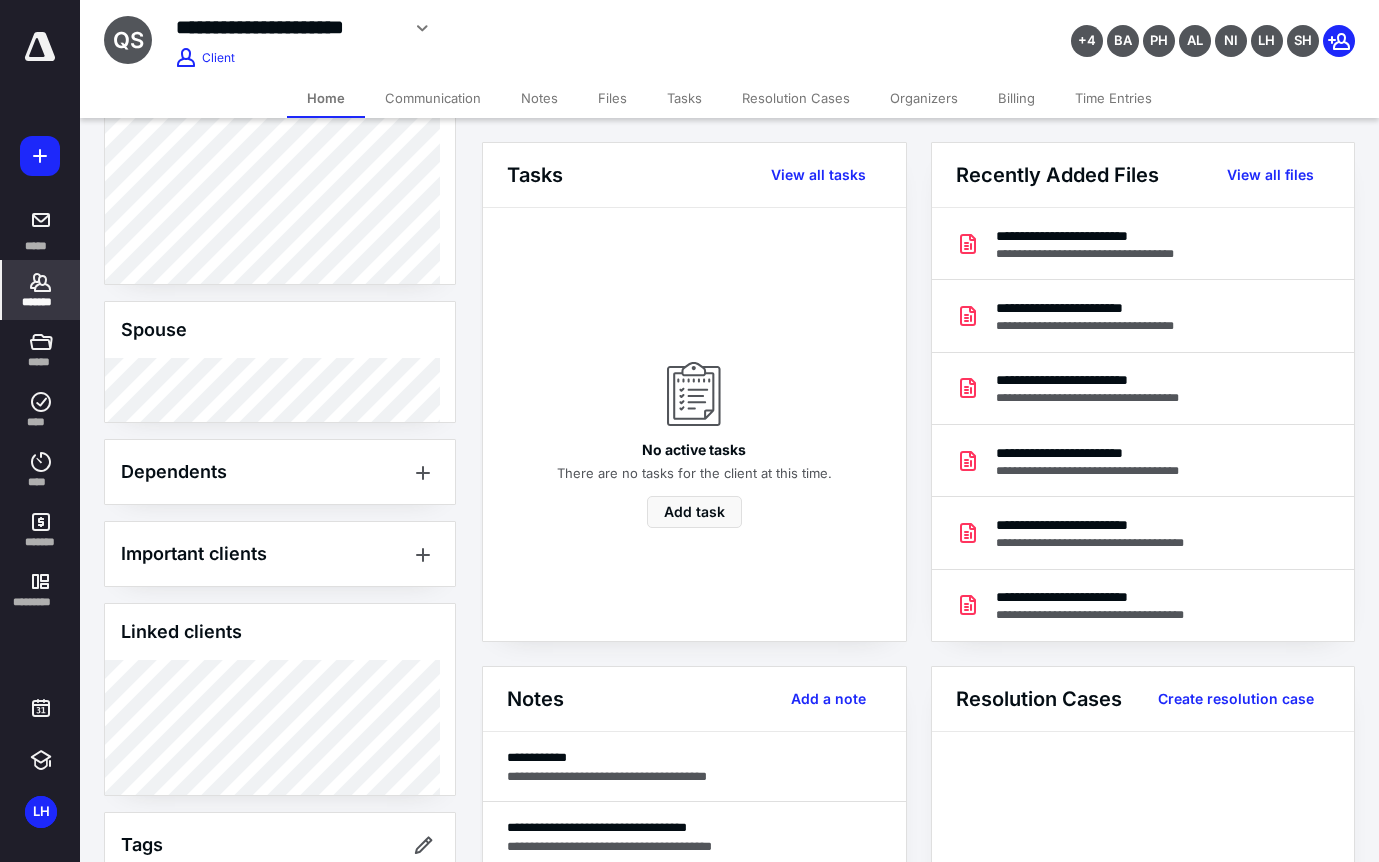 scroll, scrollTop: 800, scrollLeft: 0, axis: vertical 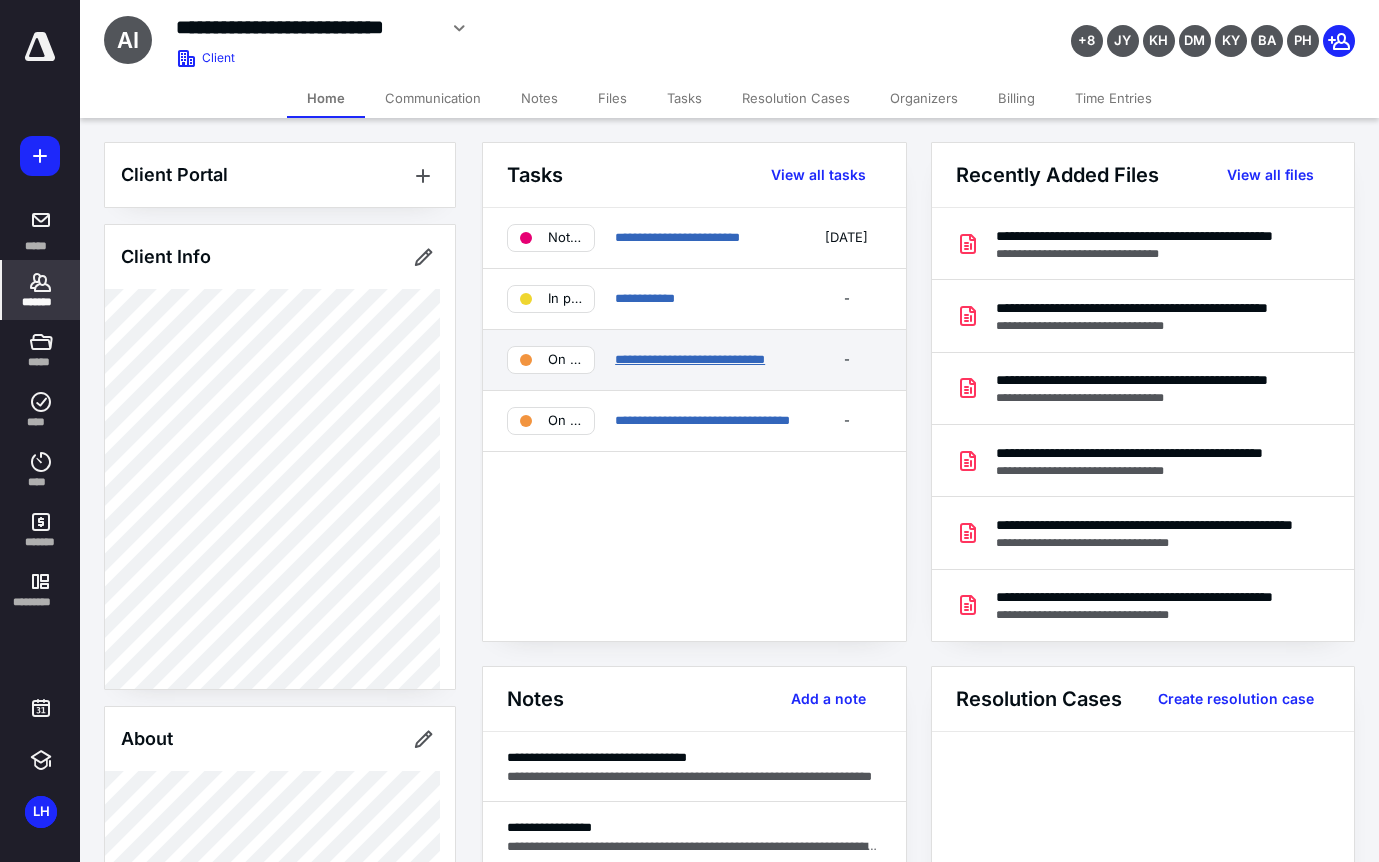 click on "**********" at bounding box center (690, 359) 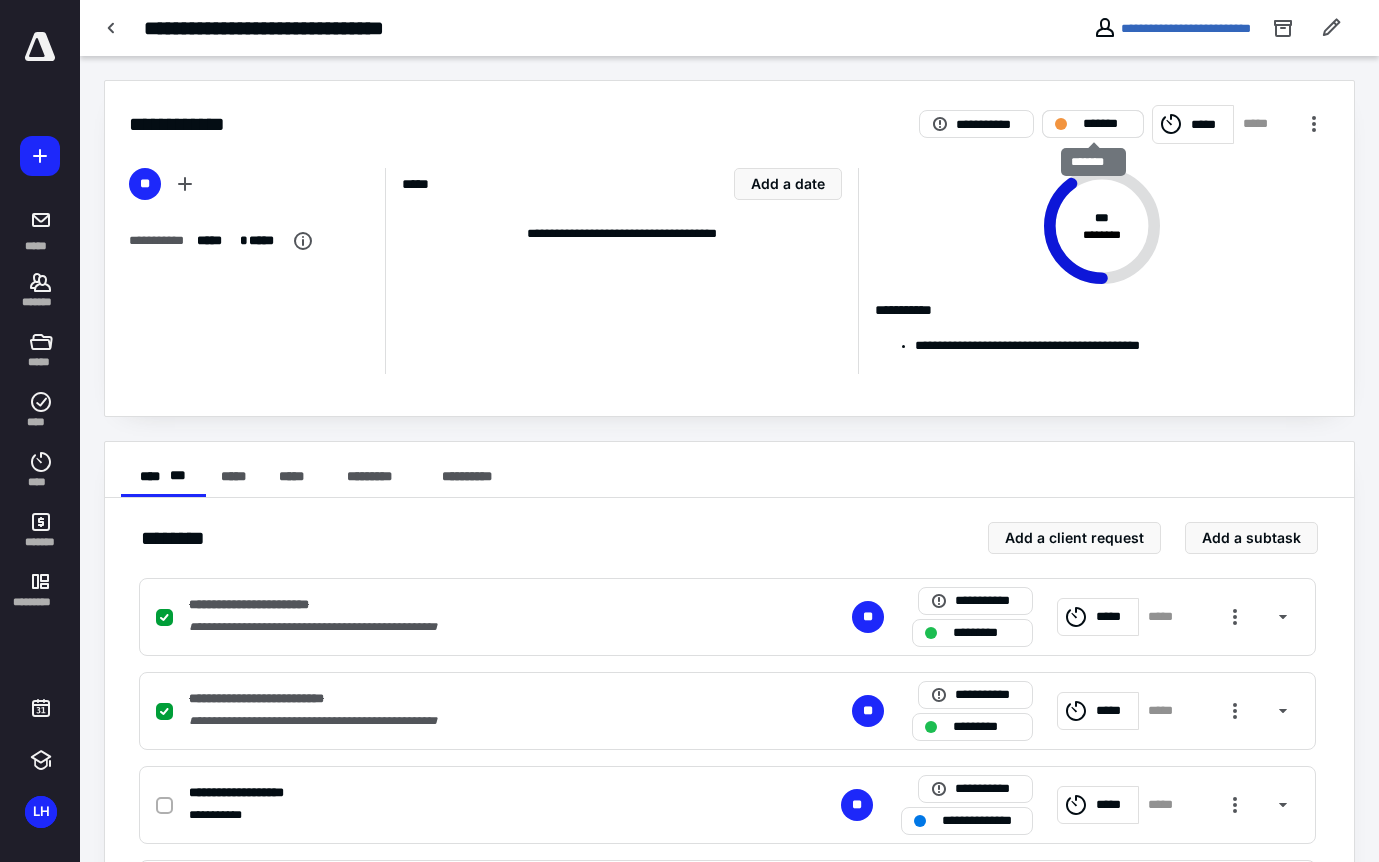 click on "*******" at bounding box center (1107, 124) 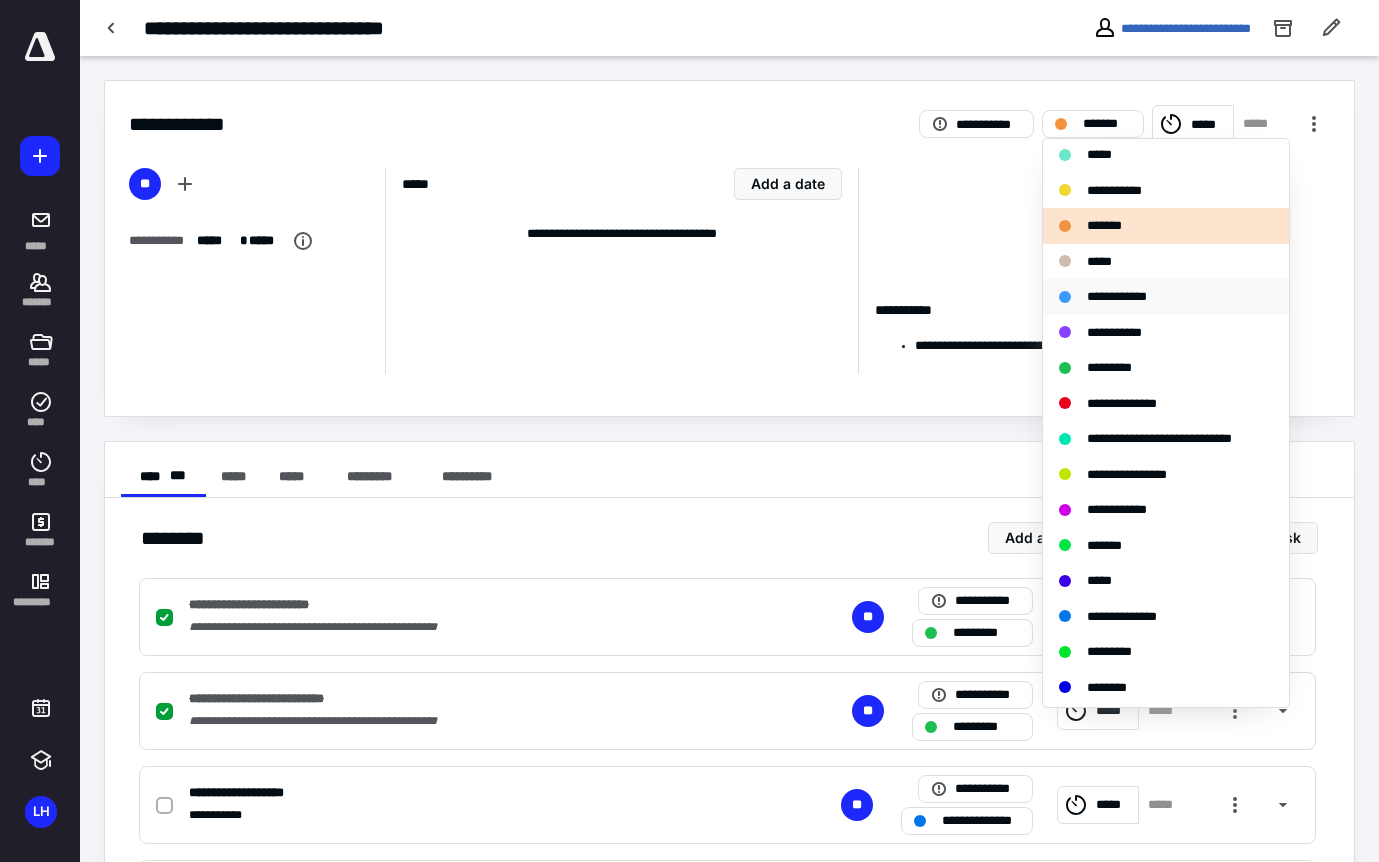 scroll, scrollTop: 298, scrollLeft: 0, axis: vertical 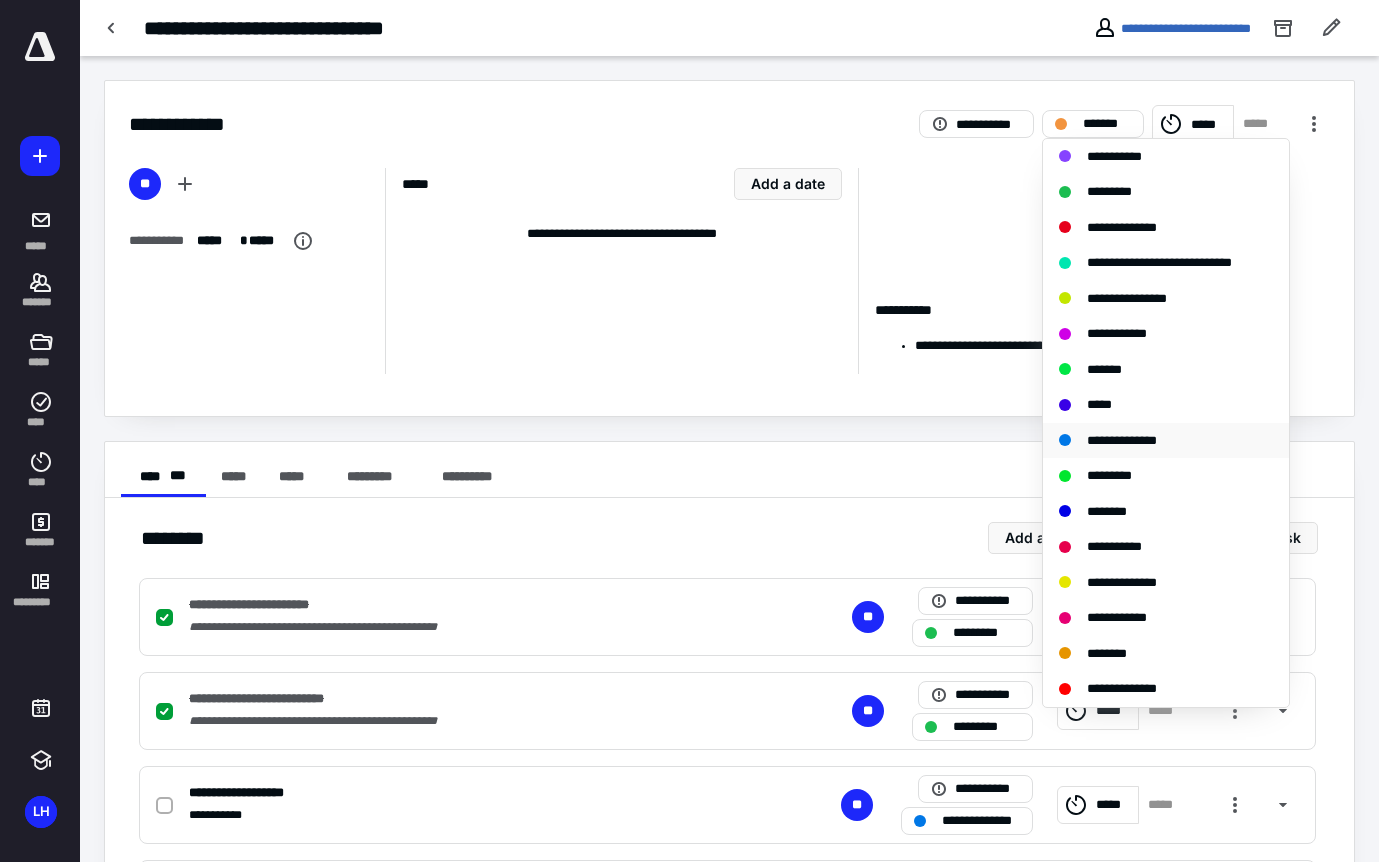 click on "**********" at bounding box center [1122, 440] 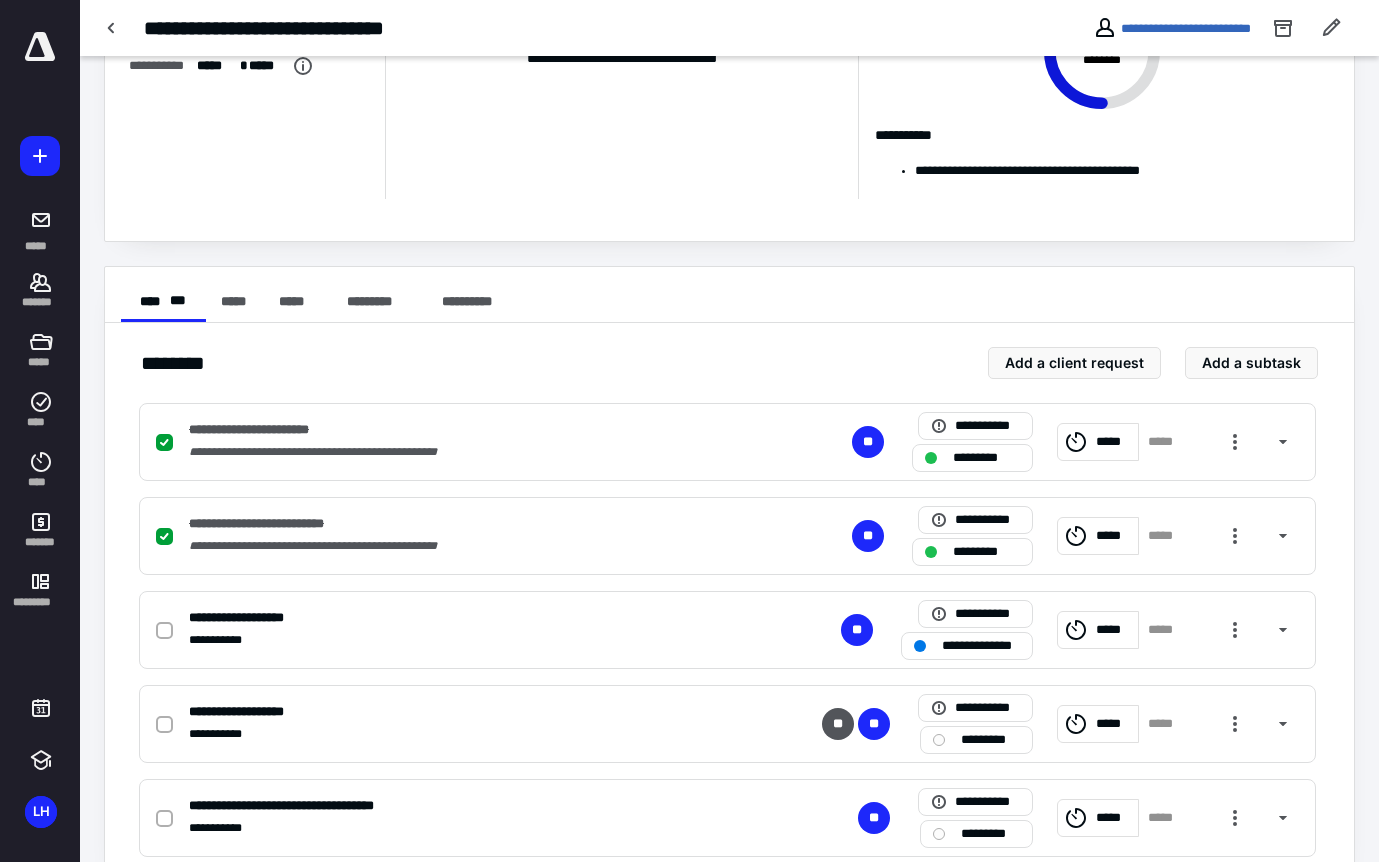 scroll, scrollTop: 219, scrollLeft: 0, axis: vertical 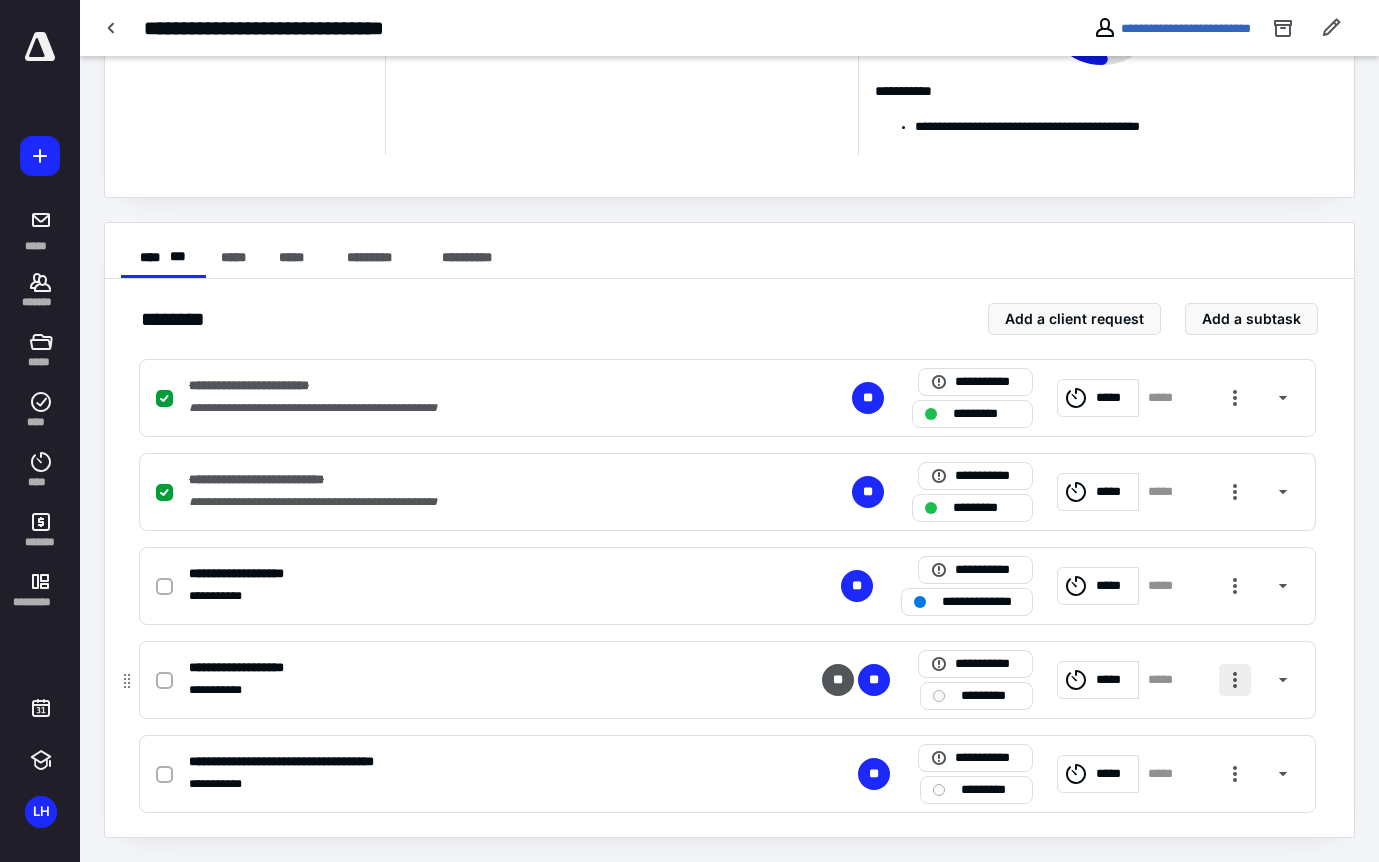 click at bounding box center [1235, 680] 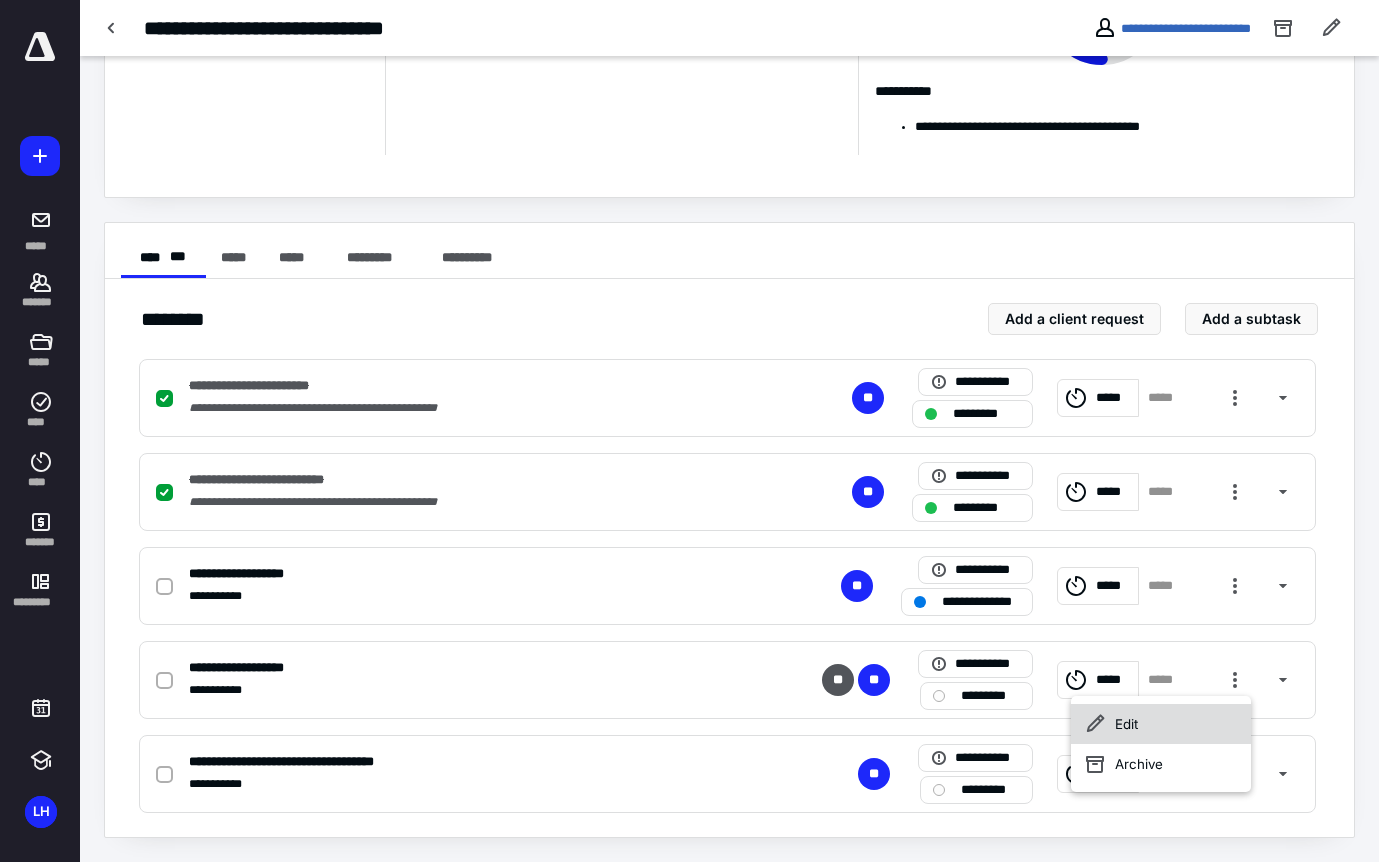 click on "Edit" at bounding box center (1161, 724) 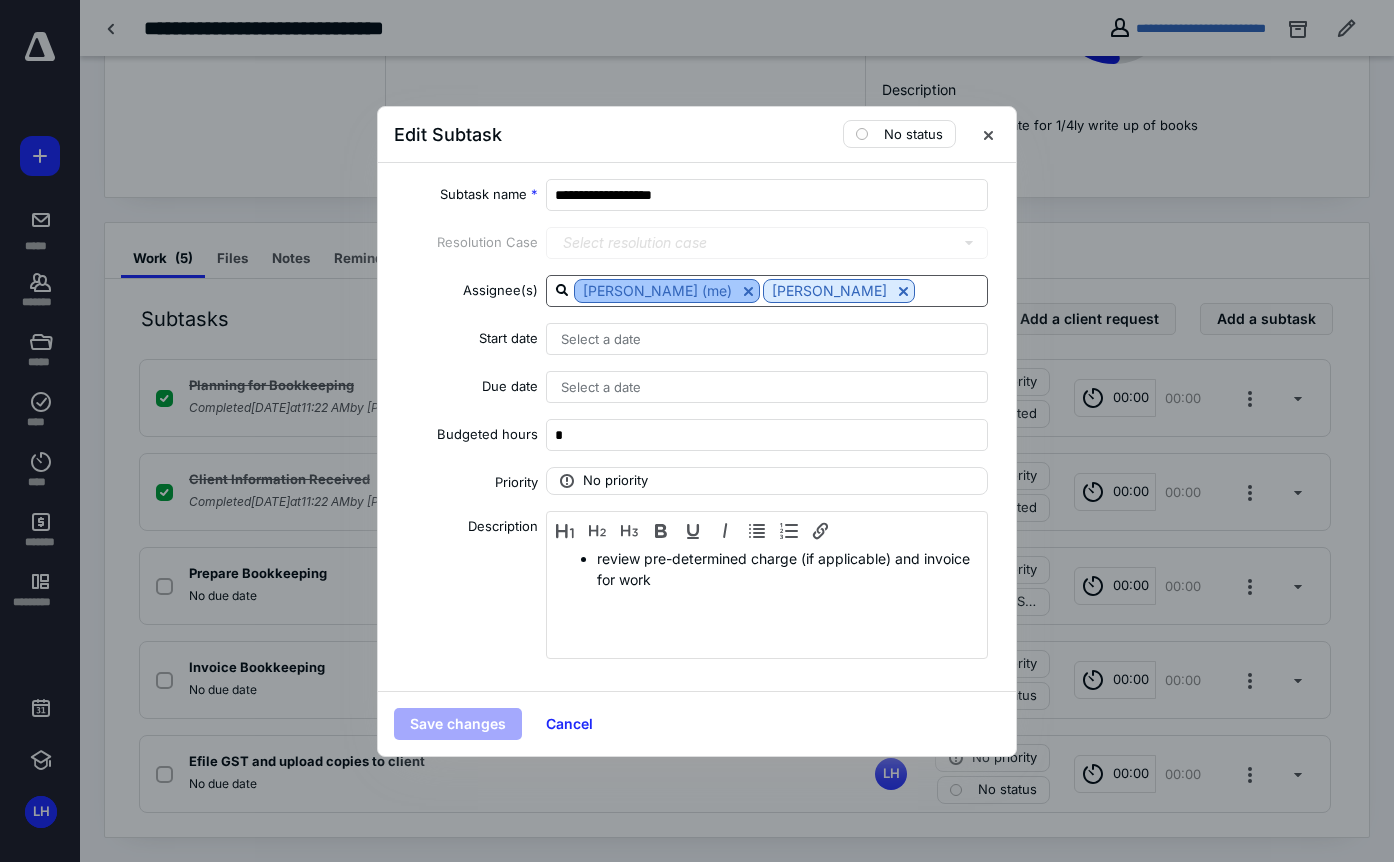 click at bounding box center [748, 291] 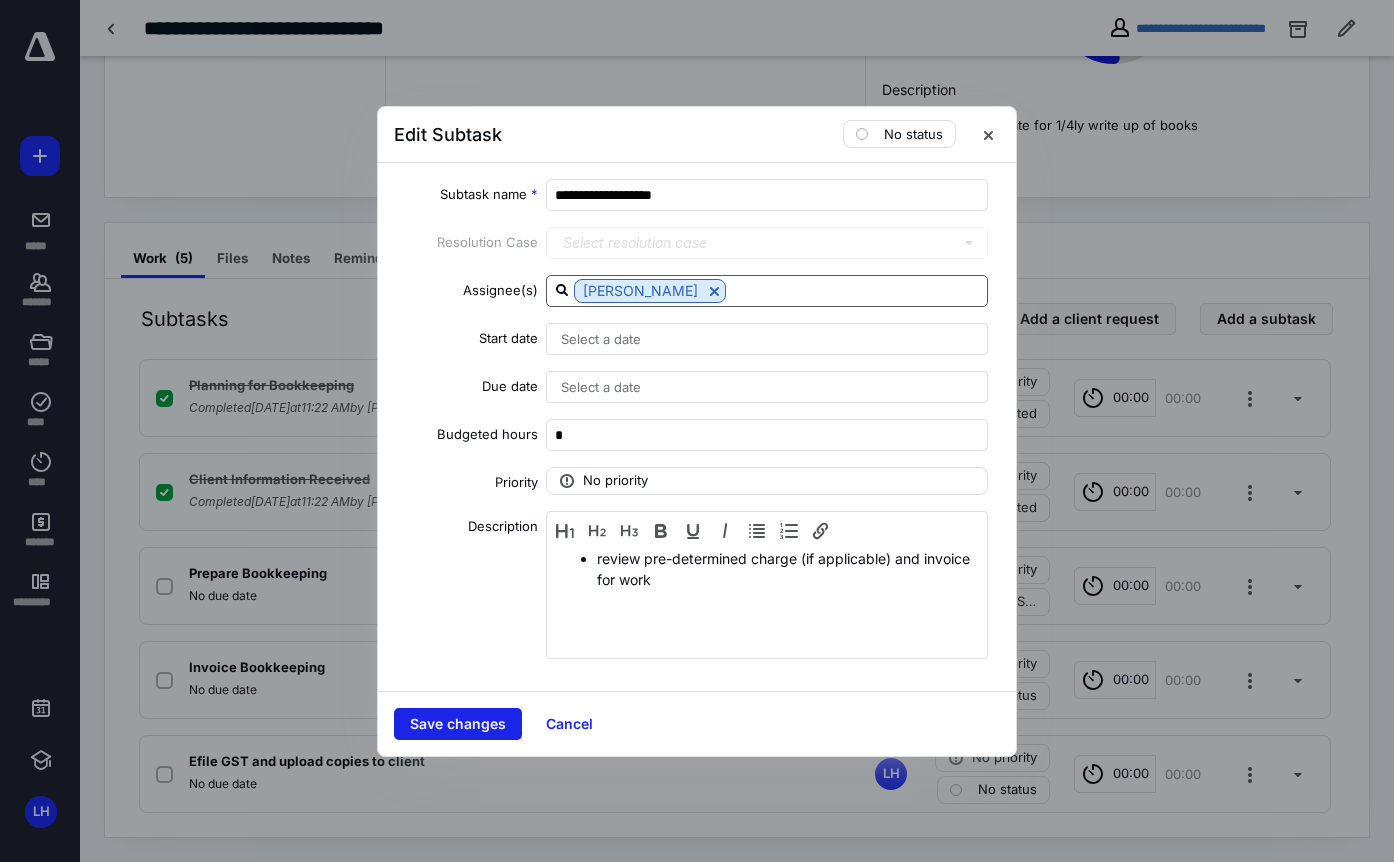 click on "Save changes" at bounding box center [458, 724] 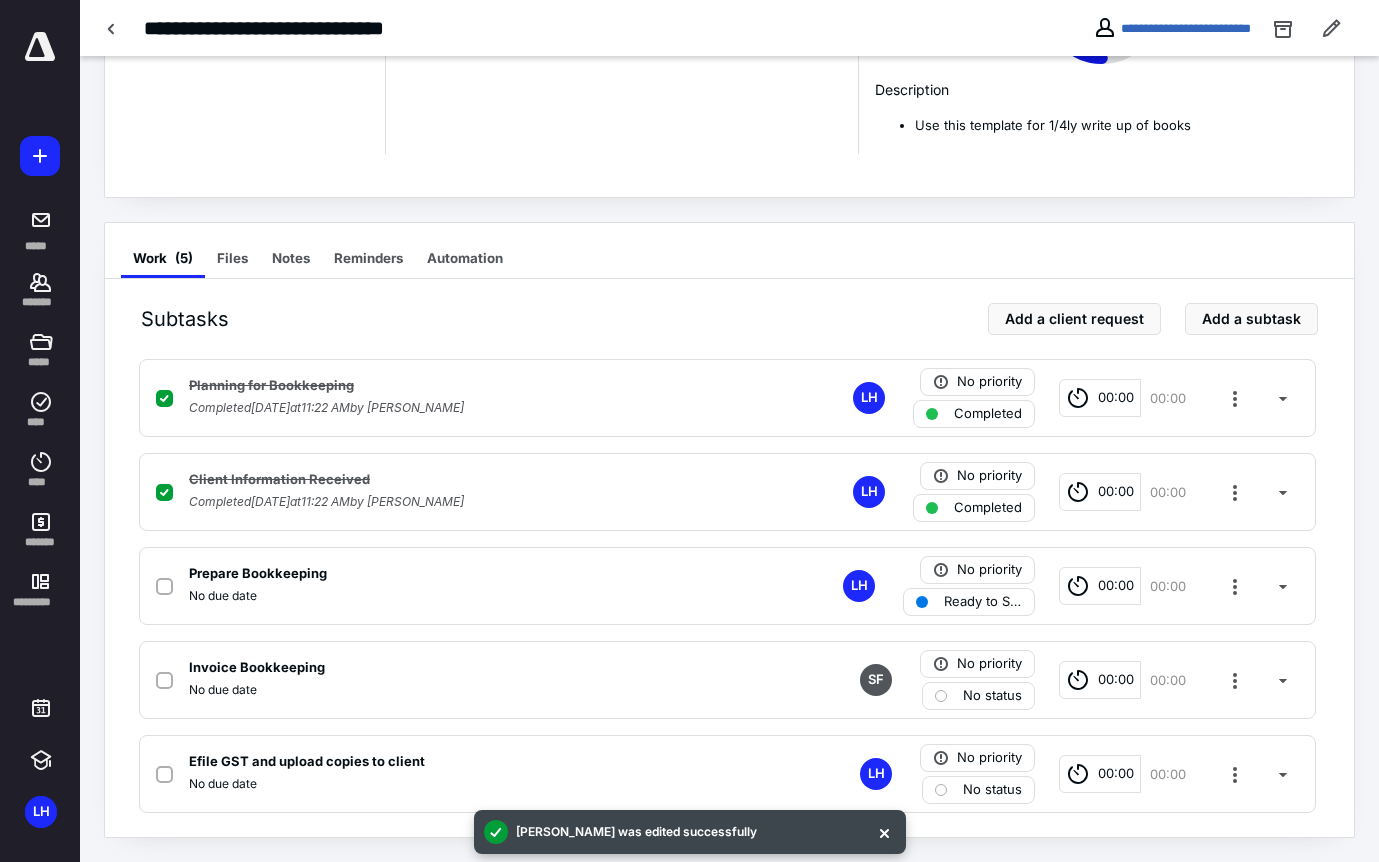 click on "Subtasks Add a client request Add a subtask Planning for Bookkeeping Completed  [DATE]  11:22 AM  by [PERSON_NAME] LH No priority Completed 00:00 00:00 Client Information Received Completed  [DATE]  11:22 AM  by [PERSON_NAME] LH No priority Completed 00:00 00:00 Prepare Bookkeeping No due date LH No priority Ready to Start 00:00 00:00 Invoice Bookkeeping No due date SF No priority No status 00:00 00:00 Efile GST and upload copies to client No due date LH No priority No status 00:00 00:00" at bounding box center [729, 558] 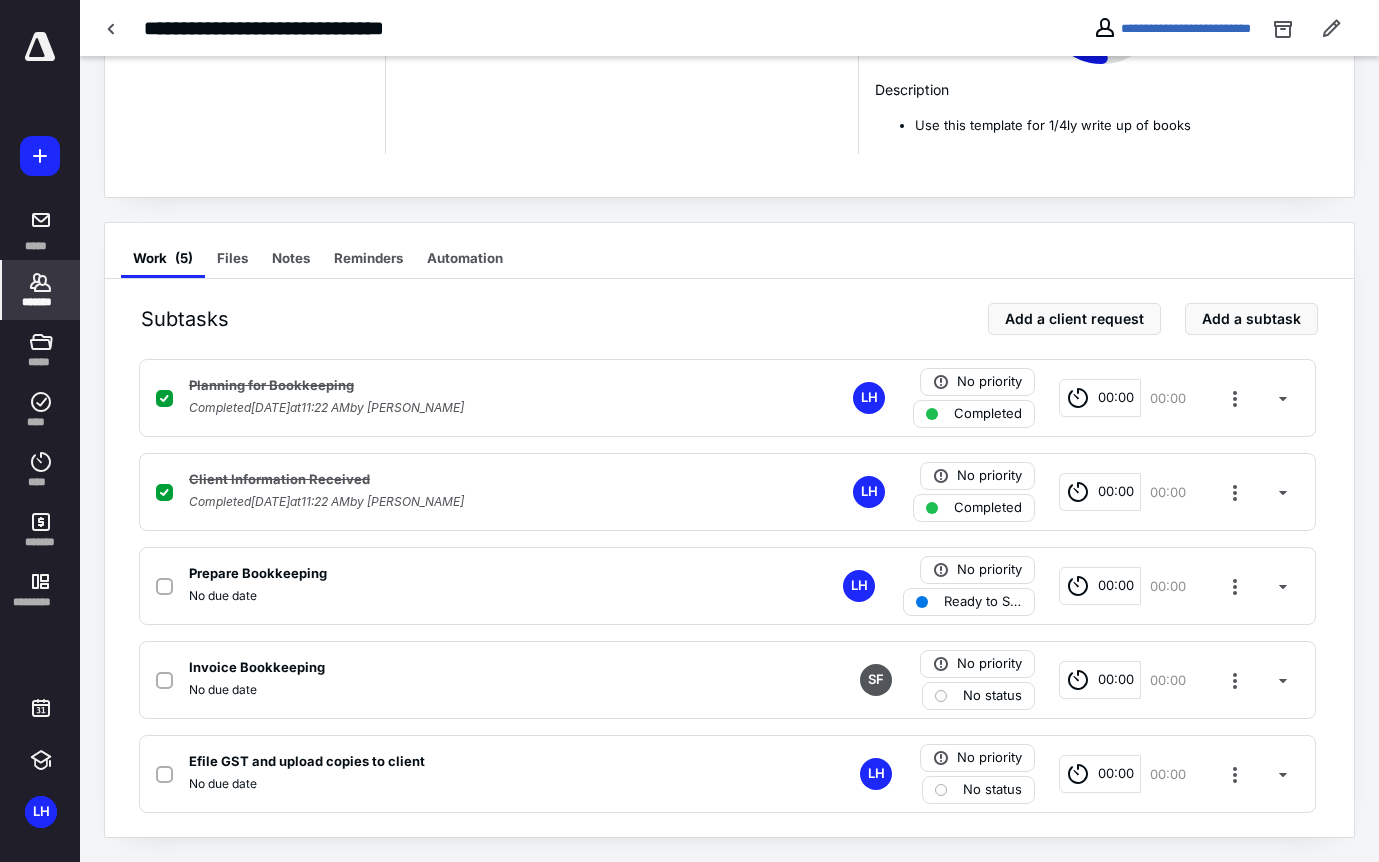 click 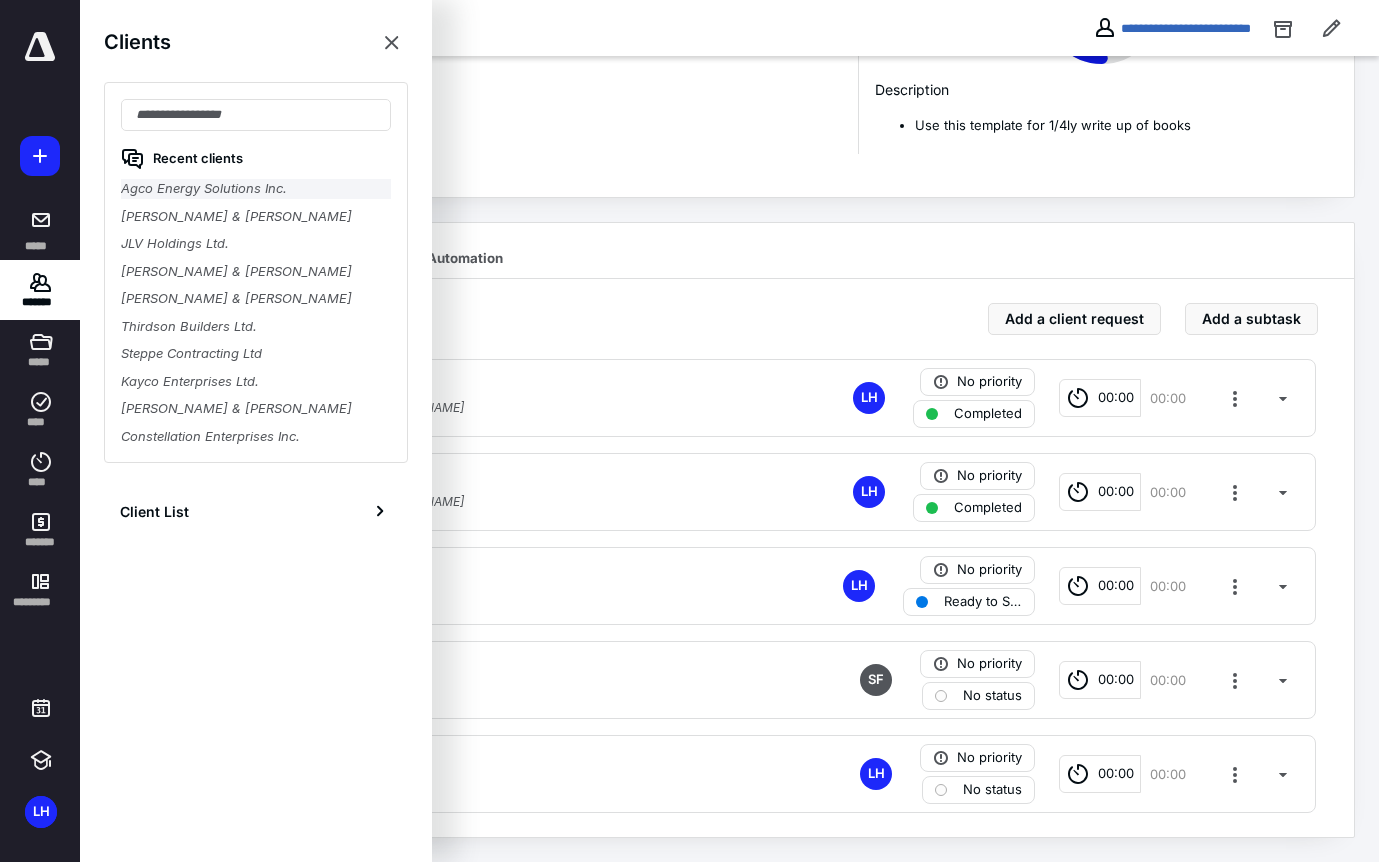 click on "Agco Energy Solutions Inc." at bounding box center [256, 189] 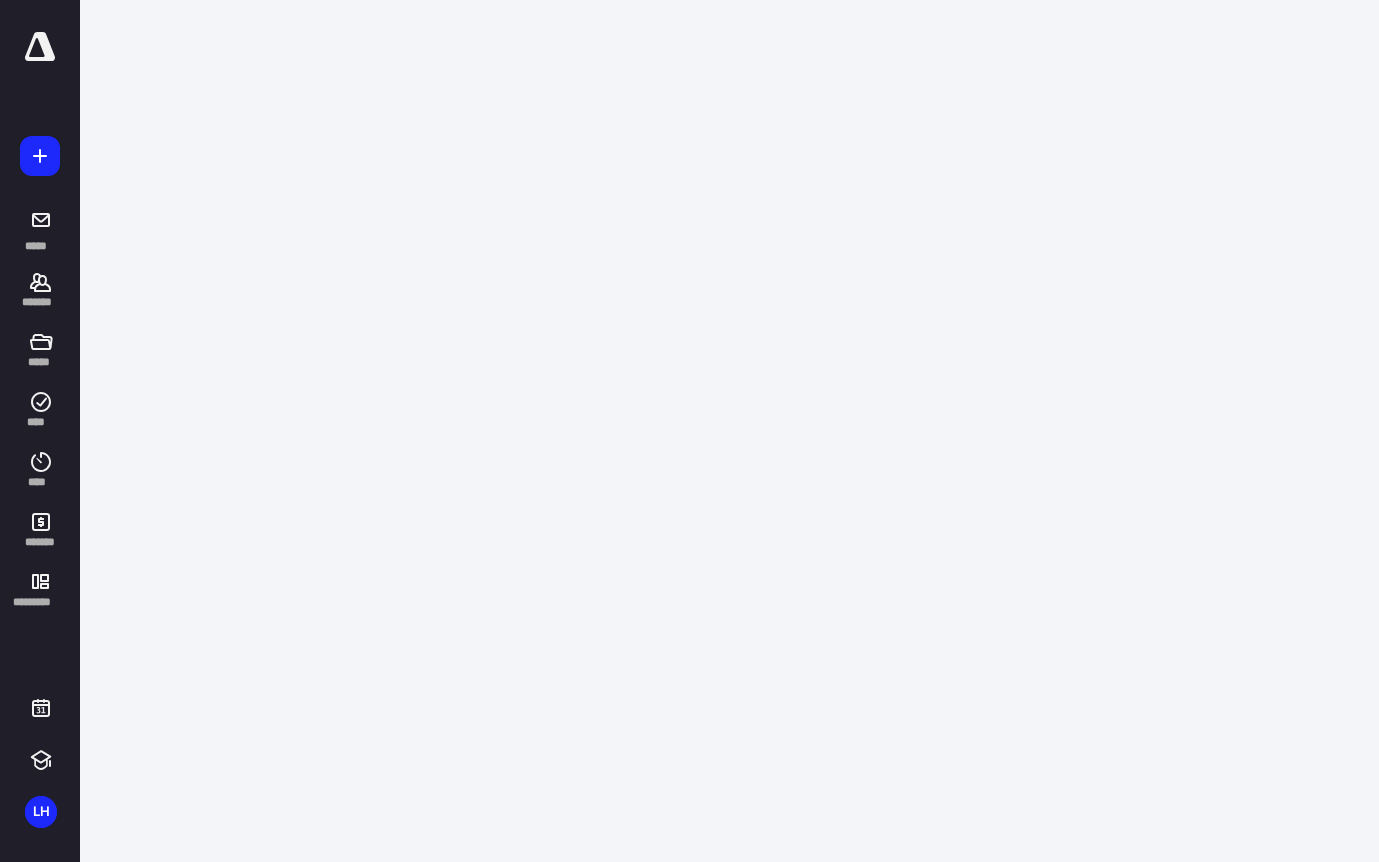 scroll, scrollTop: 0, scrollLeft: 0, axis: both 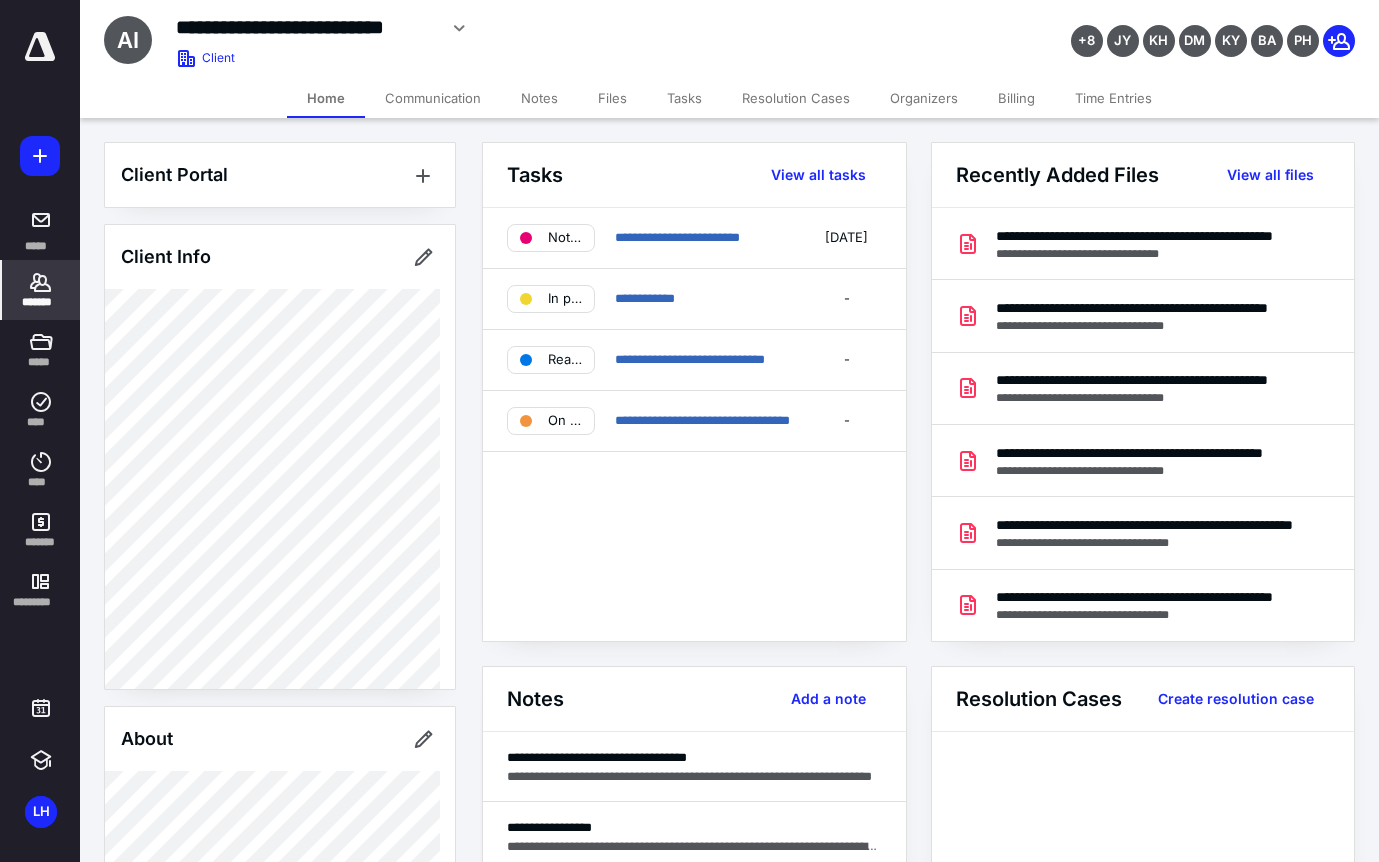 drag, startPoint x: 46, startPoint y: 293, endPoint x: 105, endPoint y: 207, distance: 104.292854 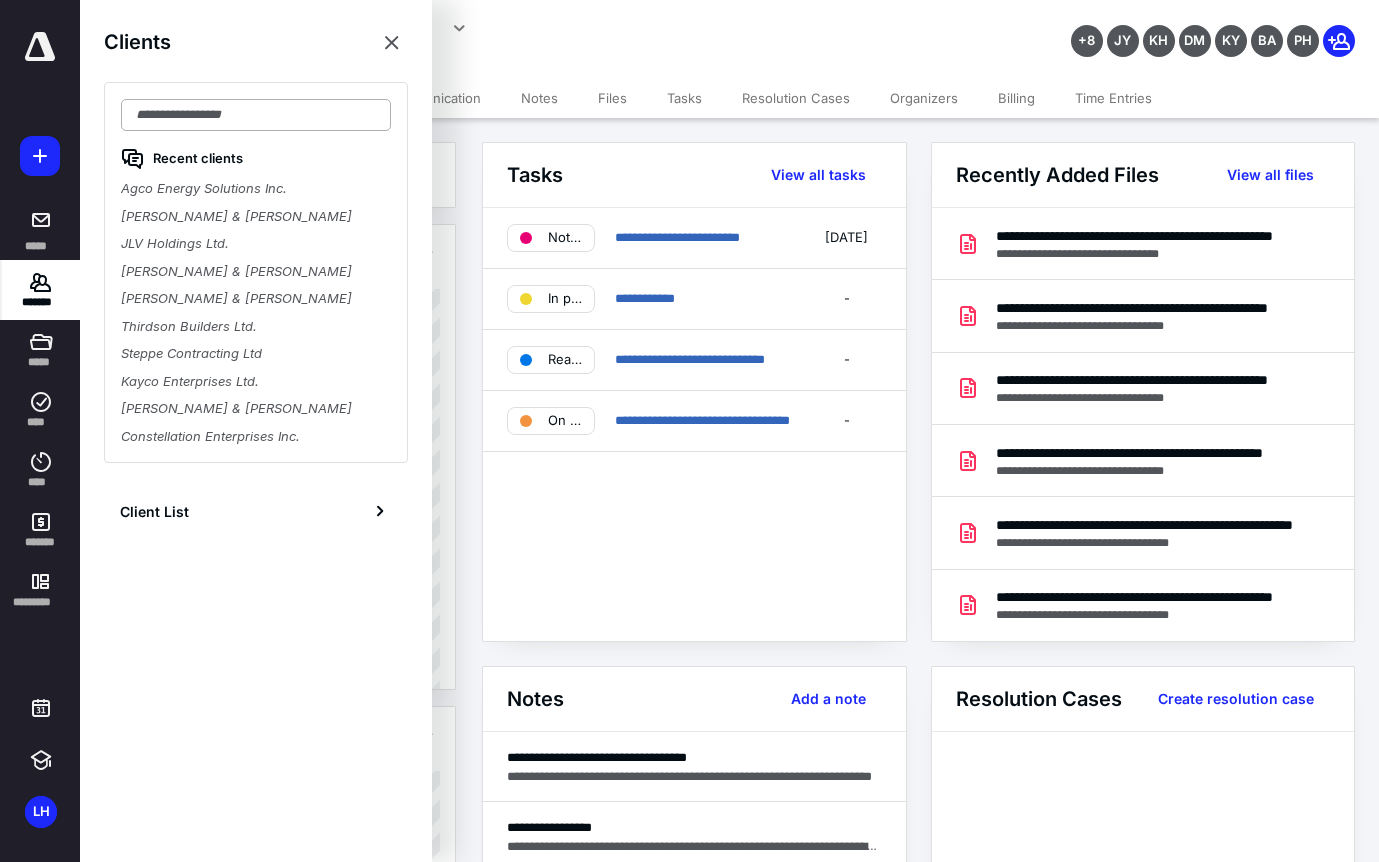 click at bounding box center [256, 115] 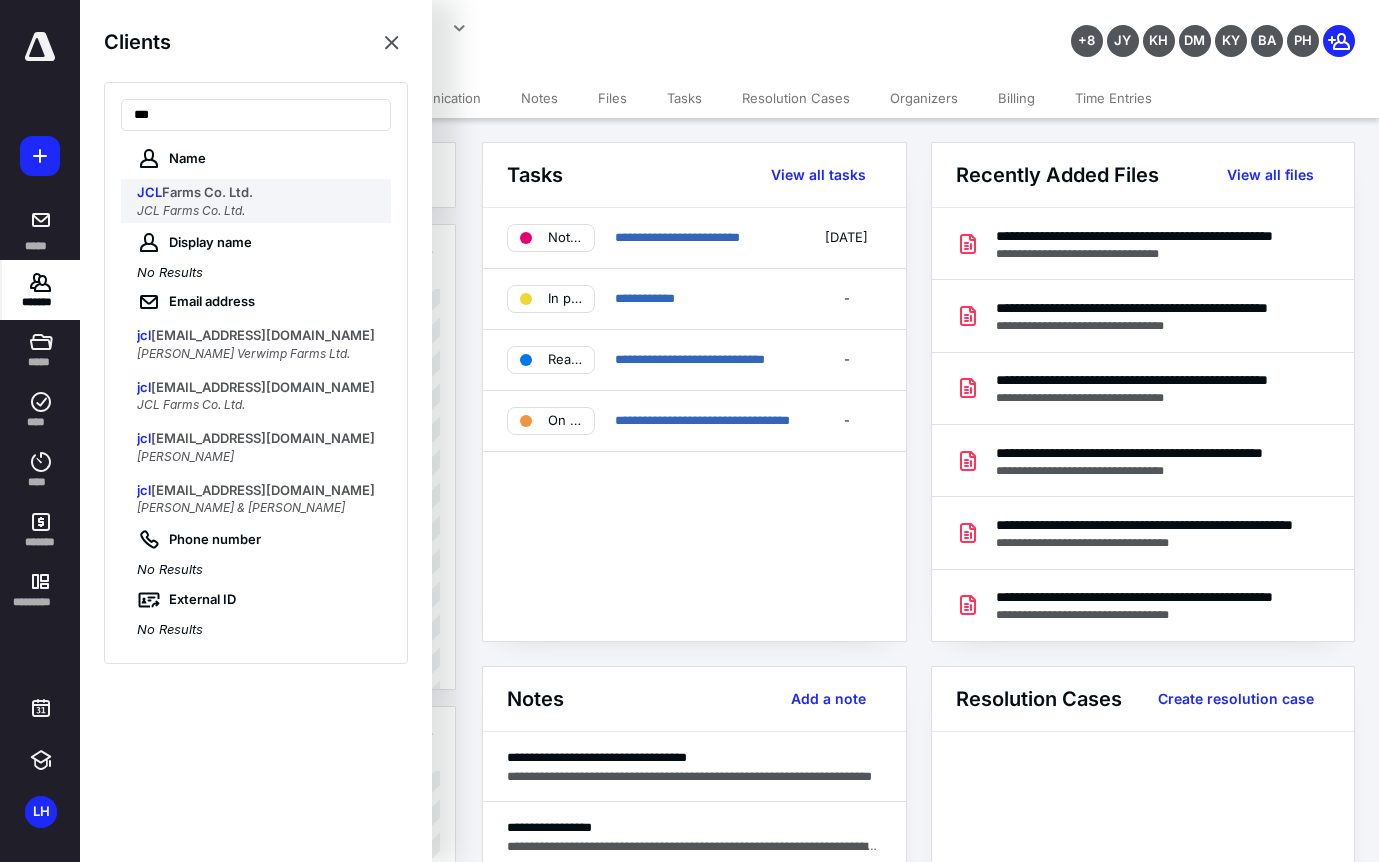 type on "***" 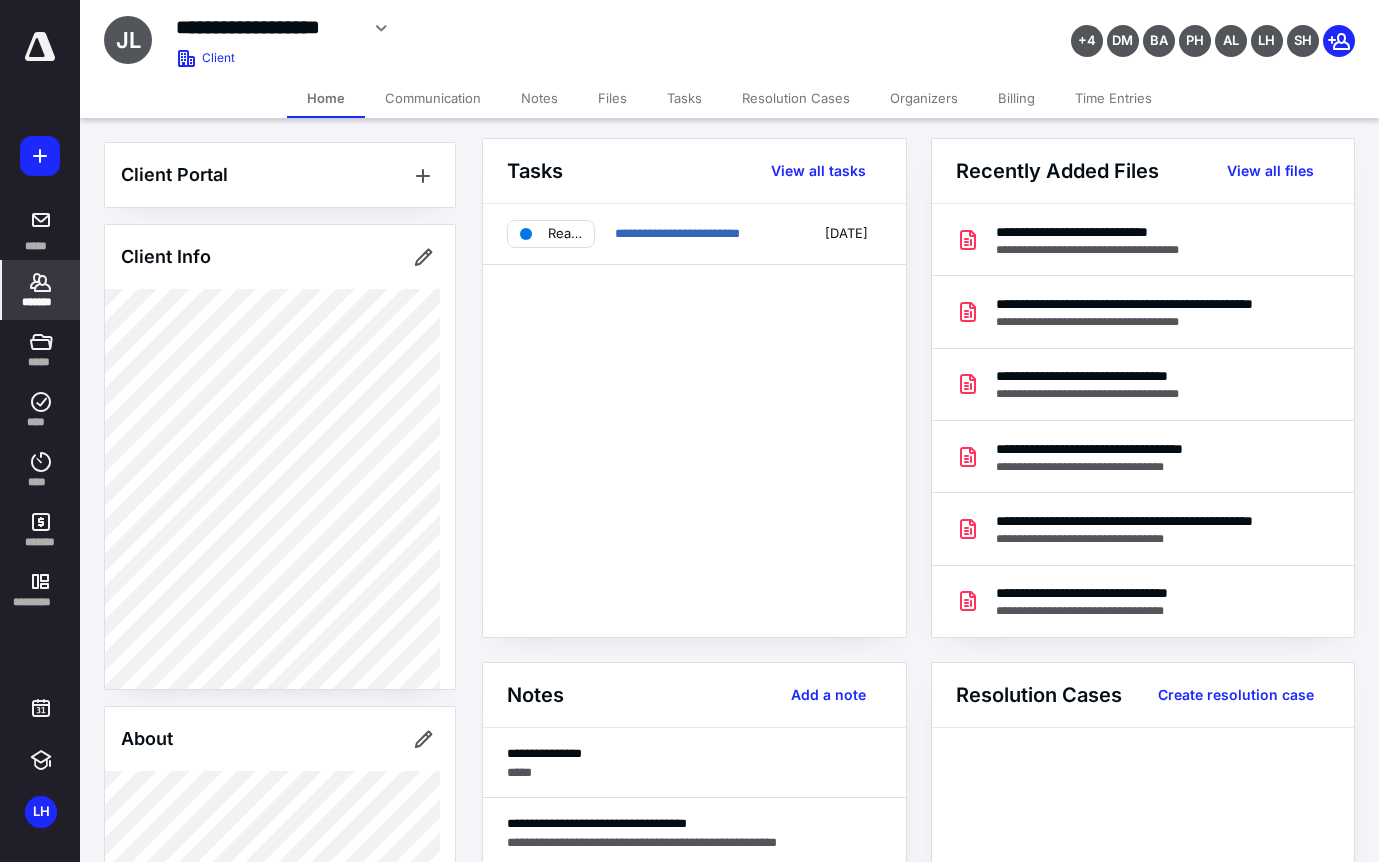 scroll, scrollTop: 0, scrollLeft: 0, axis: both 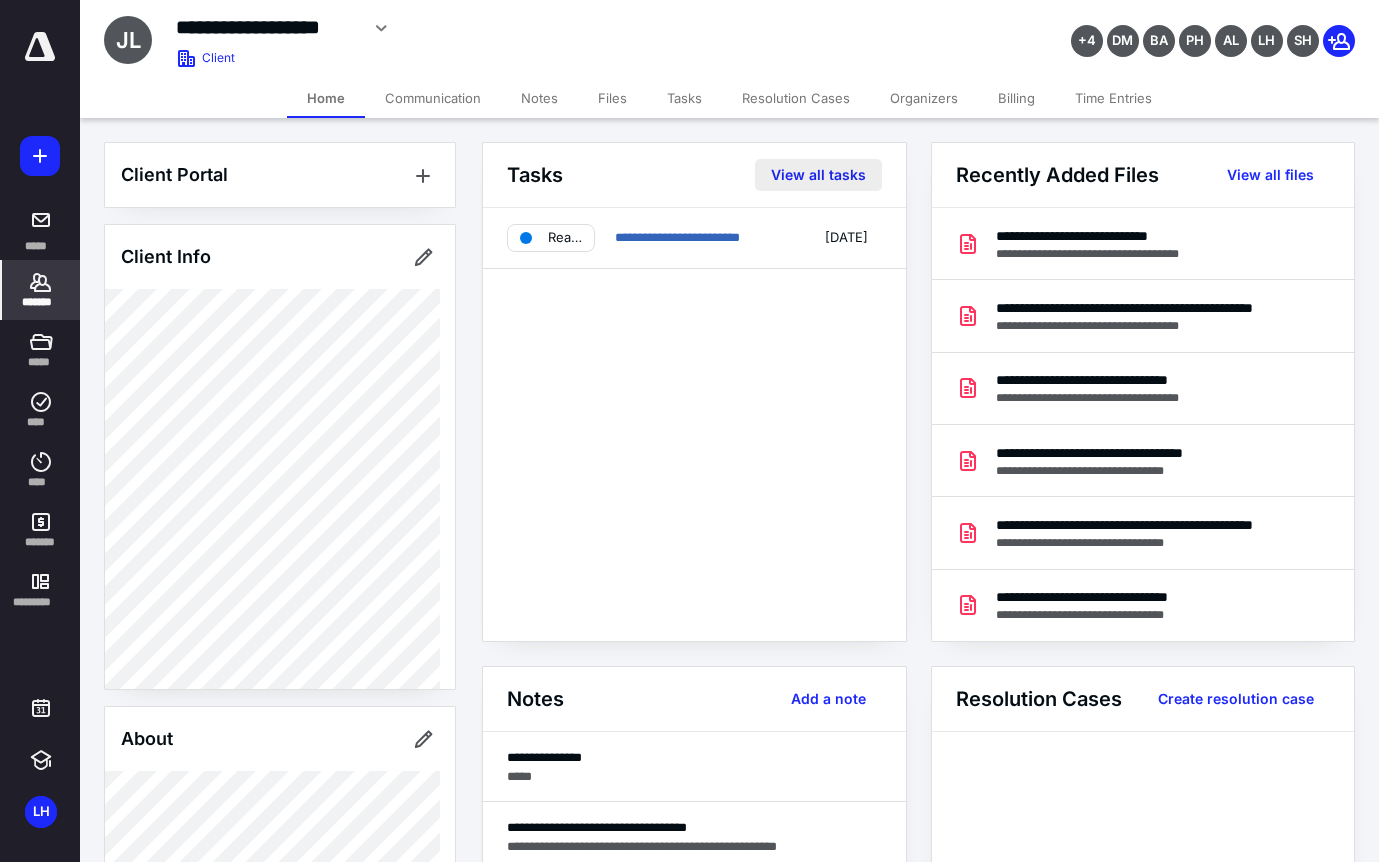 click on "View all tasks" at bounding box center (818, 175) 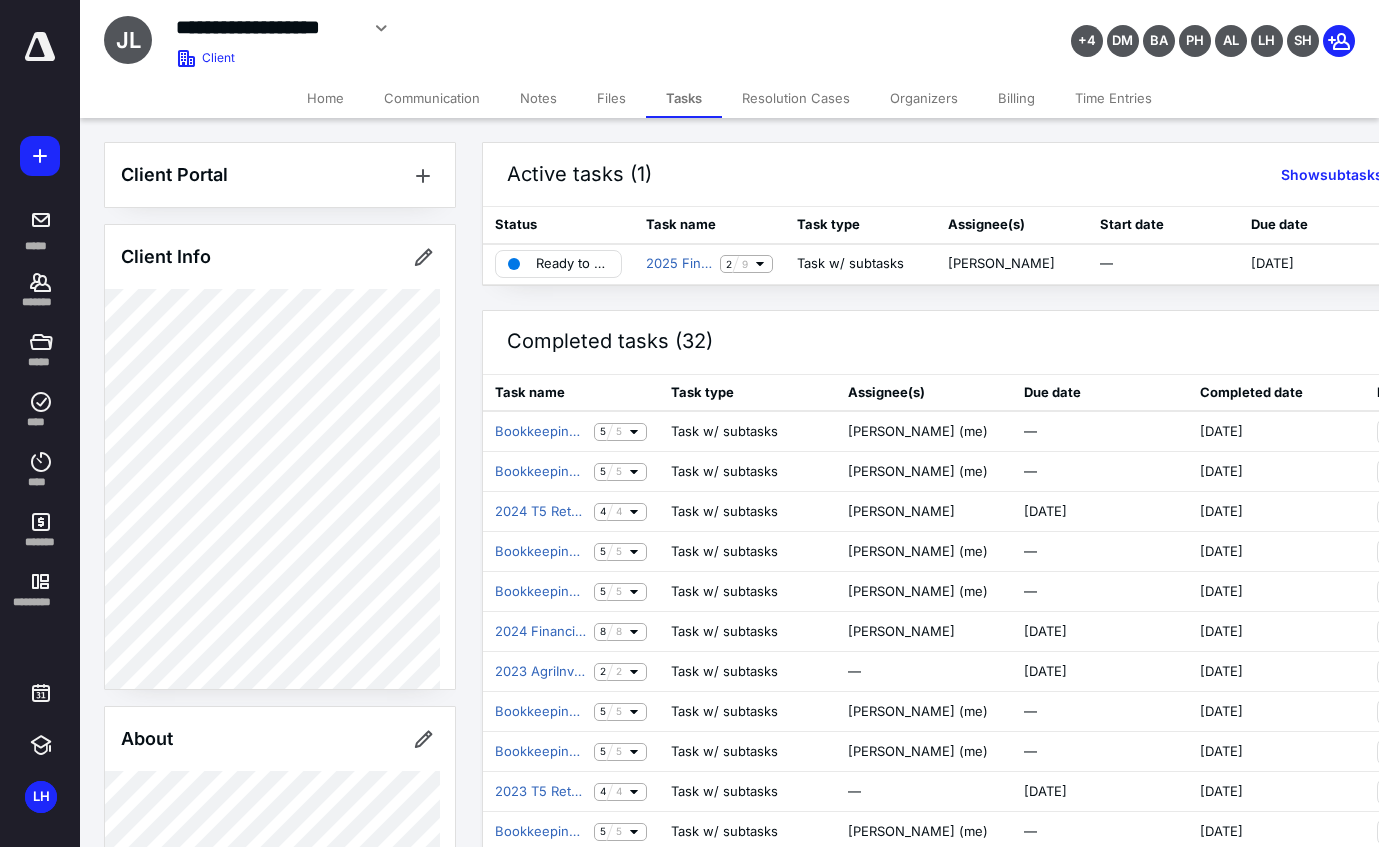 click on "Client Portal Client Info About Important clients Tags Manage all tags" at bounding box center [280, 851] 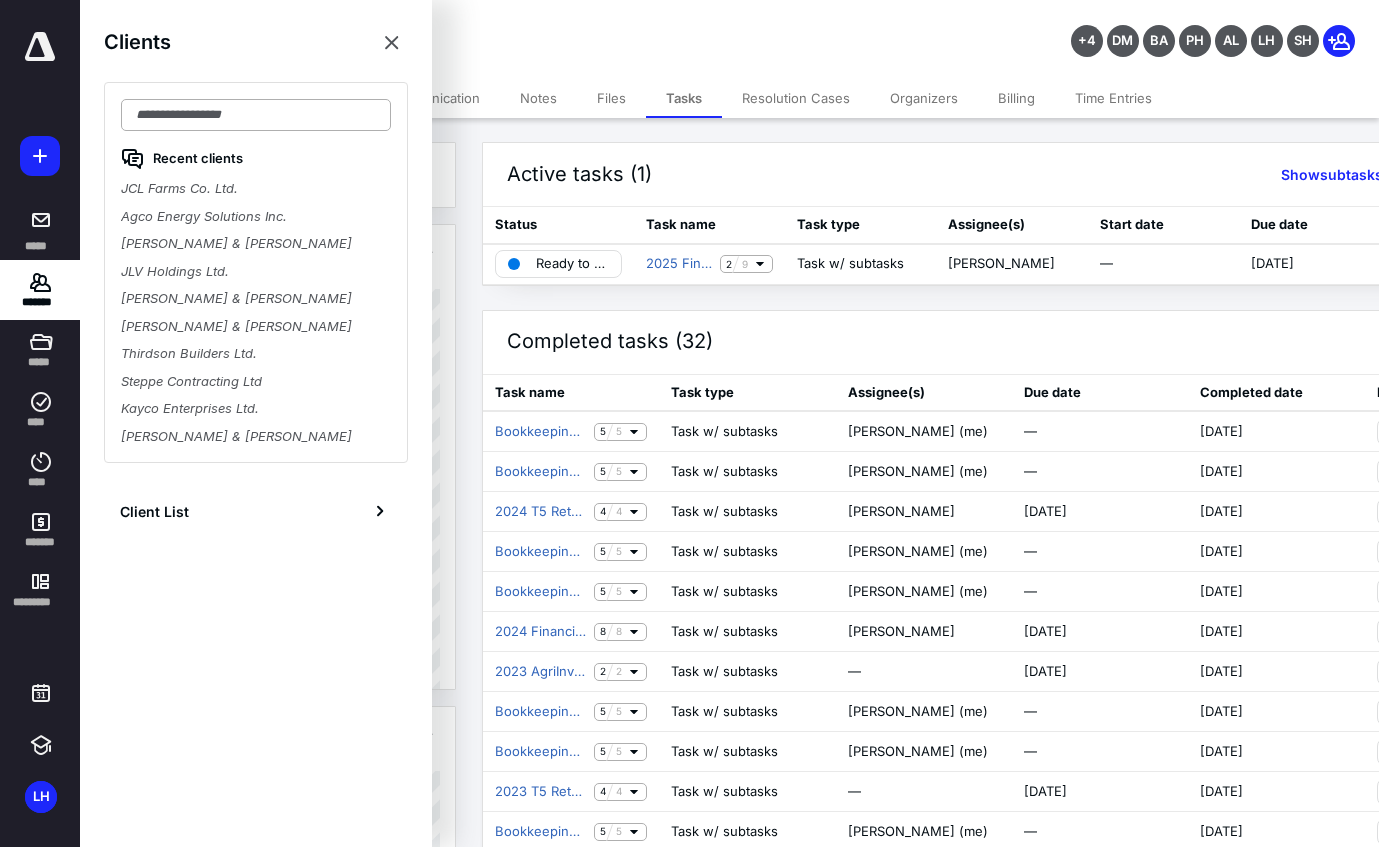 click at bounding box center (256, 115) 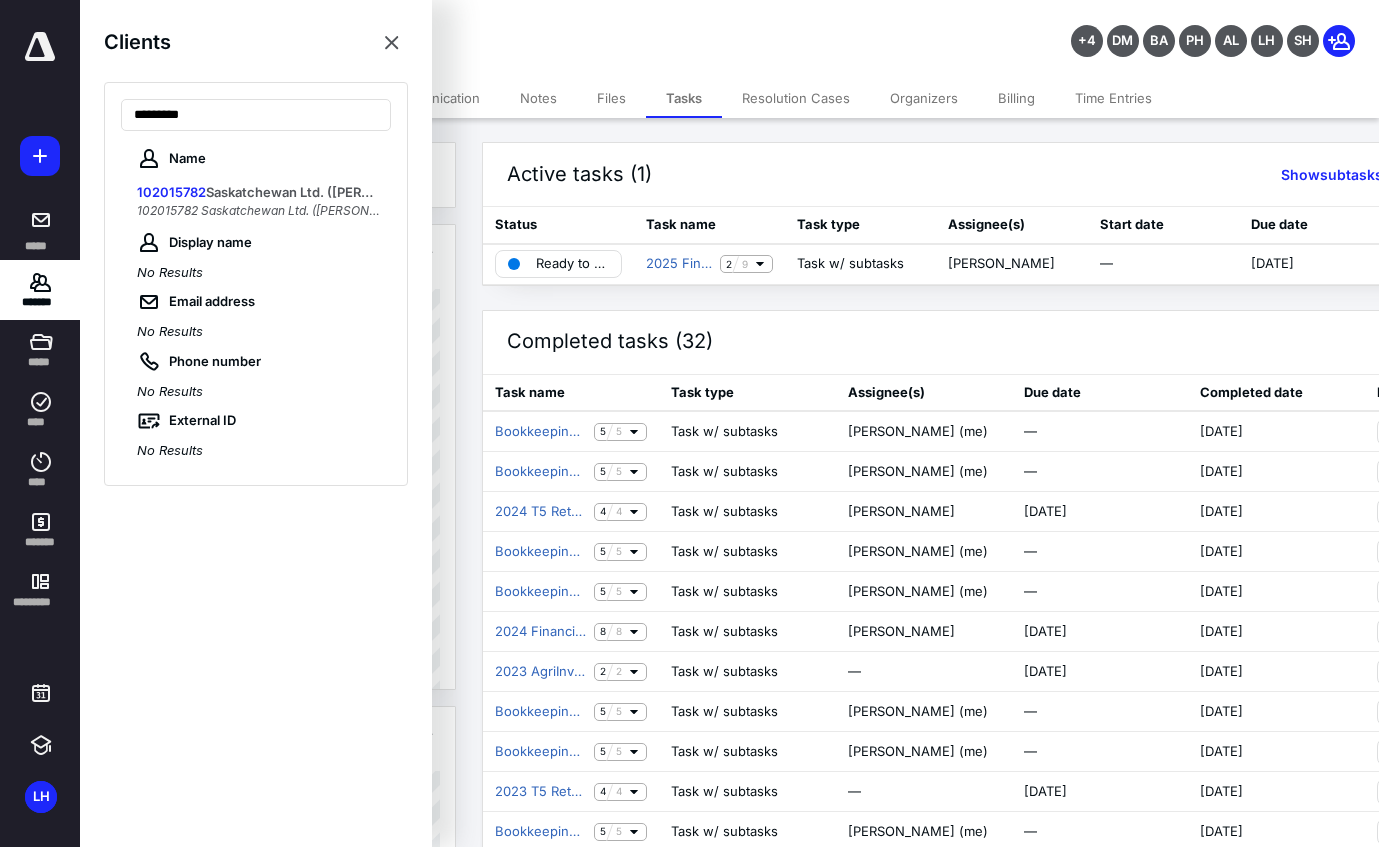 type on "*********" 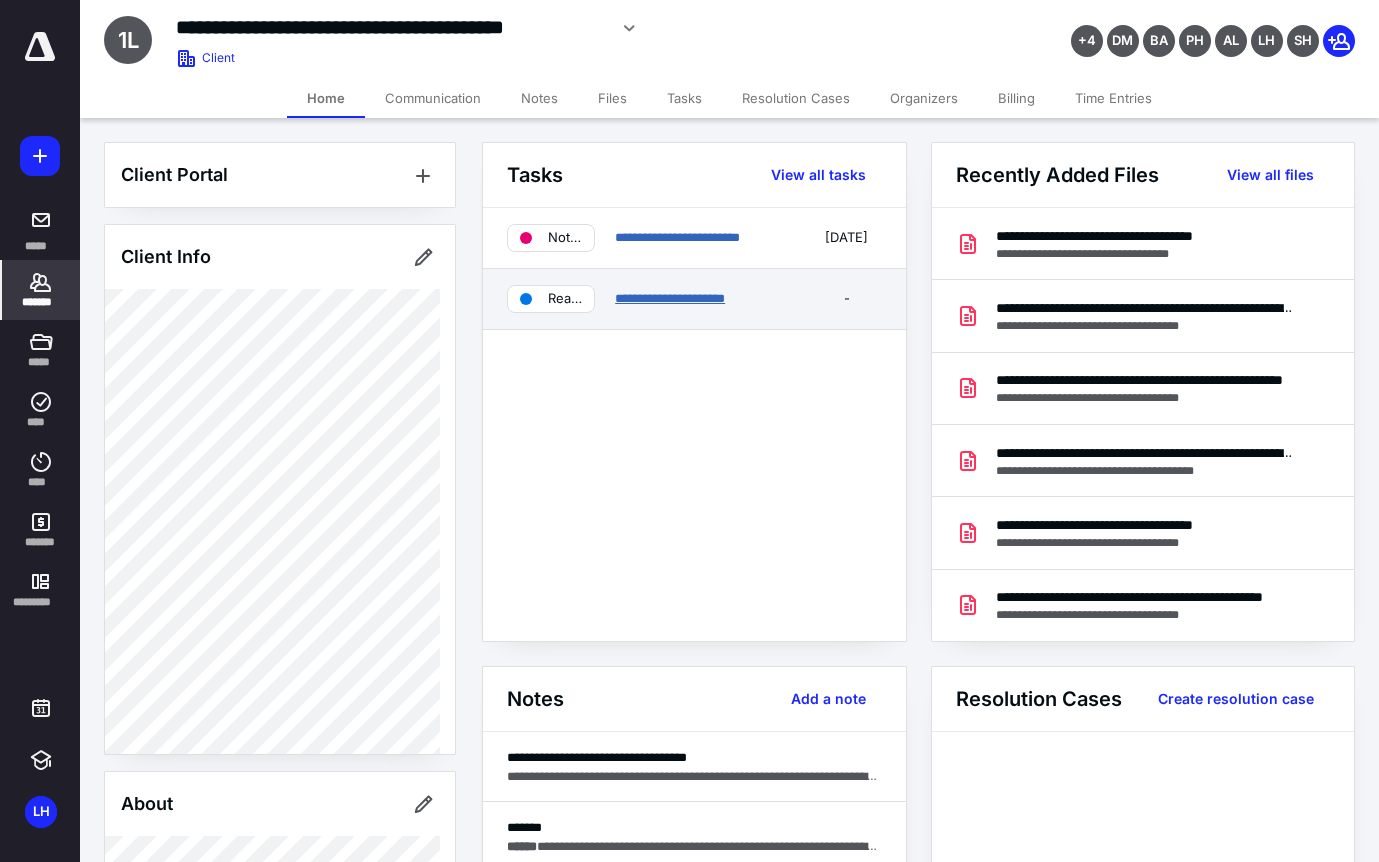 click on "**********" at bounding box center (670, 298) 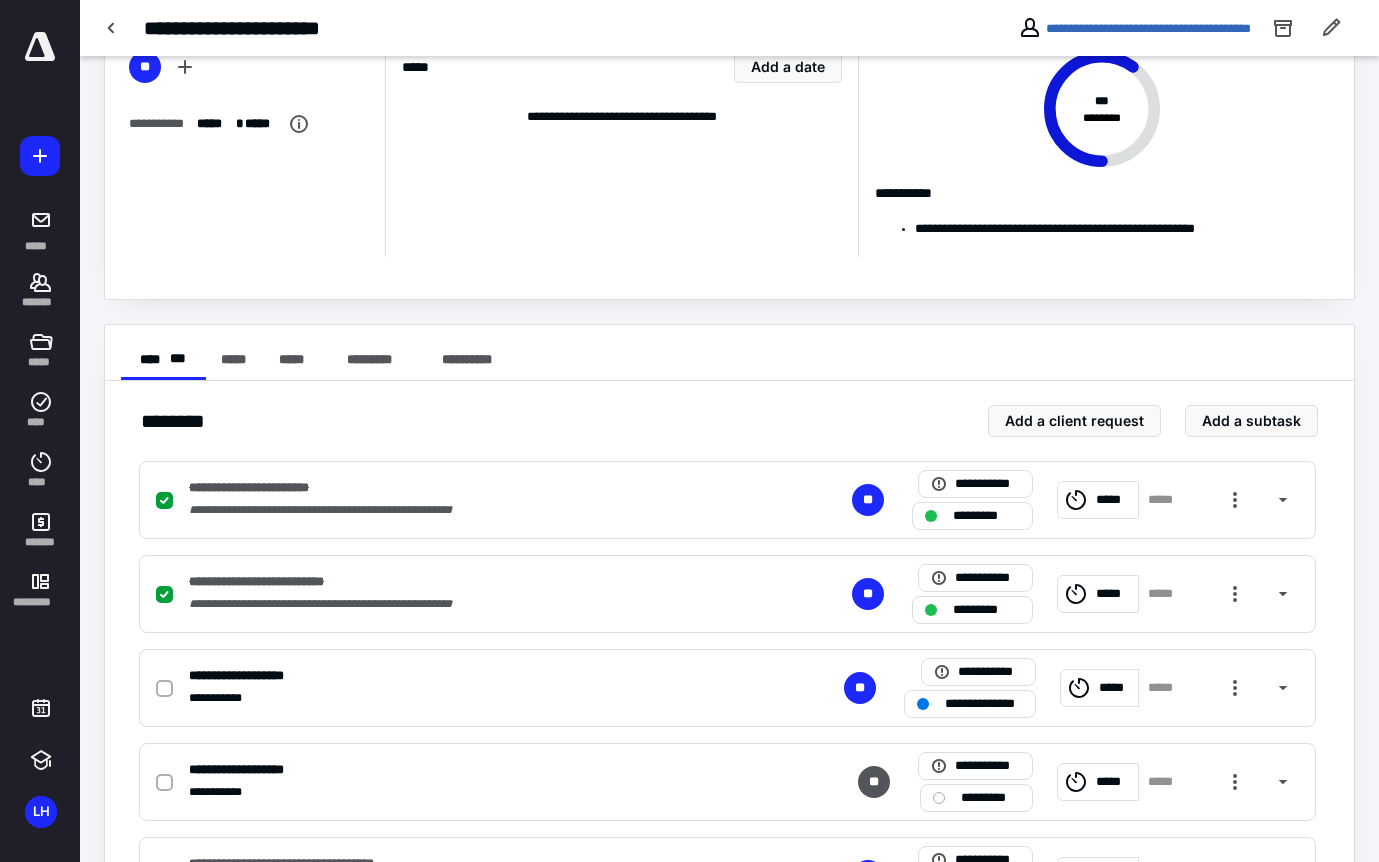 scroll, scrollTop: 0, scrollLeft: 0, axis: both 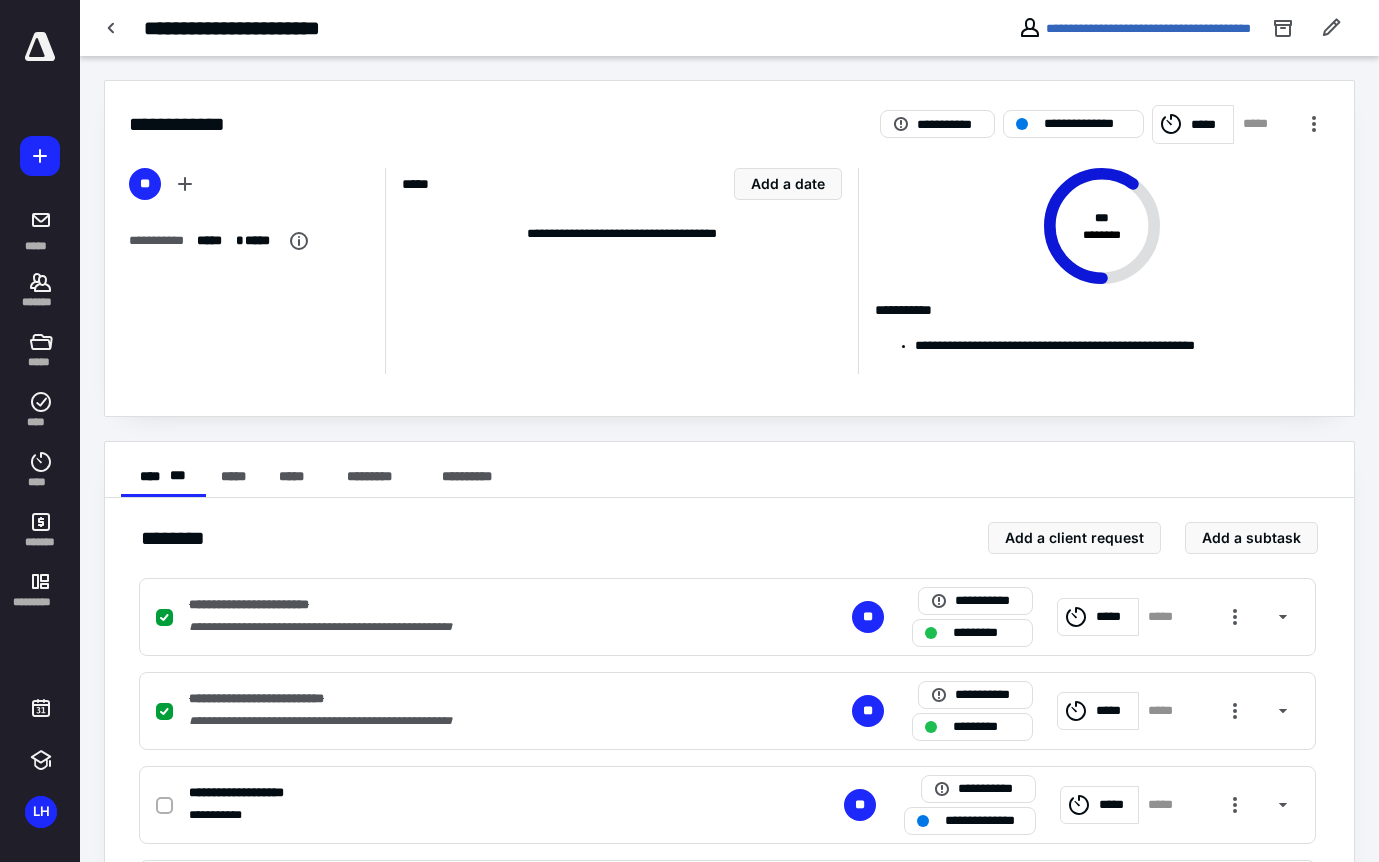 drag, startPoint x: 310, startPoint y: 78, endPoint x: 303, endPoint y: 86, distance: 10.630146 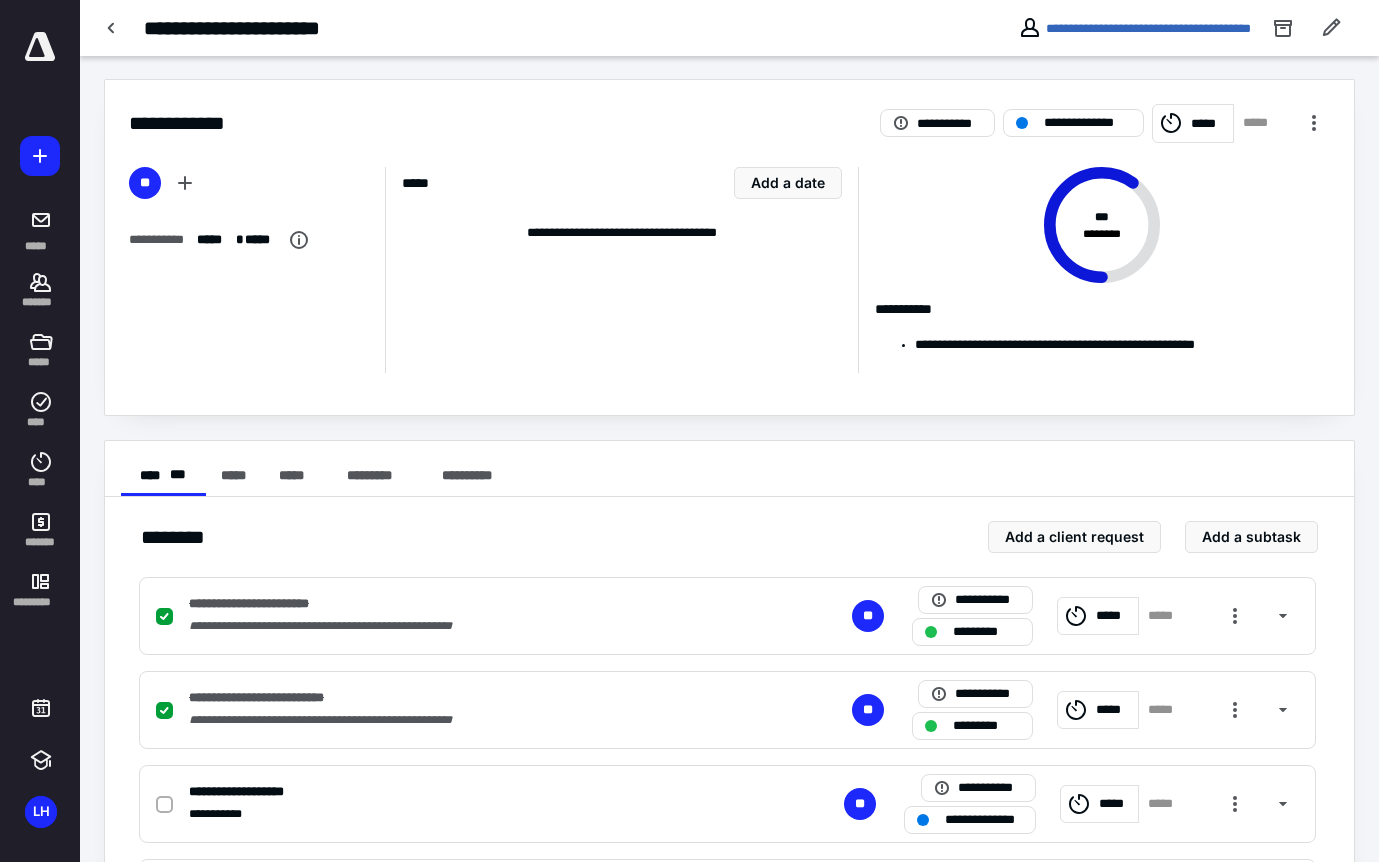 scroll, scrollTop: 0, scrollLeft: 0, axis: both 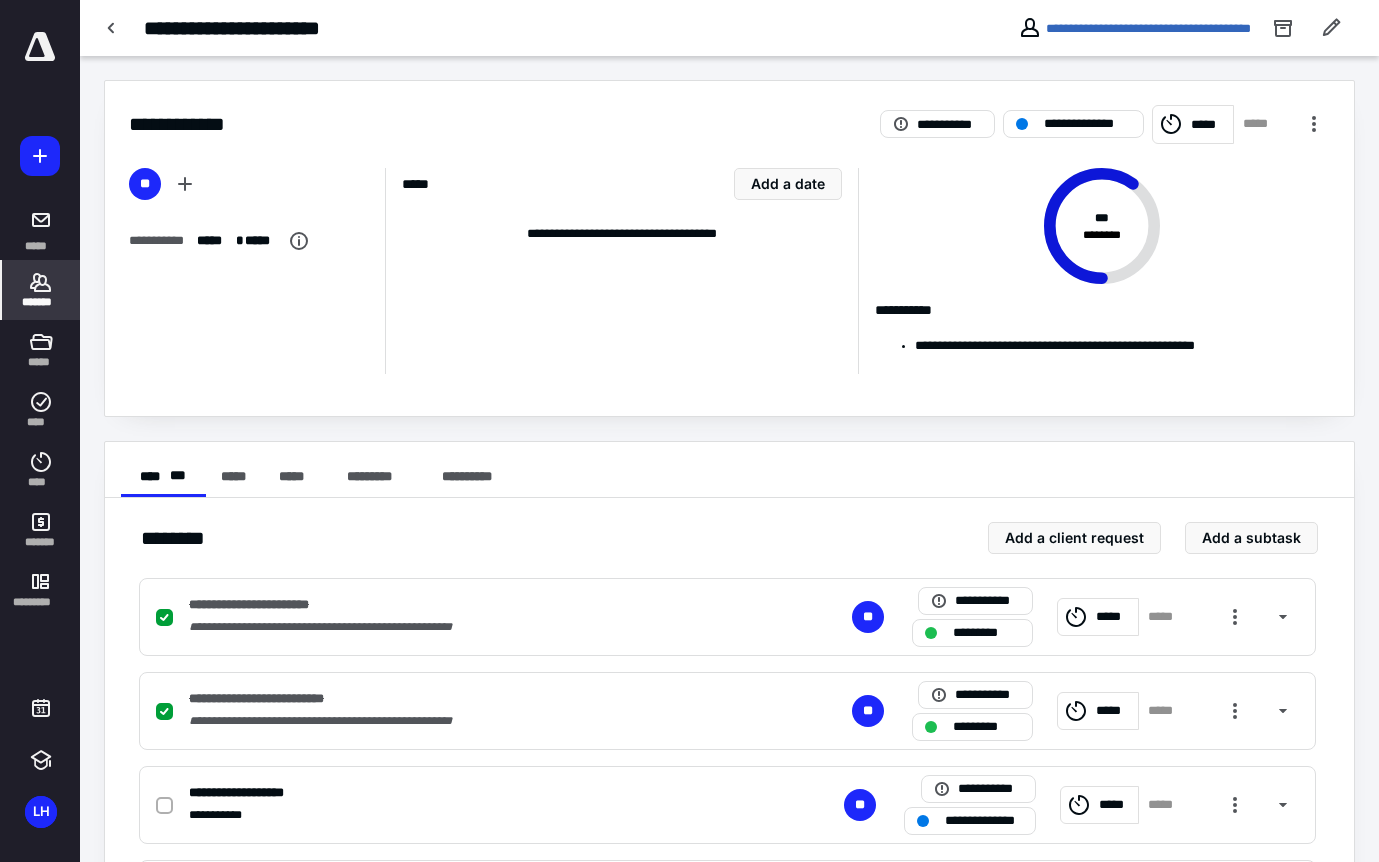 click 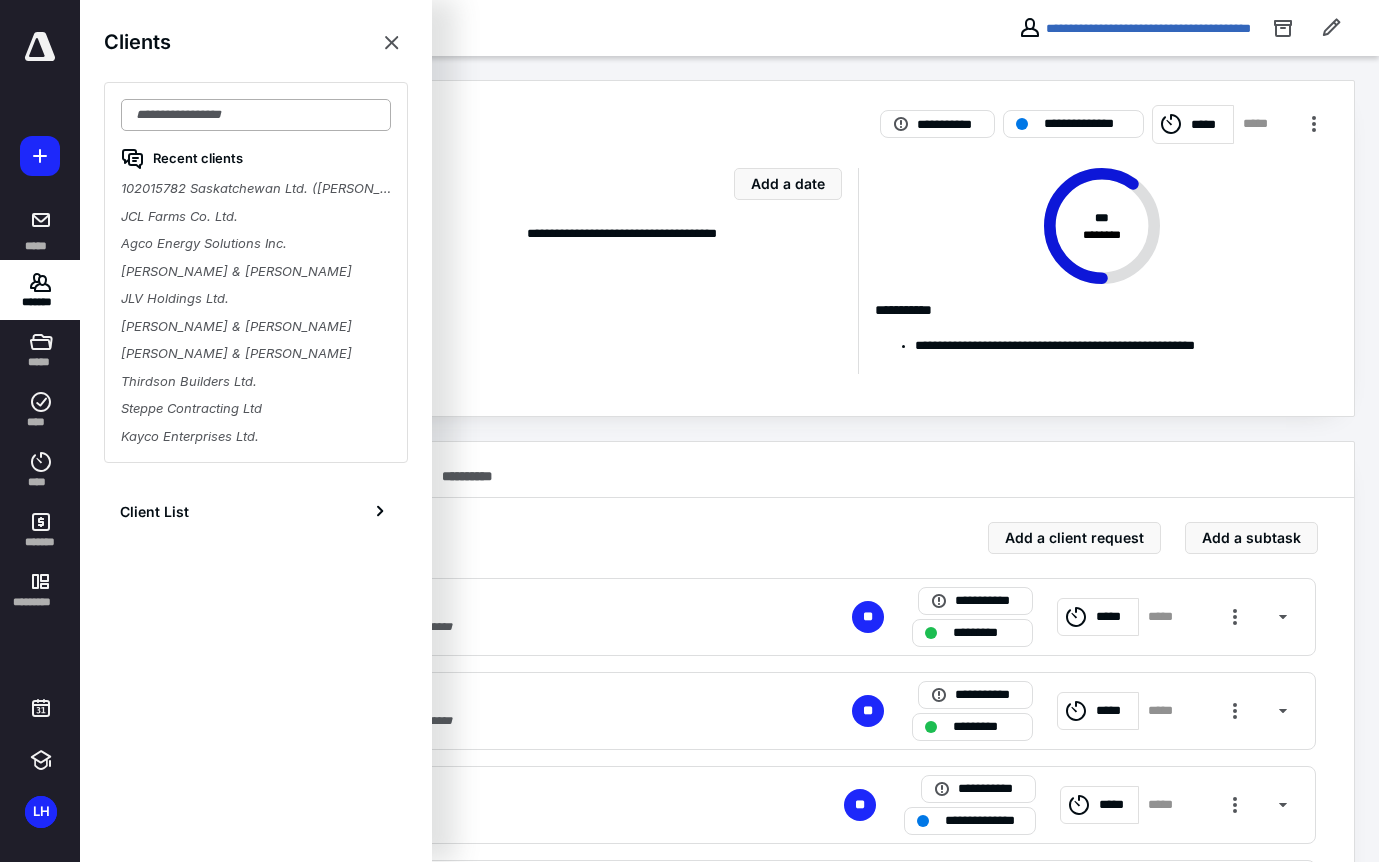 click at bounding box center [256, 115] 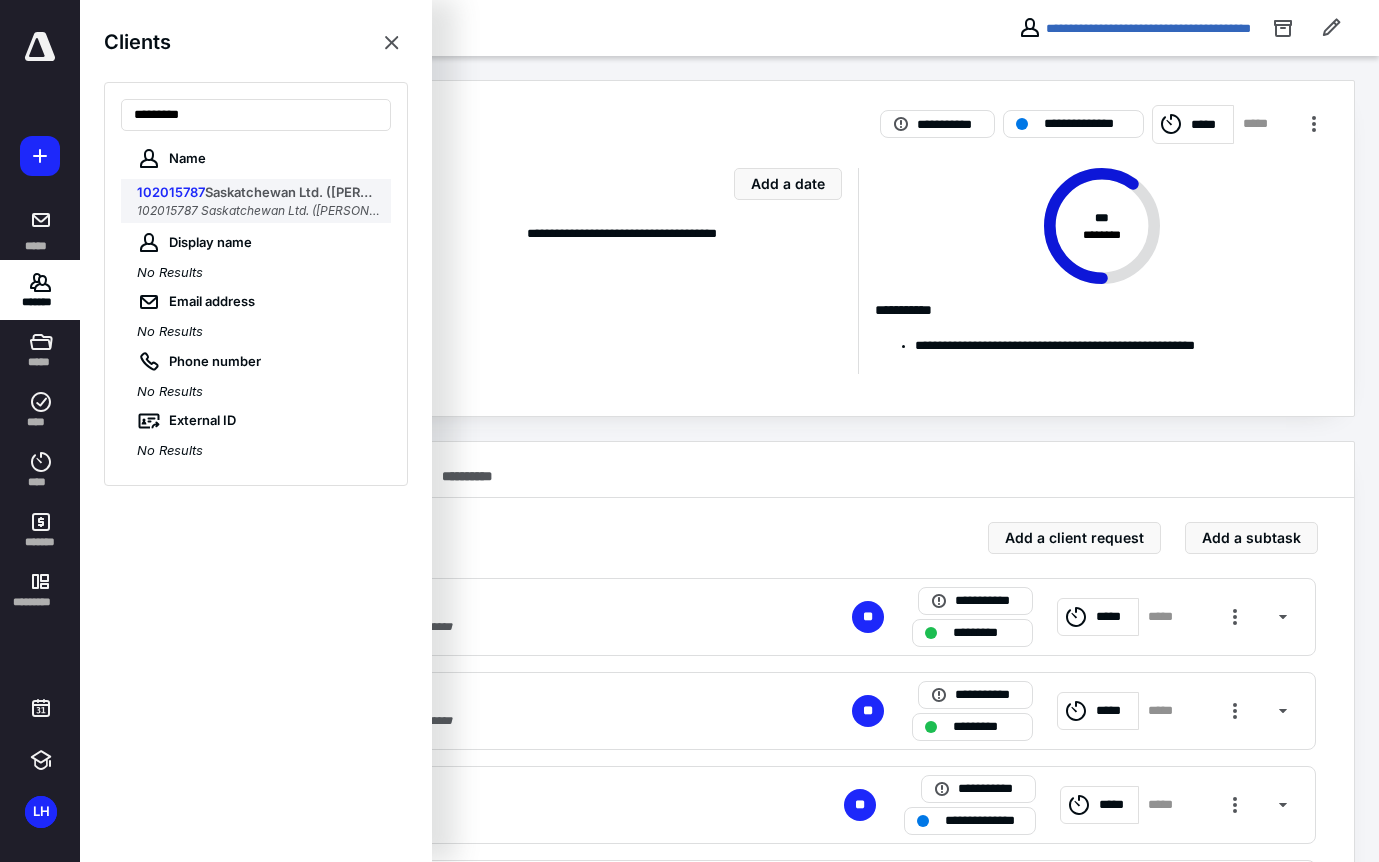 type on "*********" 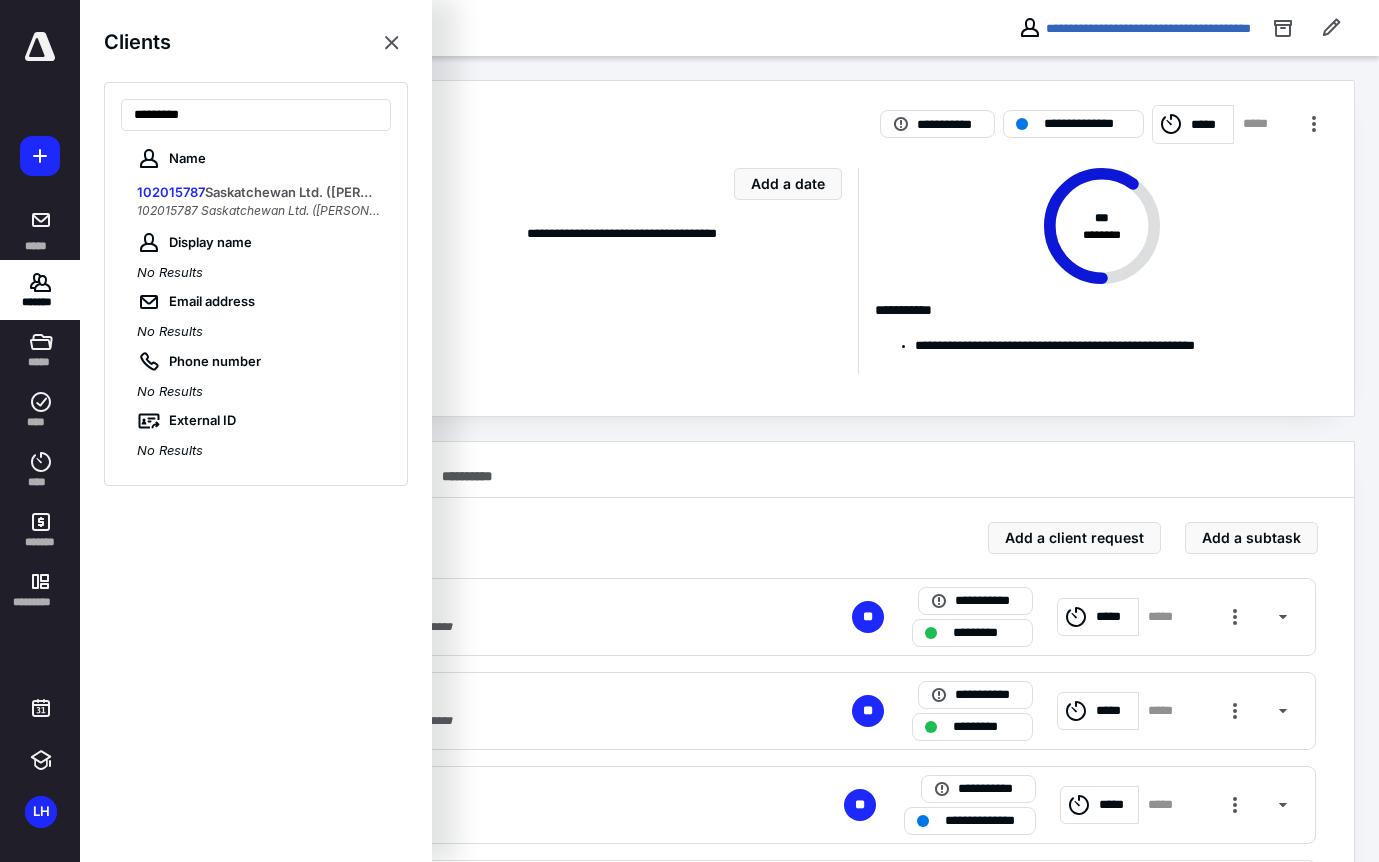 click on "Saskatchewan Ltd. ([PERSON_NAME])" at bounding box center [324, 192] 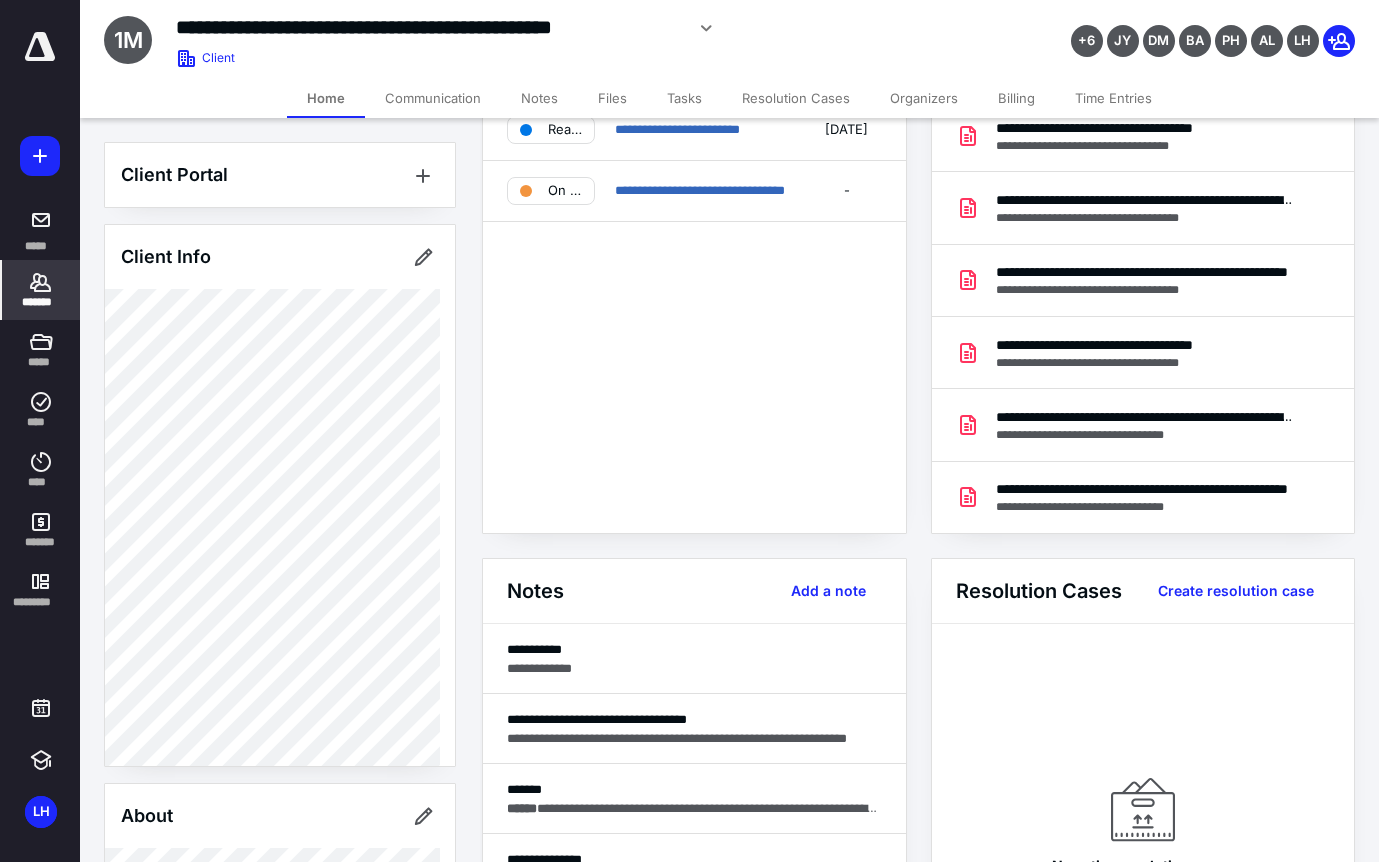 scroll, scrollTop: 0, scrollLeft: 0, axis: both 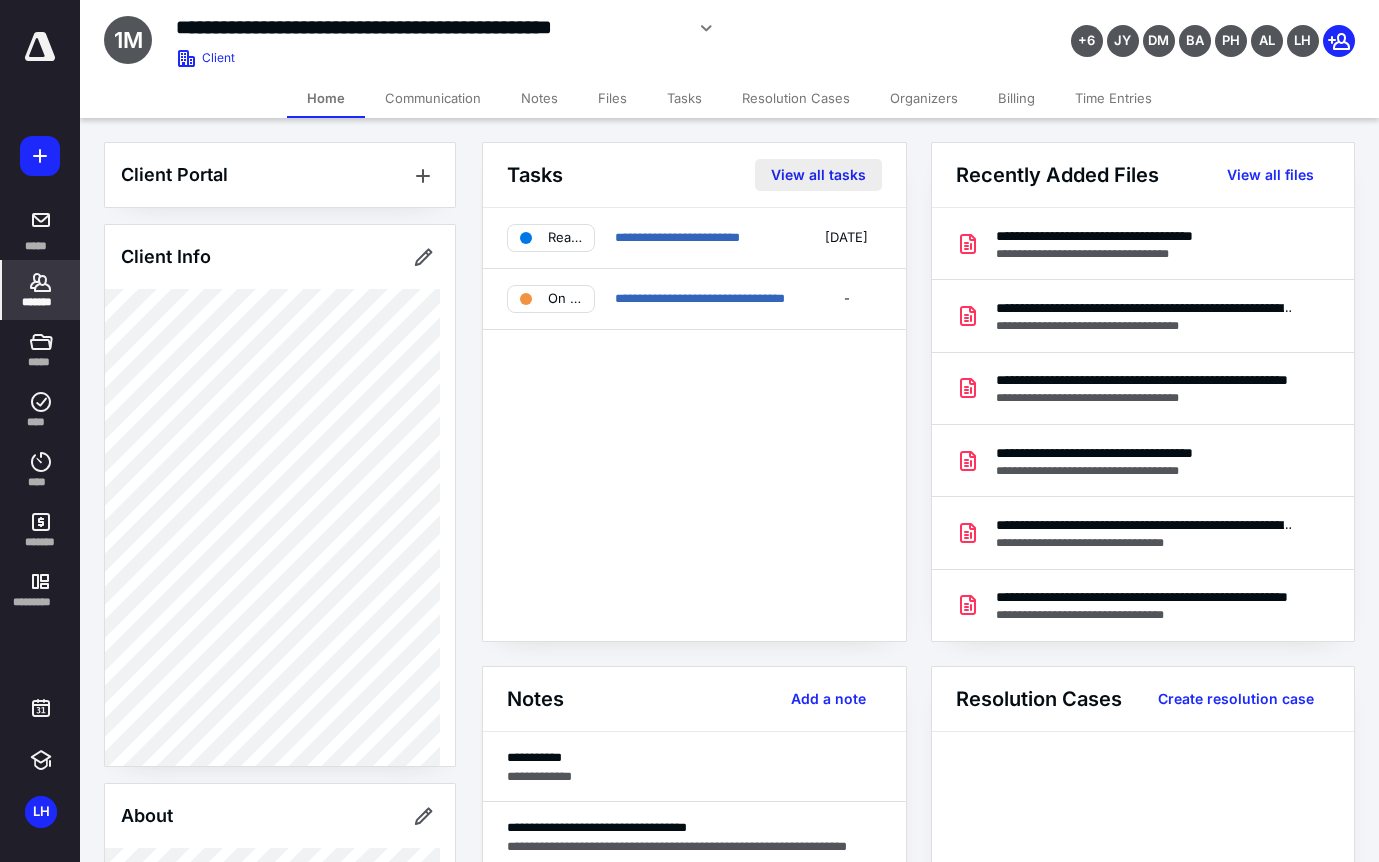 click on "View all tasks" at bounding box center [818, 175] 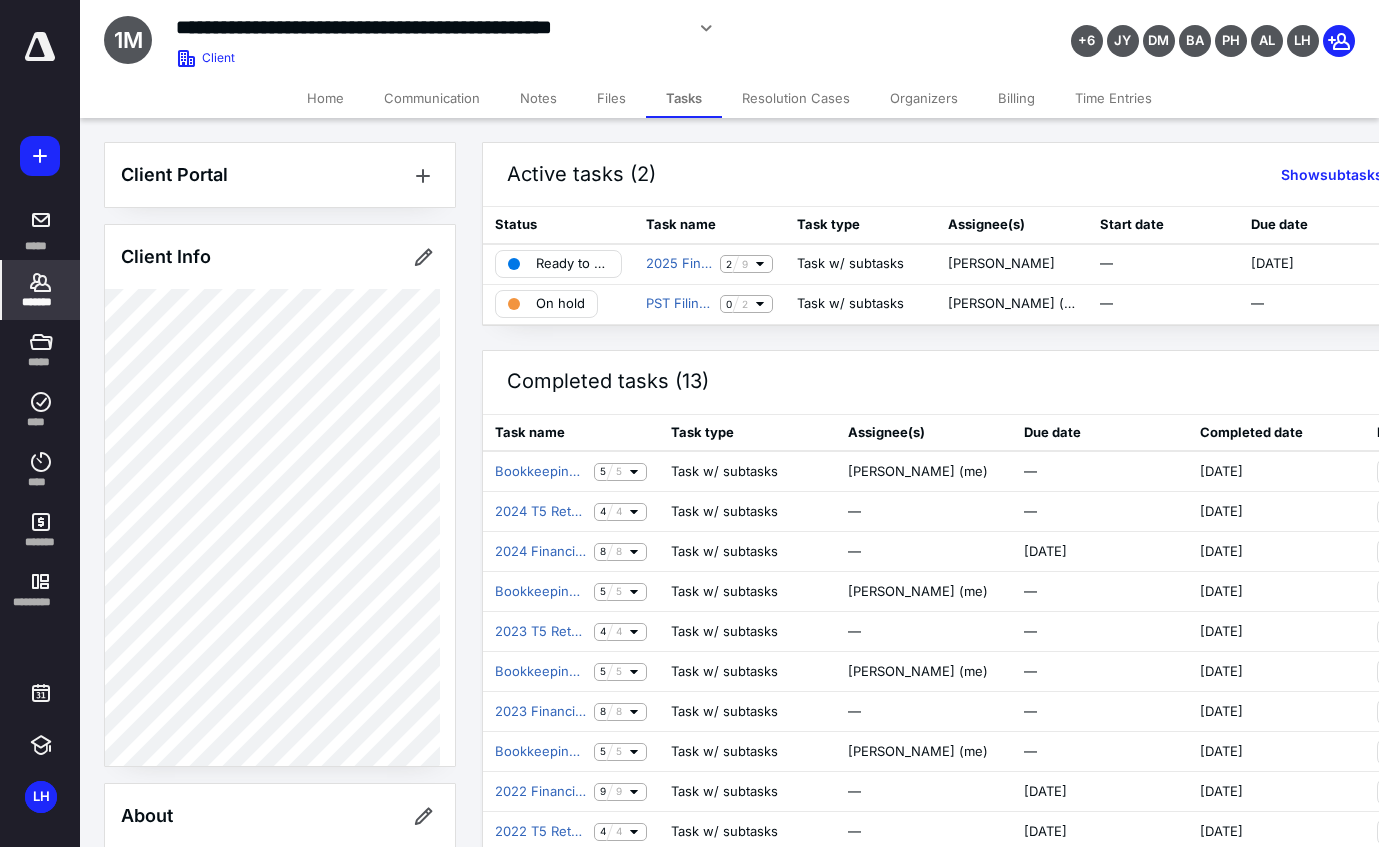 click 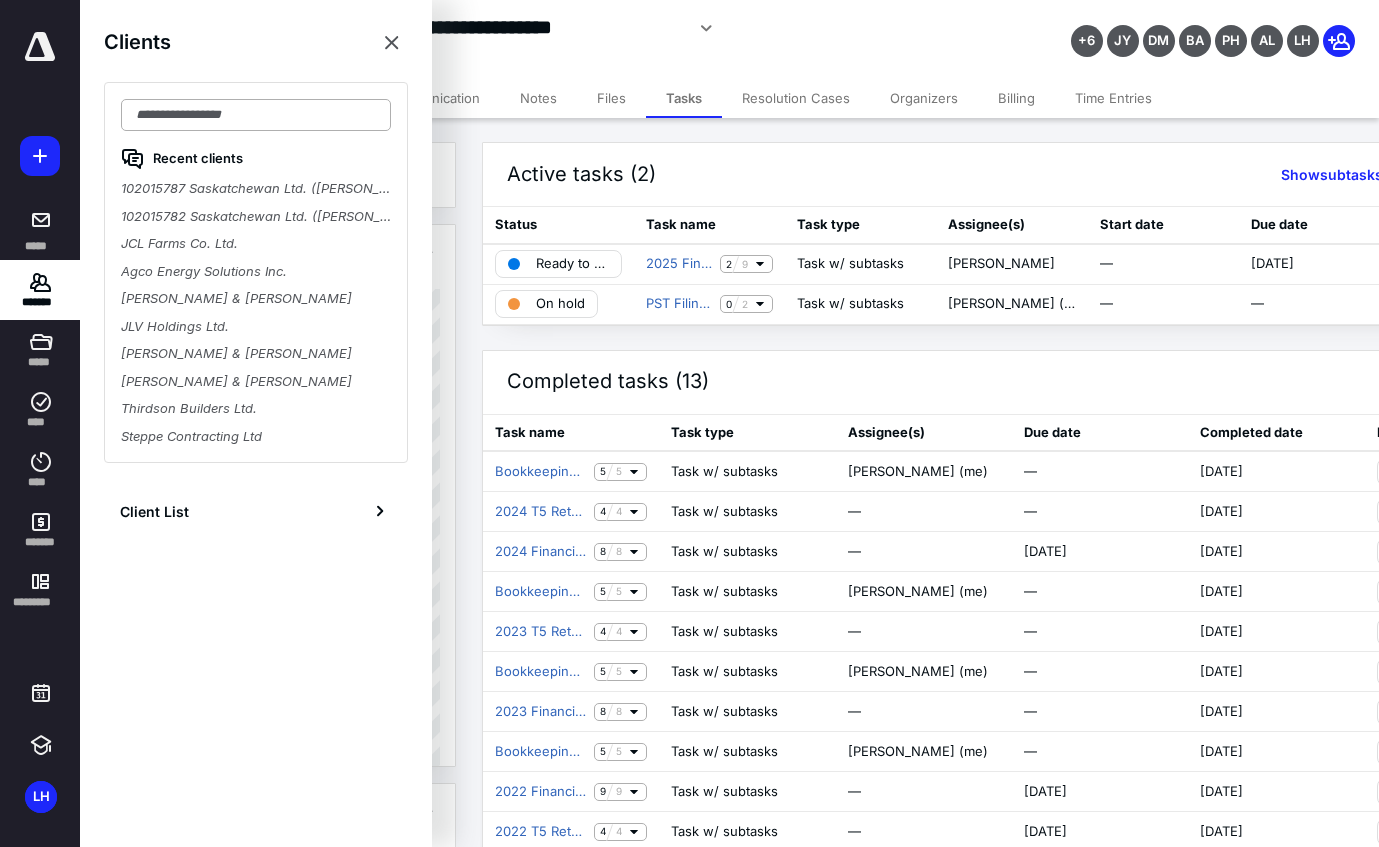 click at bounding box center (256, 115) 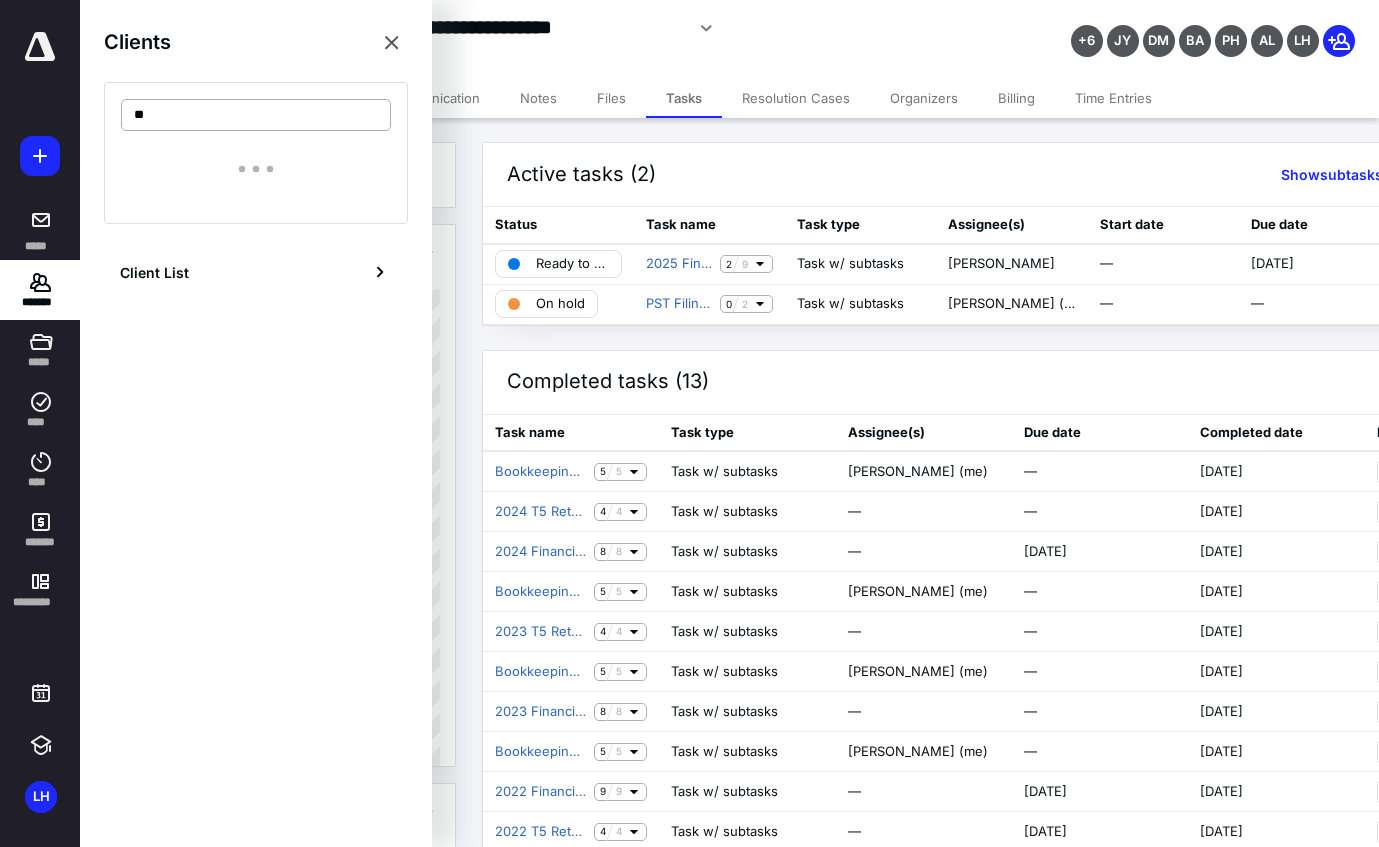 type on "*" 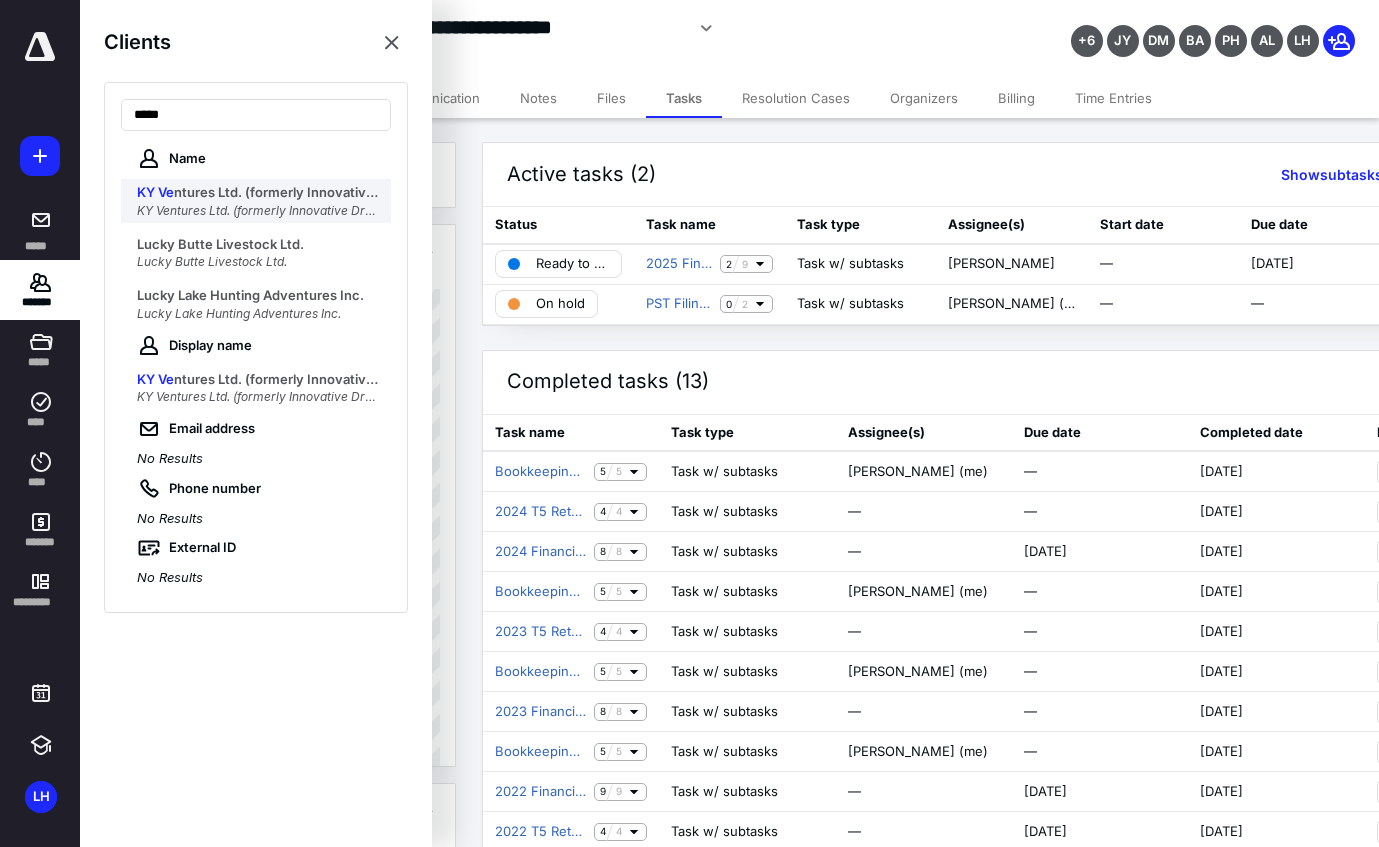 type on "*****" 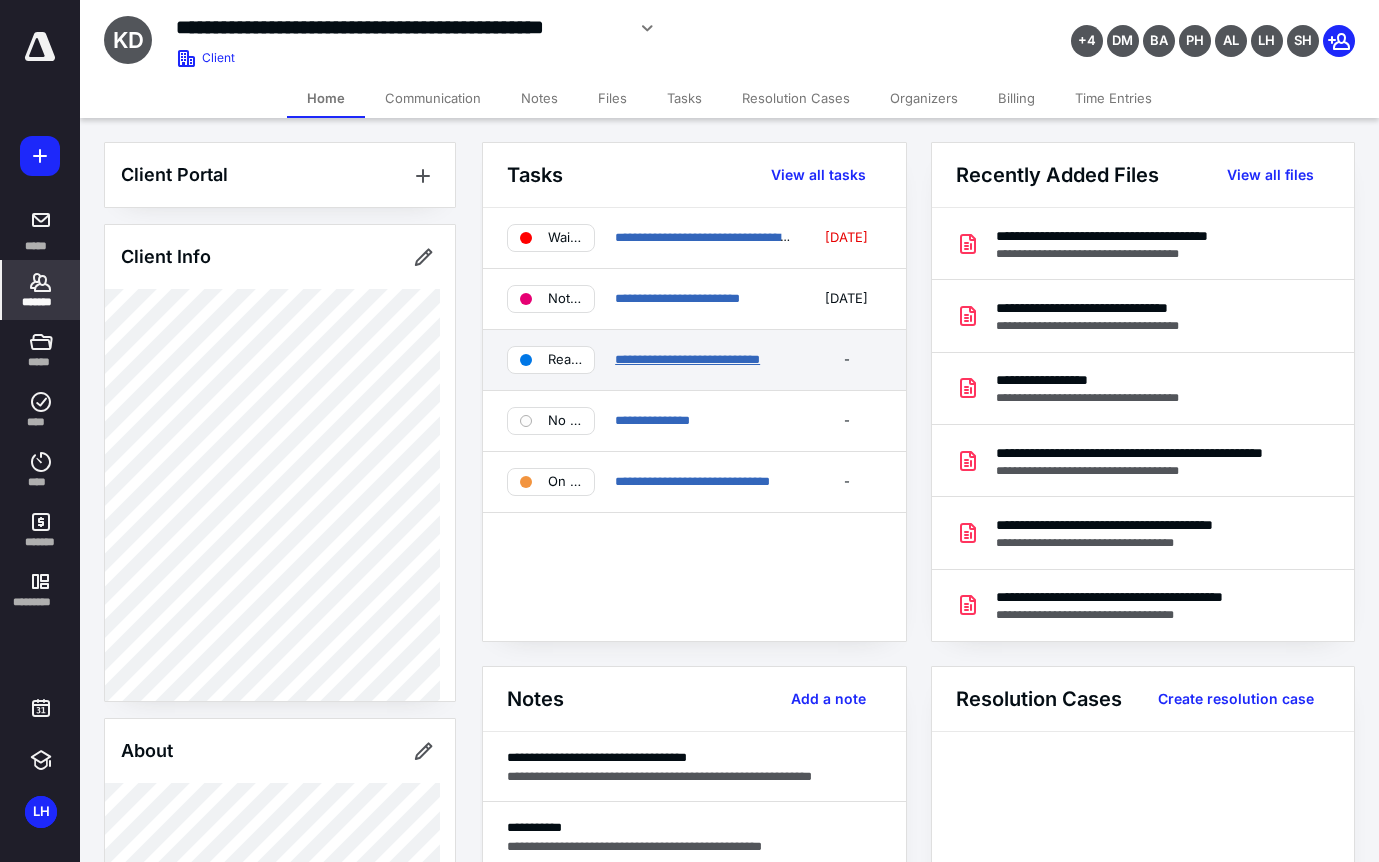 click on "**********" at bounding box center (687, 359) 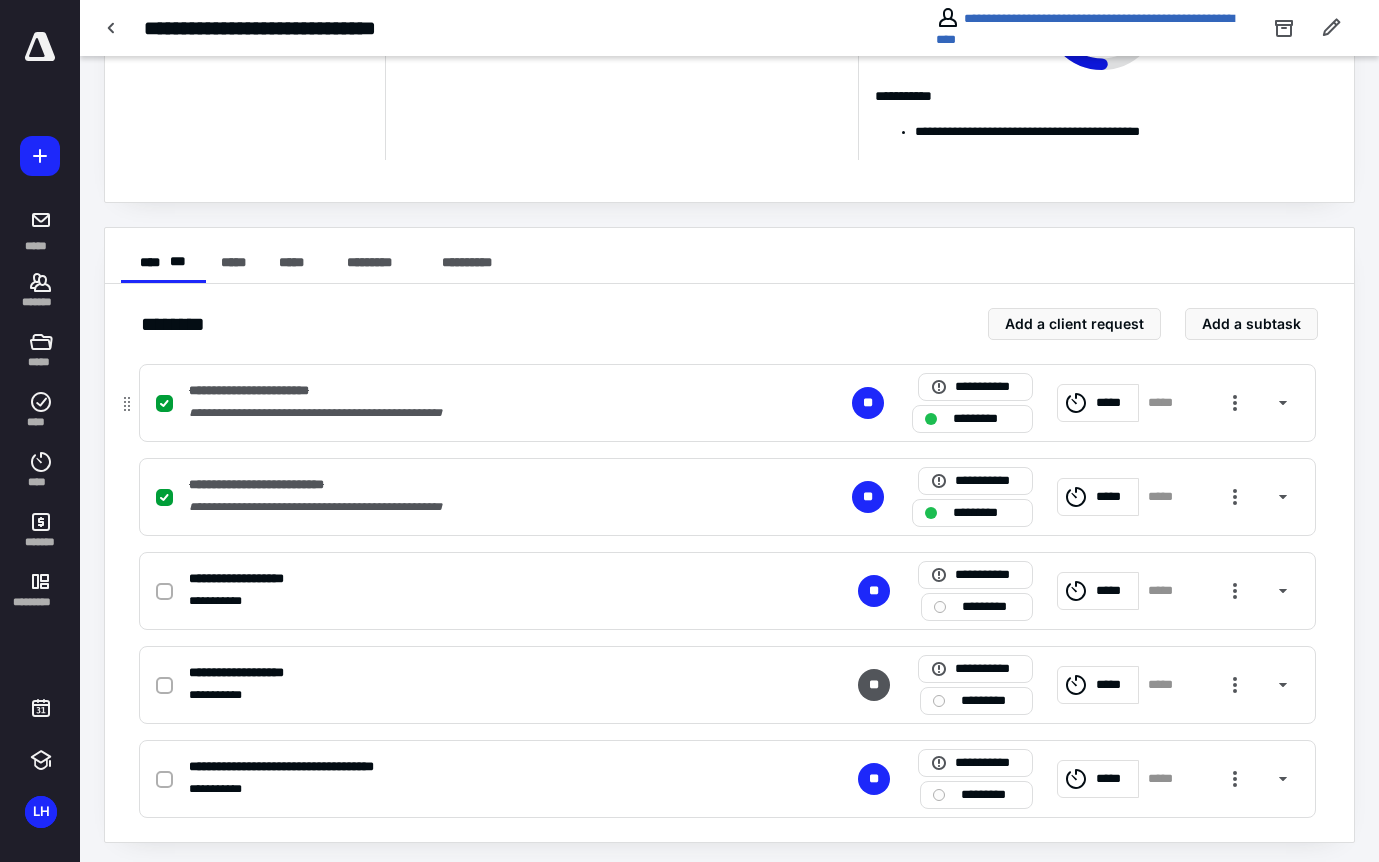 scroll, scrollTop: 219, scrollLeft: 0, axis: vertical 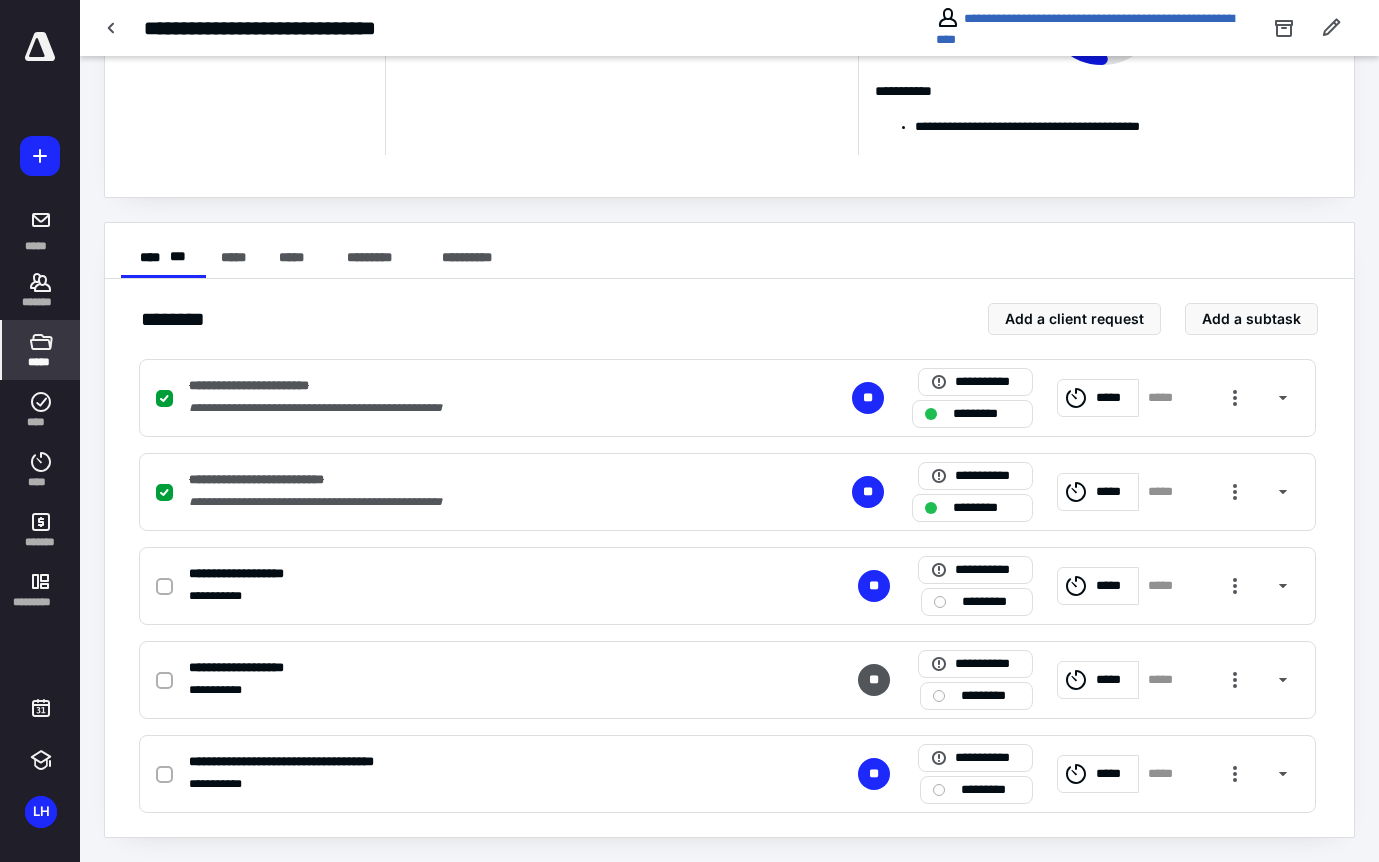click 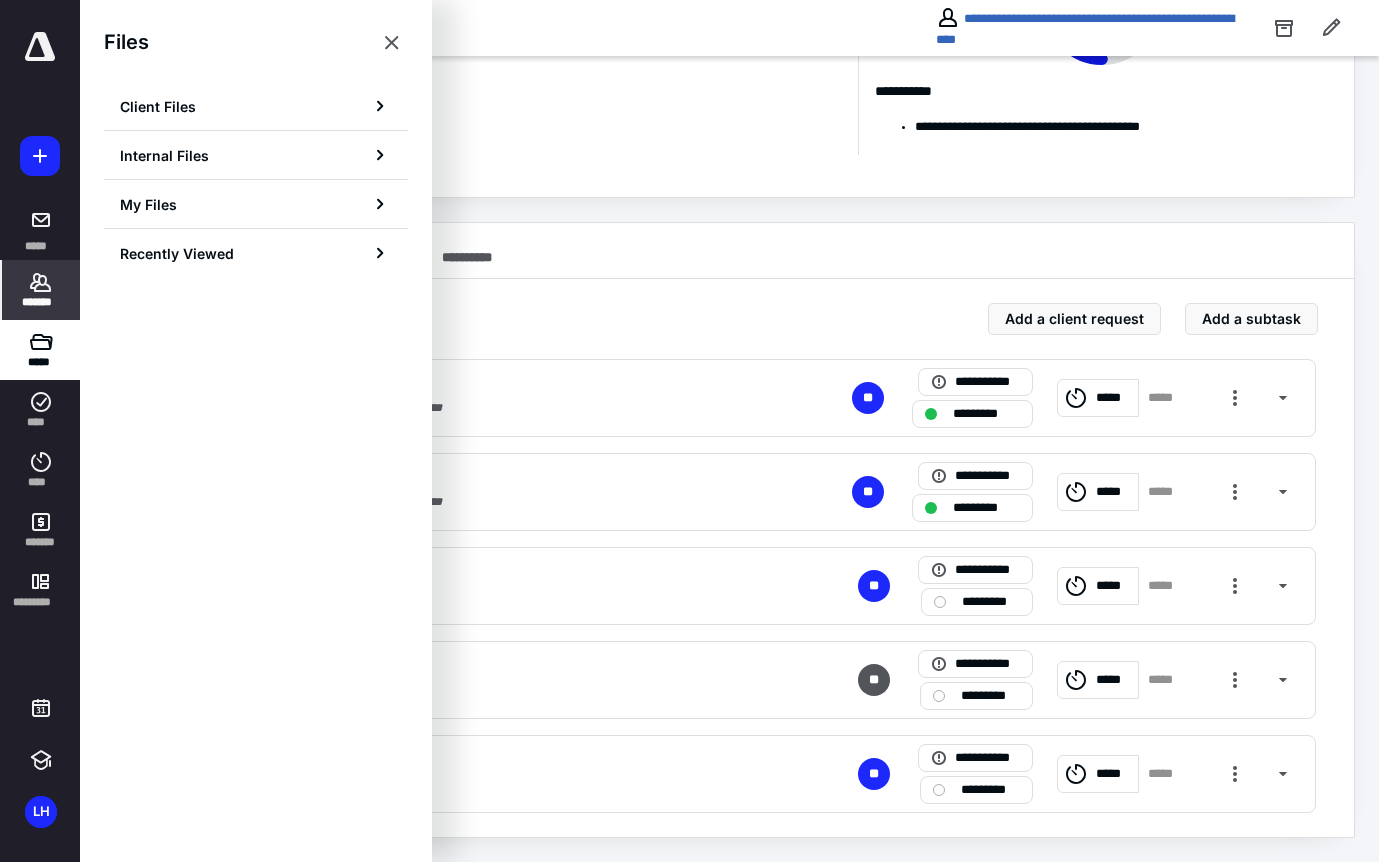 click 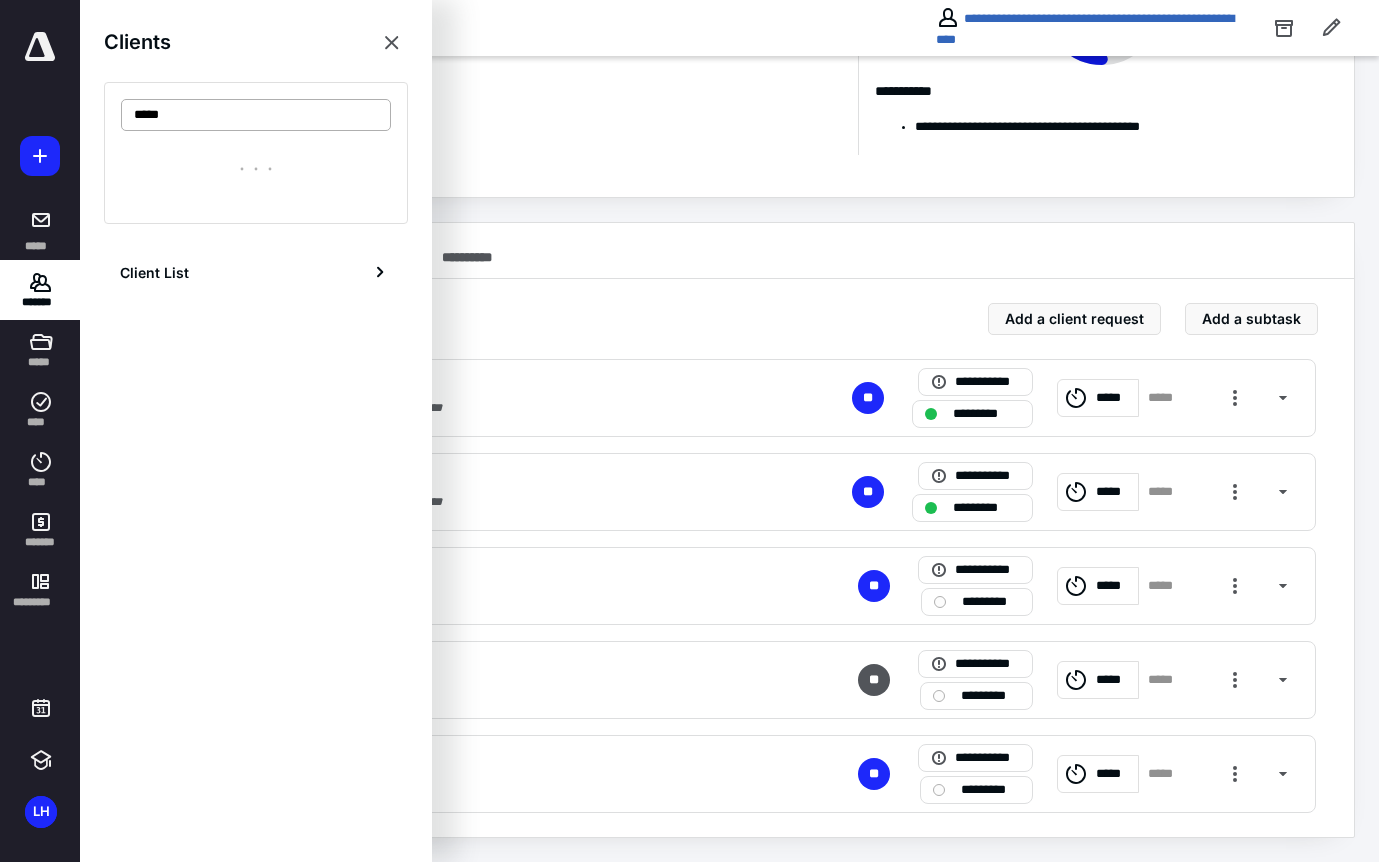 type on "*****" 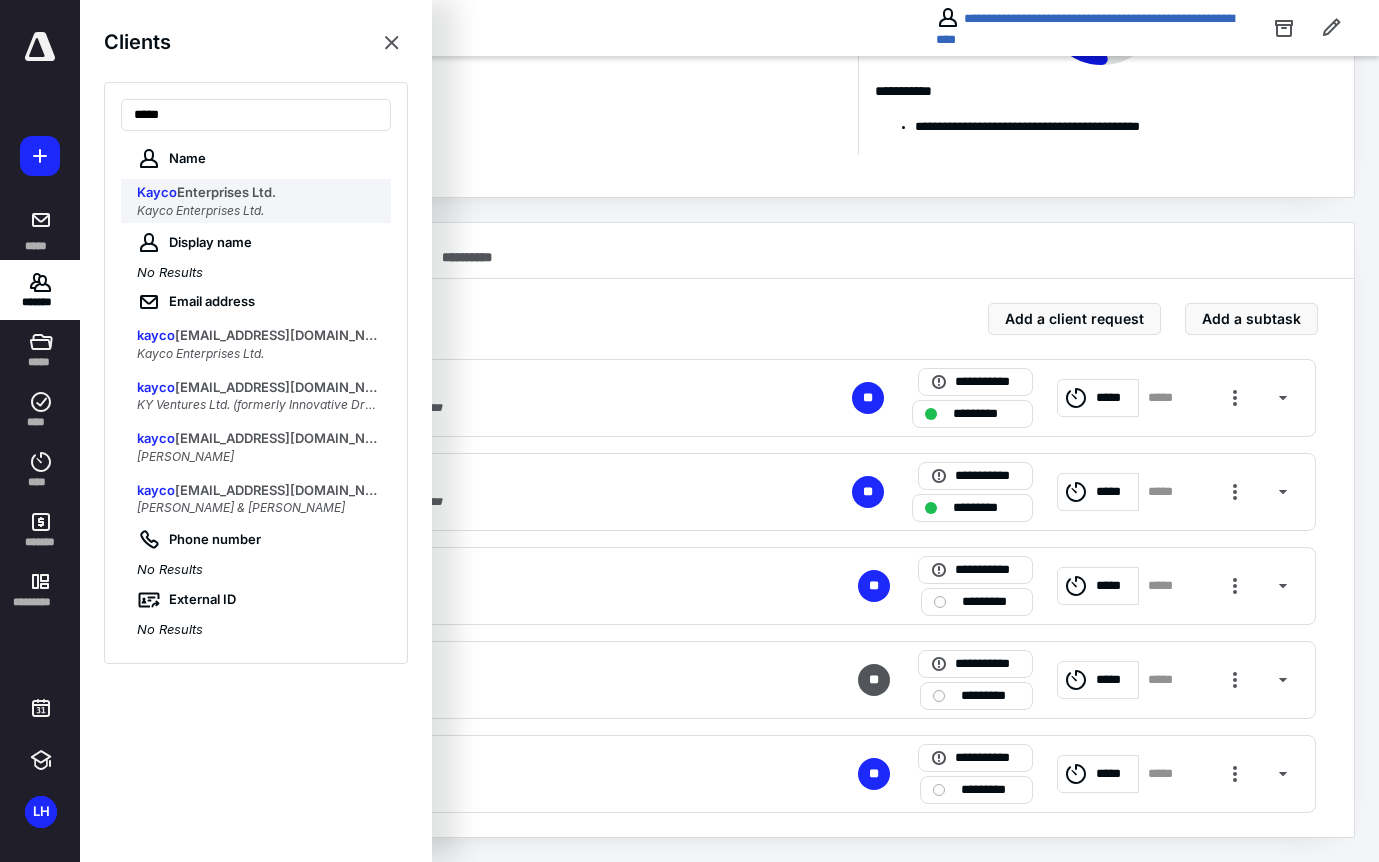 click on "Enterprises Ltd." at bounding box center [226, 192] 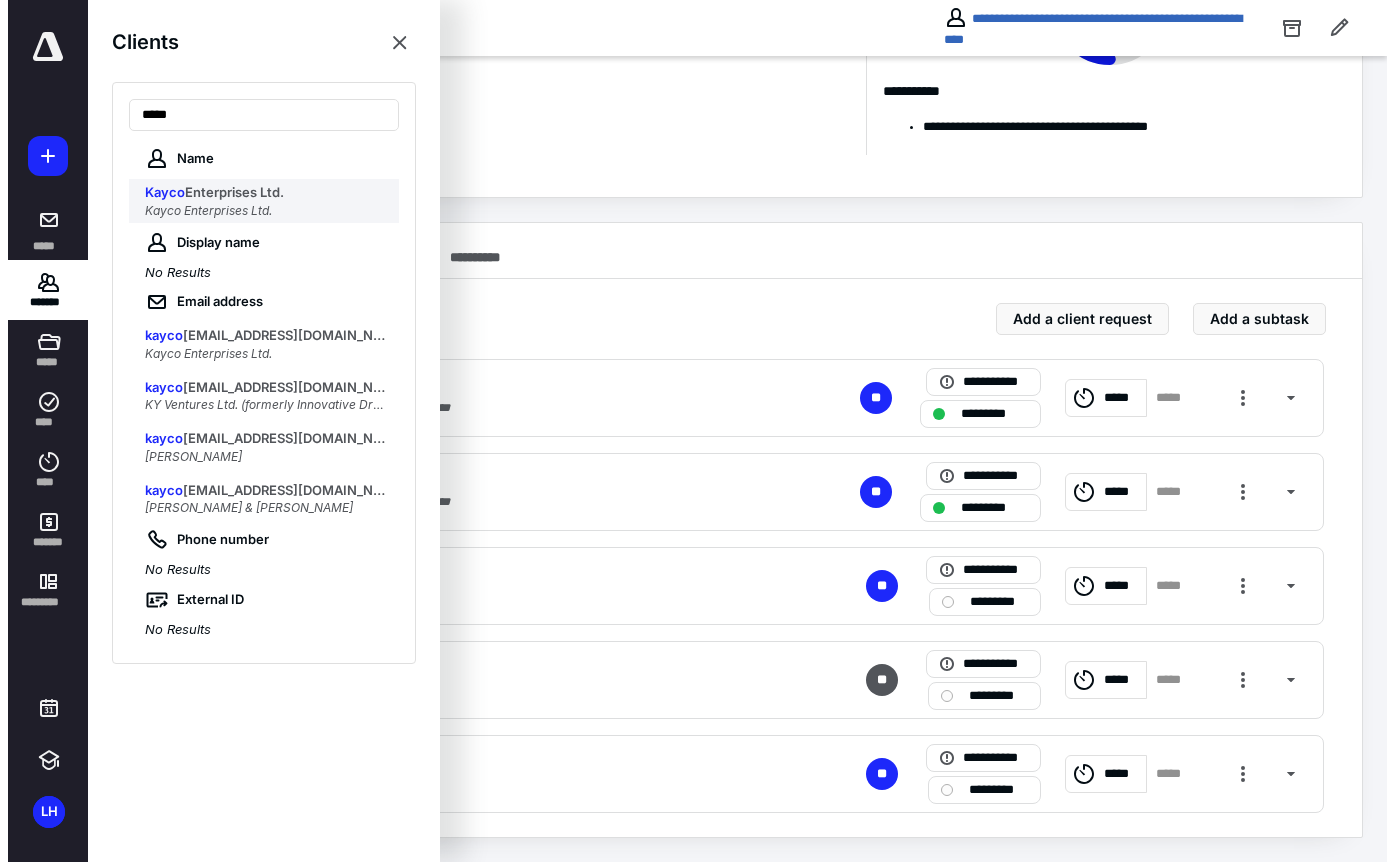 scroll, scrollTop: 0, scrollLeft: 0, axis: both 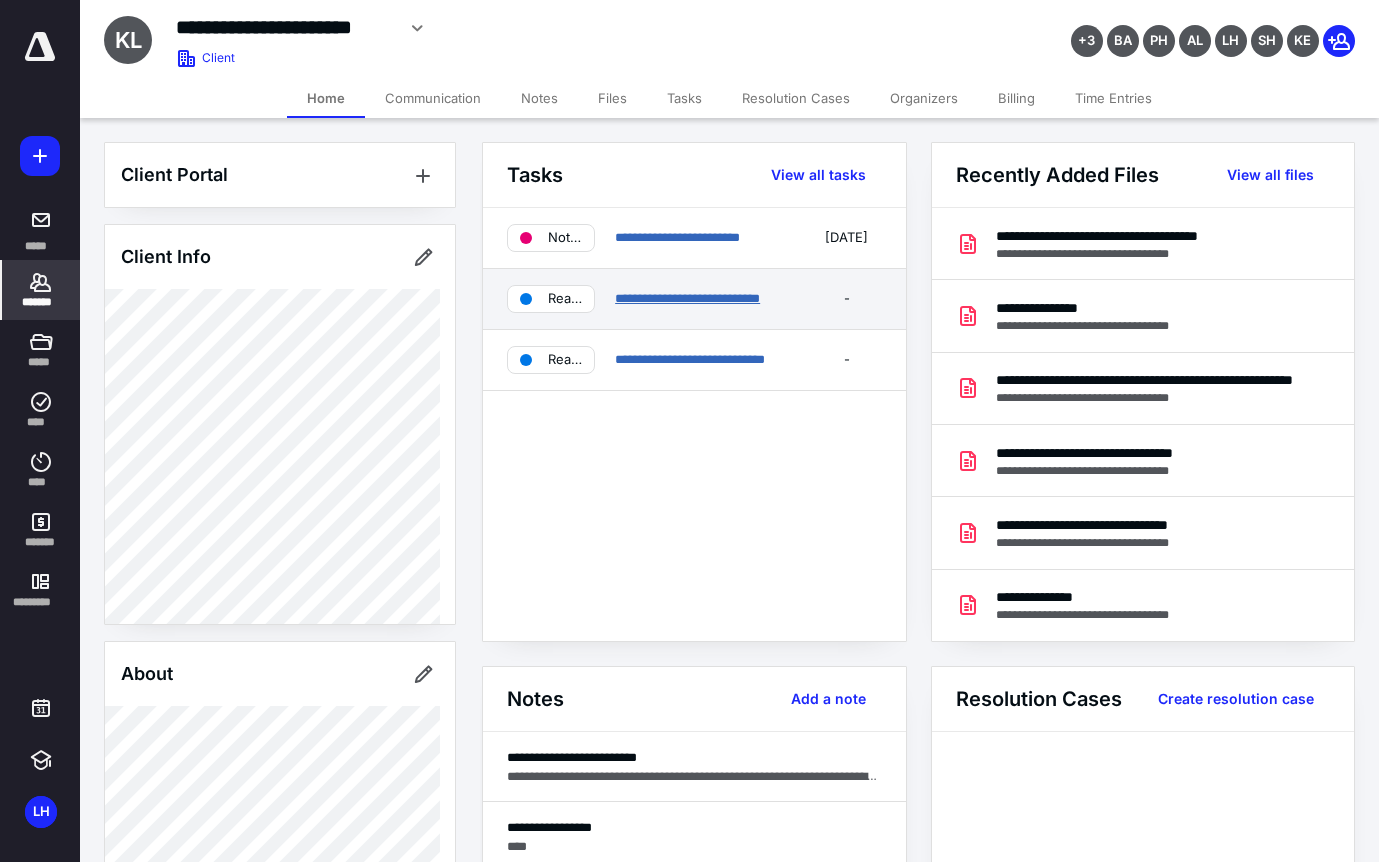 click on "**********" at bounding box center (687, 298) 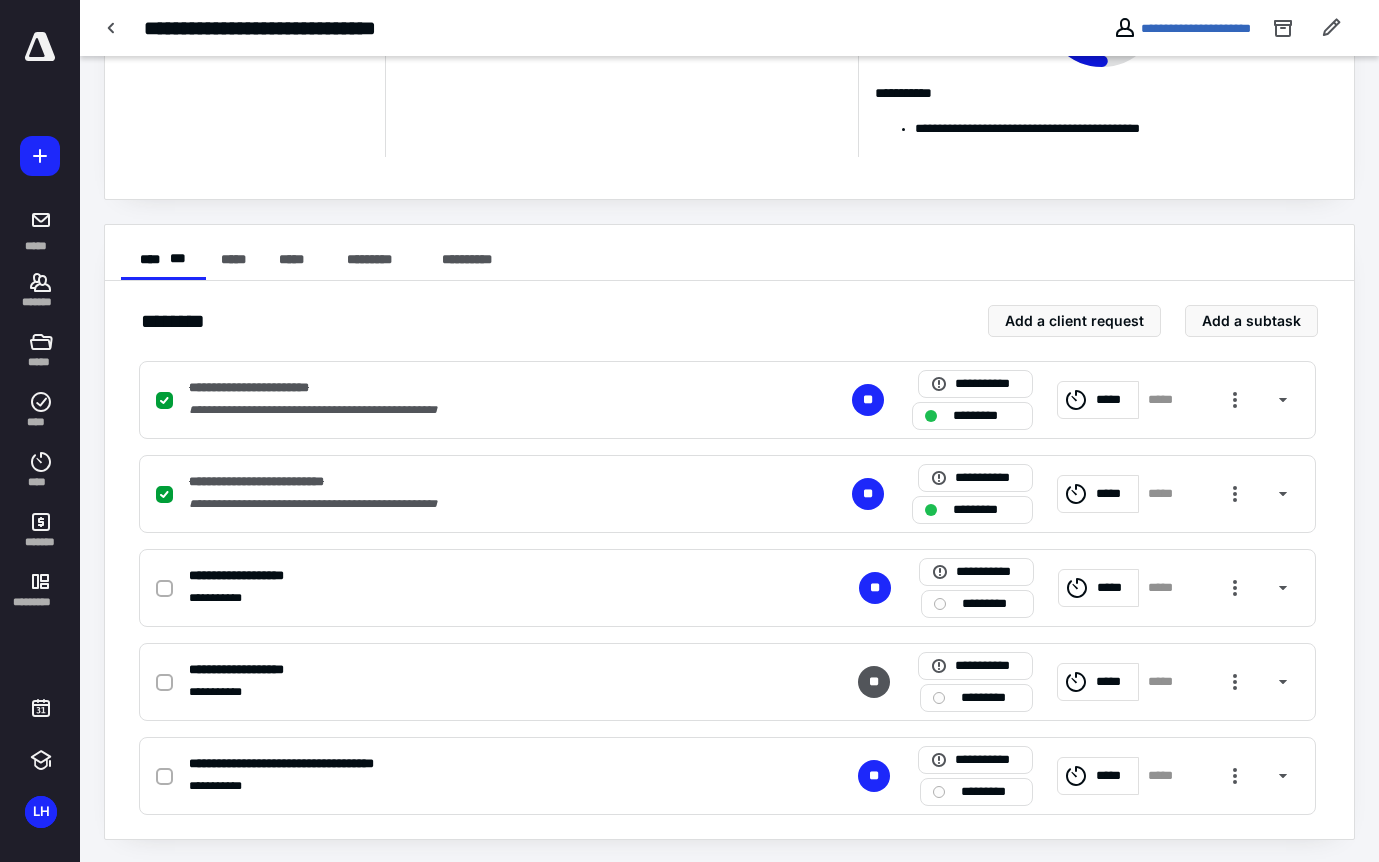 scroll, scrollTop: 219, scrollLeft: 0, axis: vertical 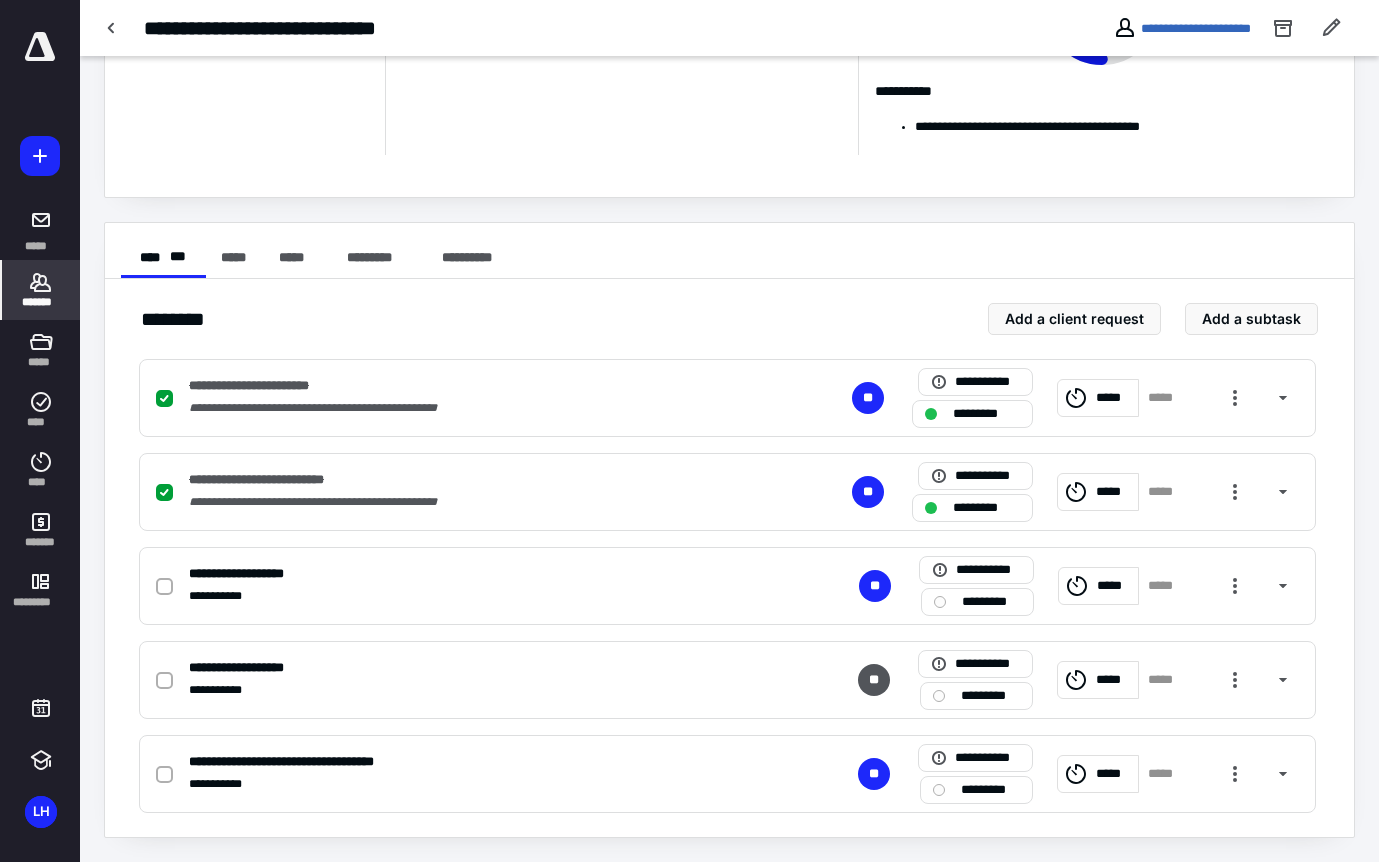 click 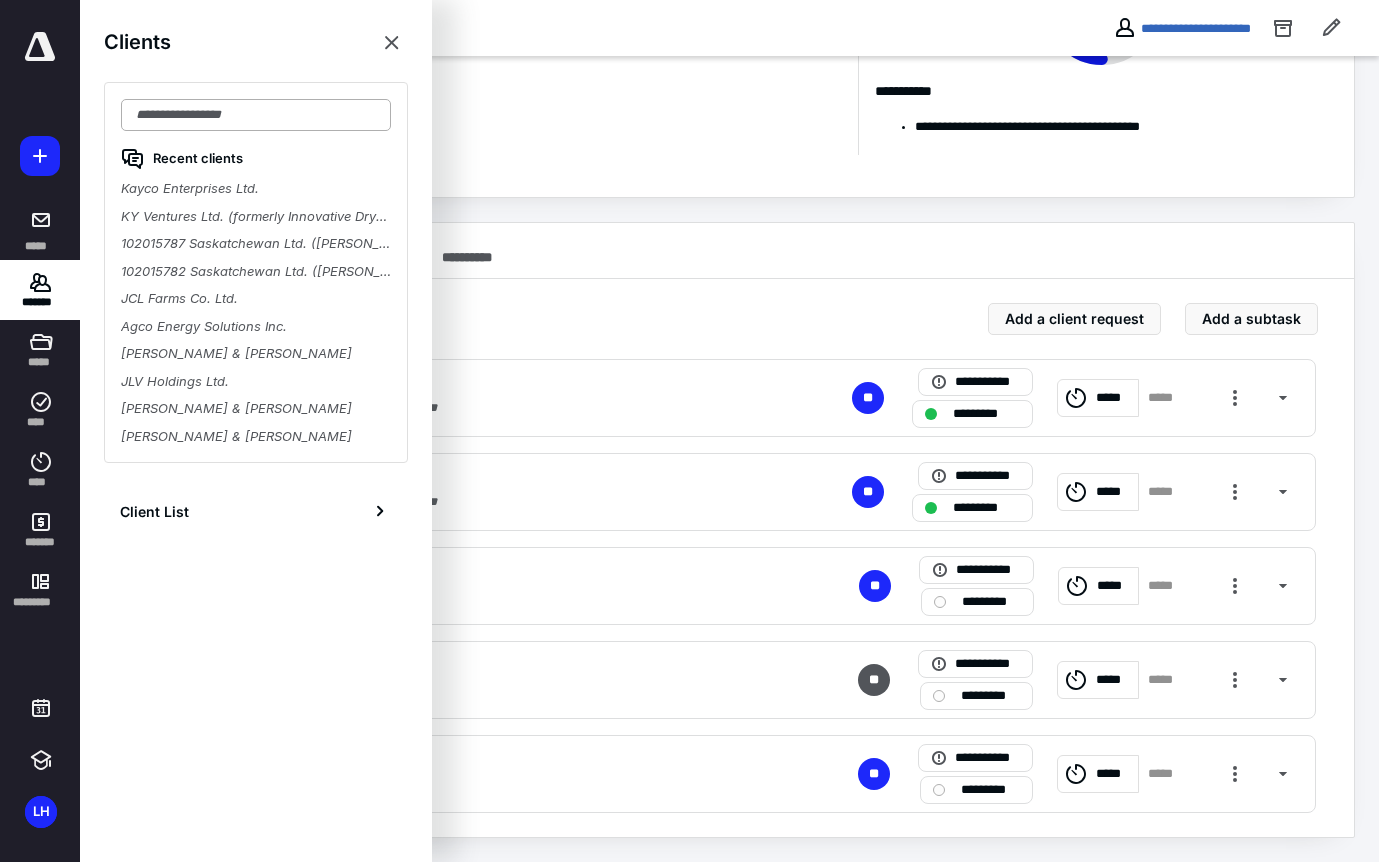 click at bounding box center (256, 115) 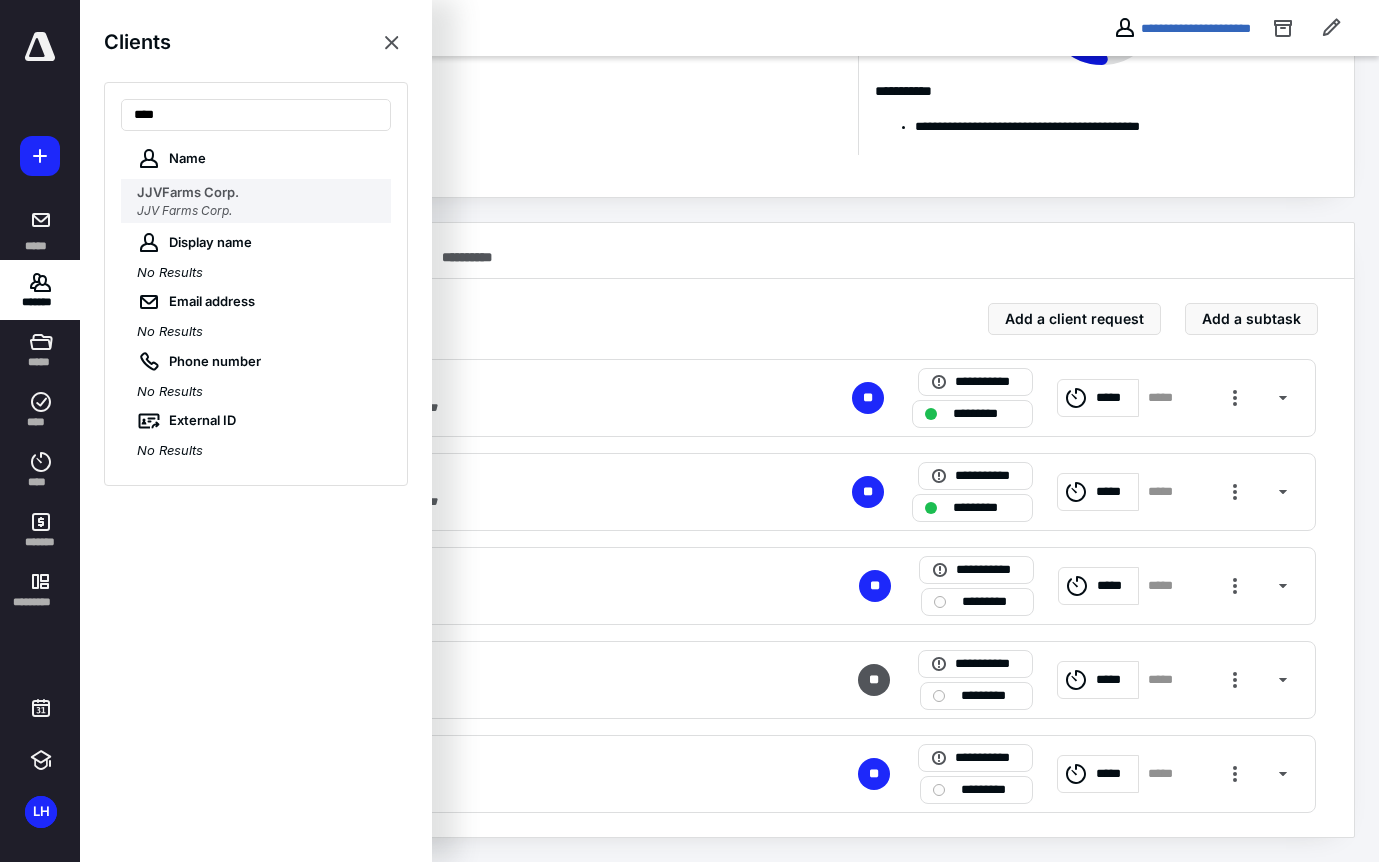 type on "***" 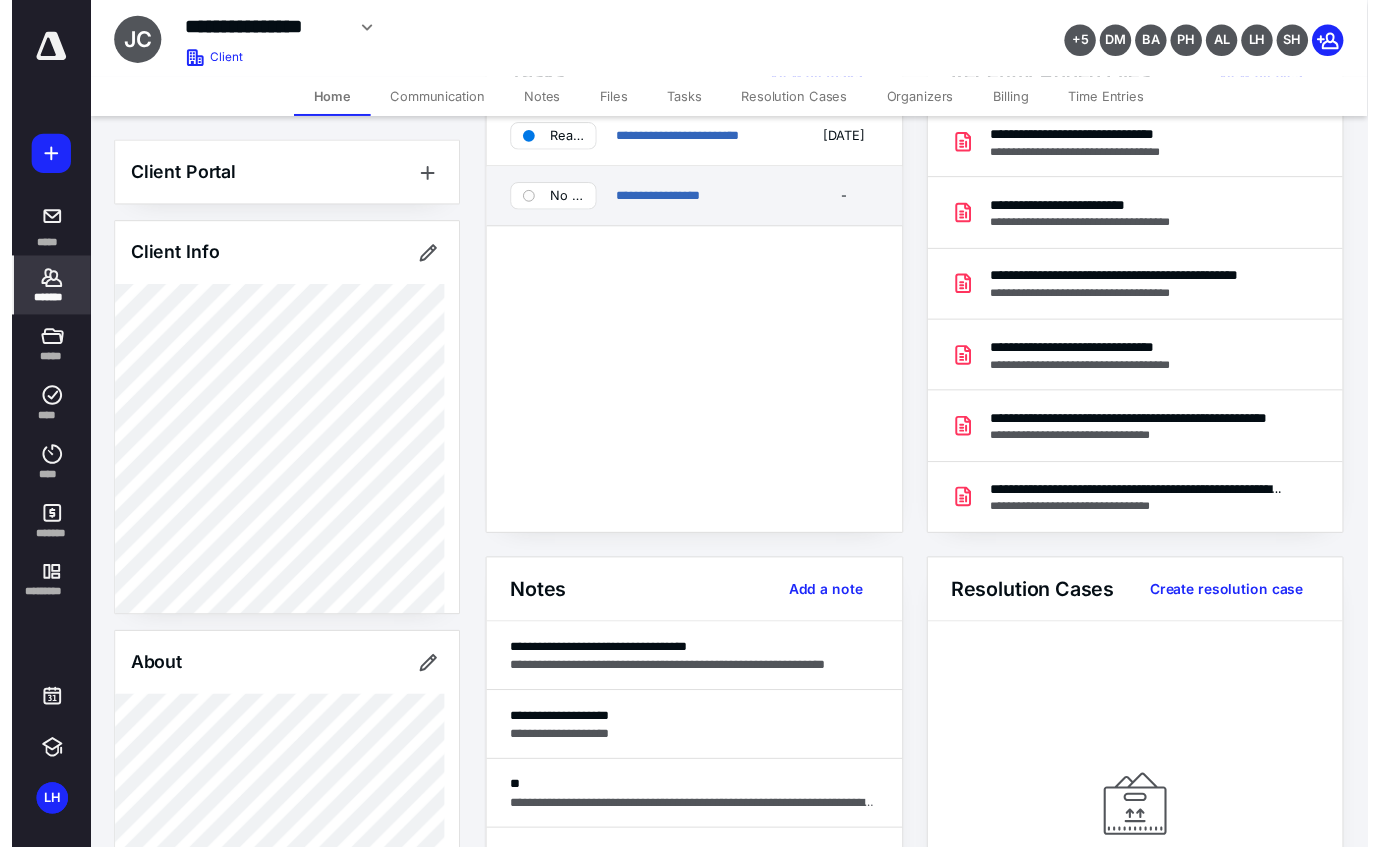 scroll, scrollTop: 0, scrollLeft: 0, axis: both 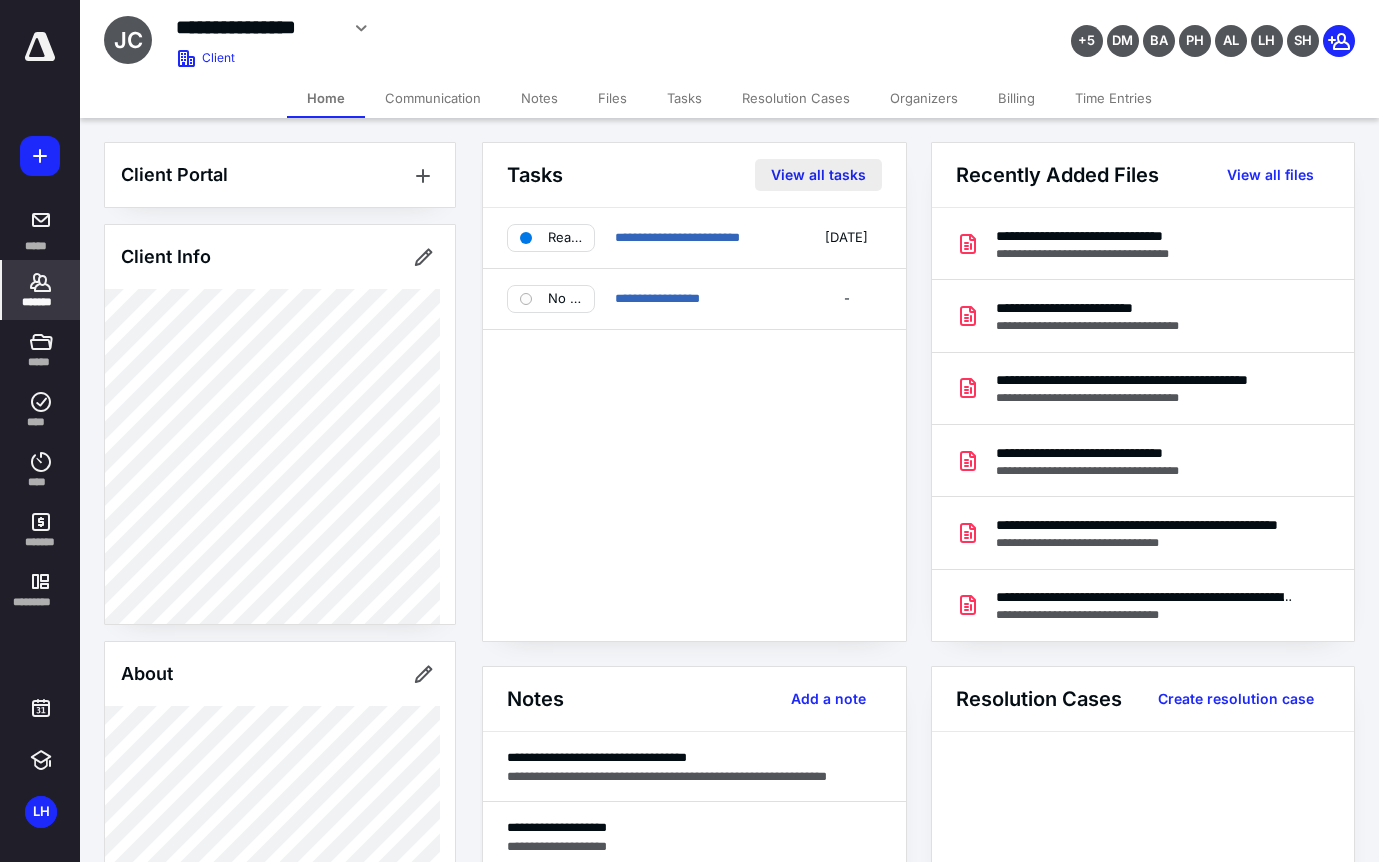 click on "View all tasks" at bounding box center [818, 175] 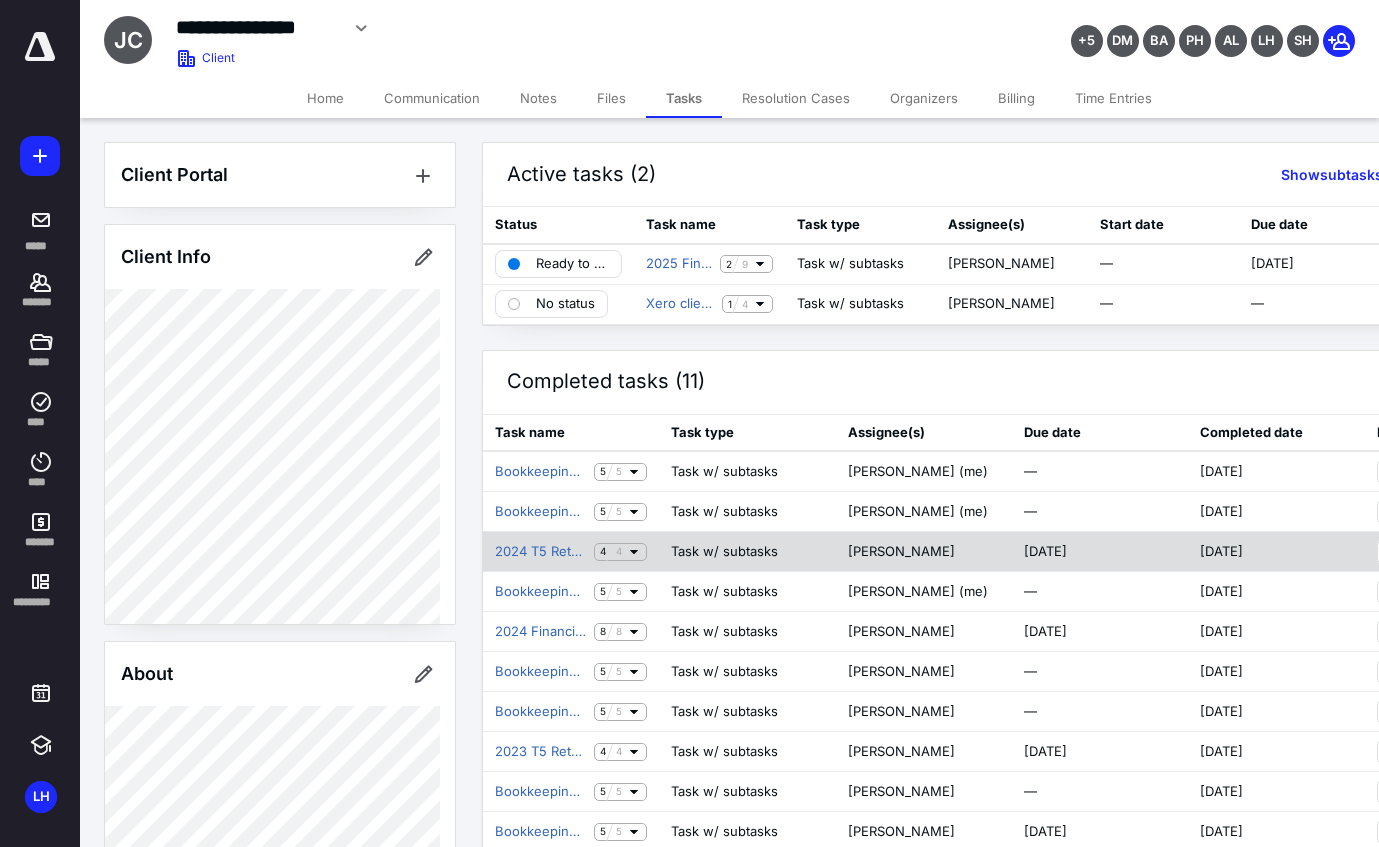 scroll, scrollTop: 70, scrollLeft: 0, axis: vertical 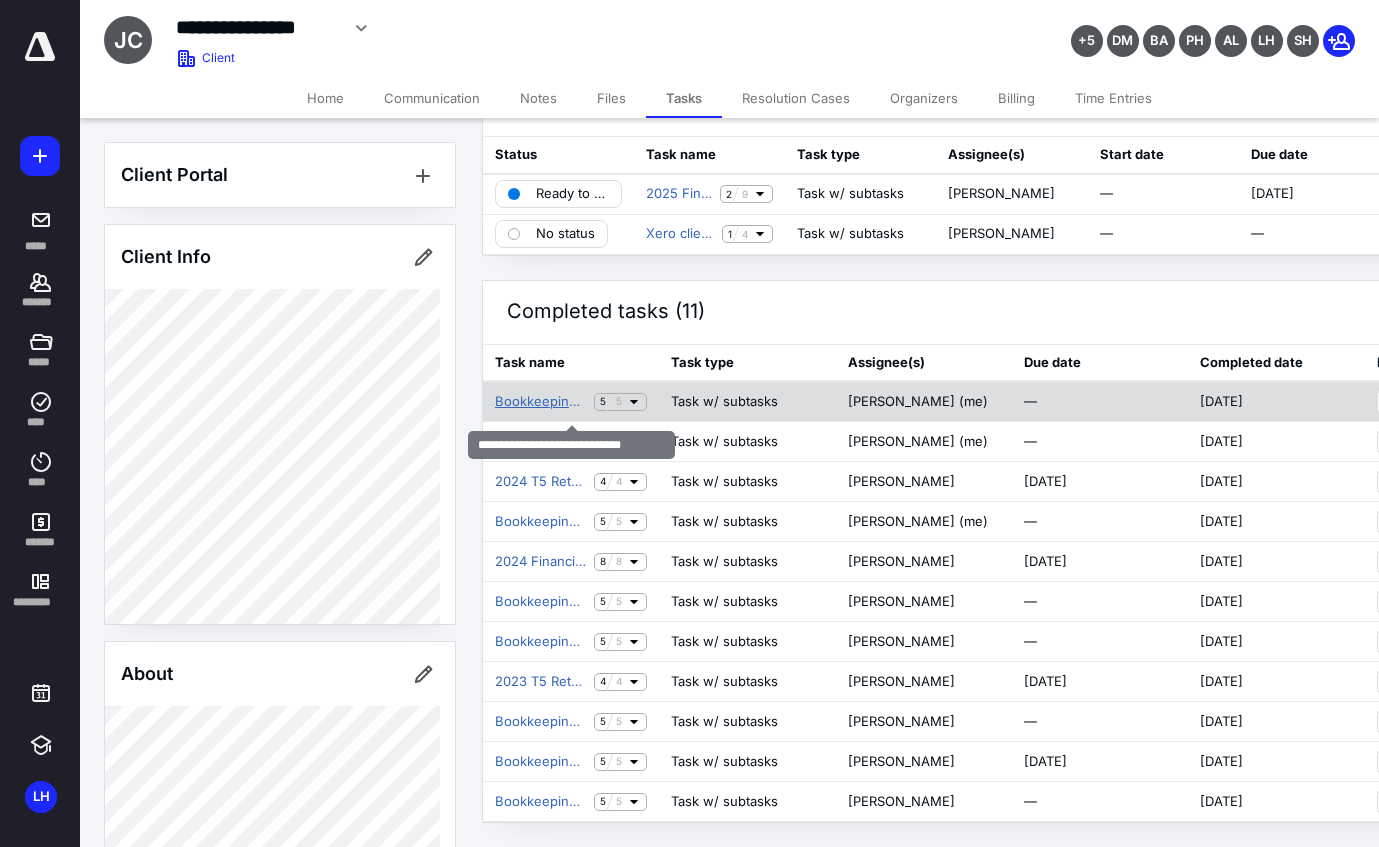 click on "Bookkeeping 2025 Q4 (Feb-Apr)" at bounding box center [540, 402] 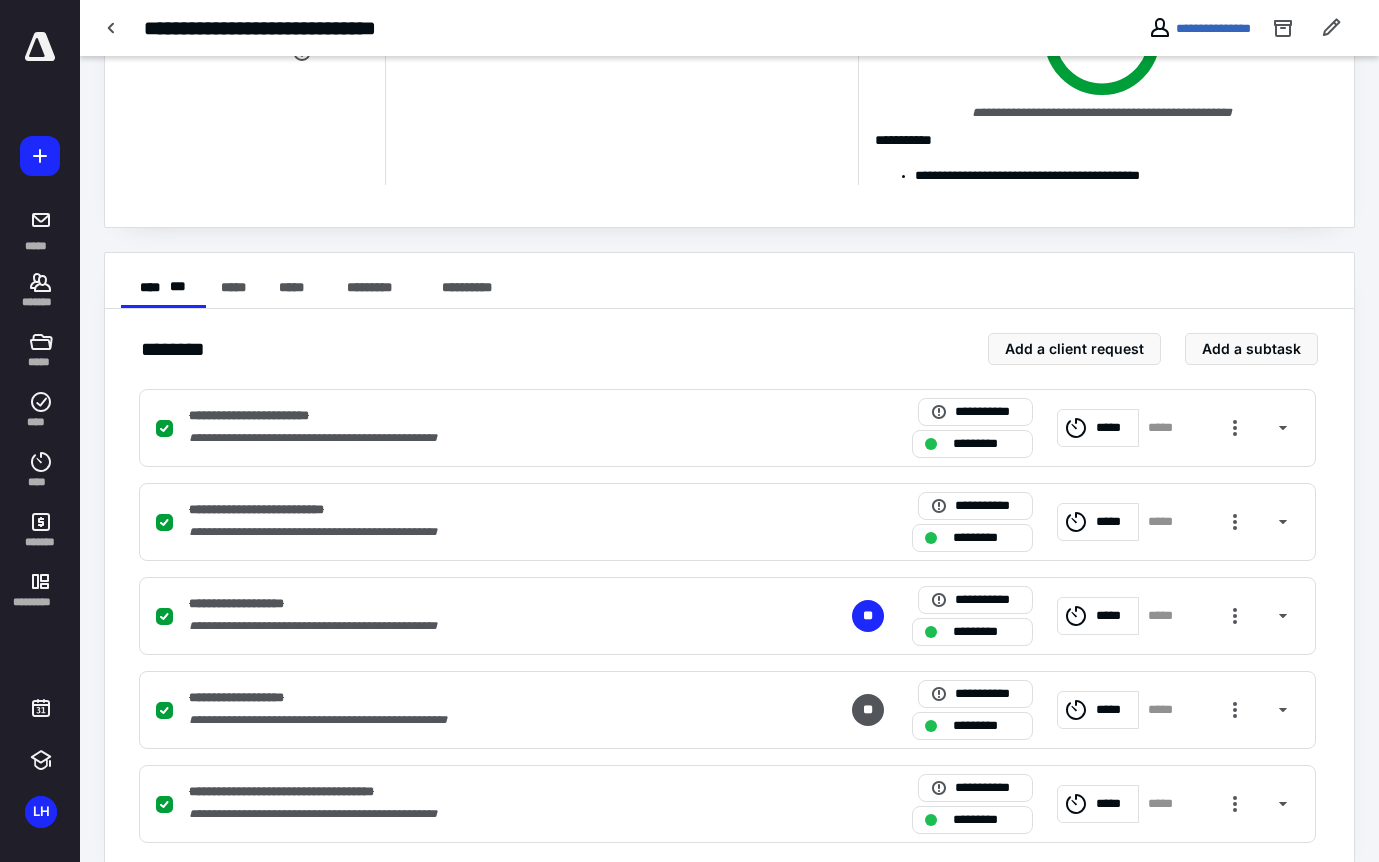 scroll, scrollTop: 219, scrollLeft: 0, axis: vertical 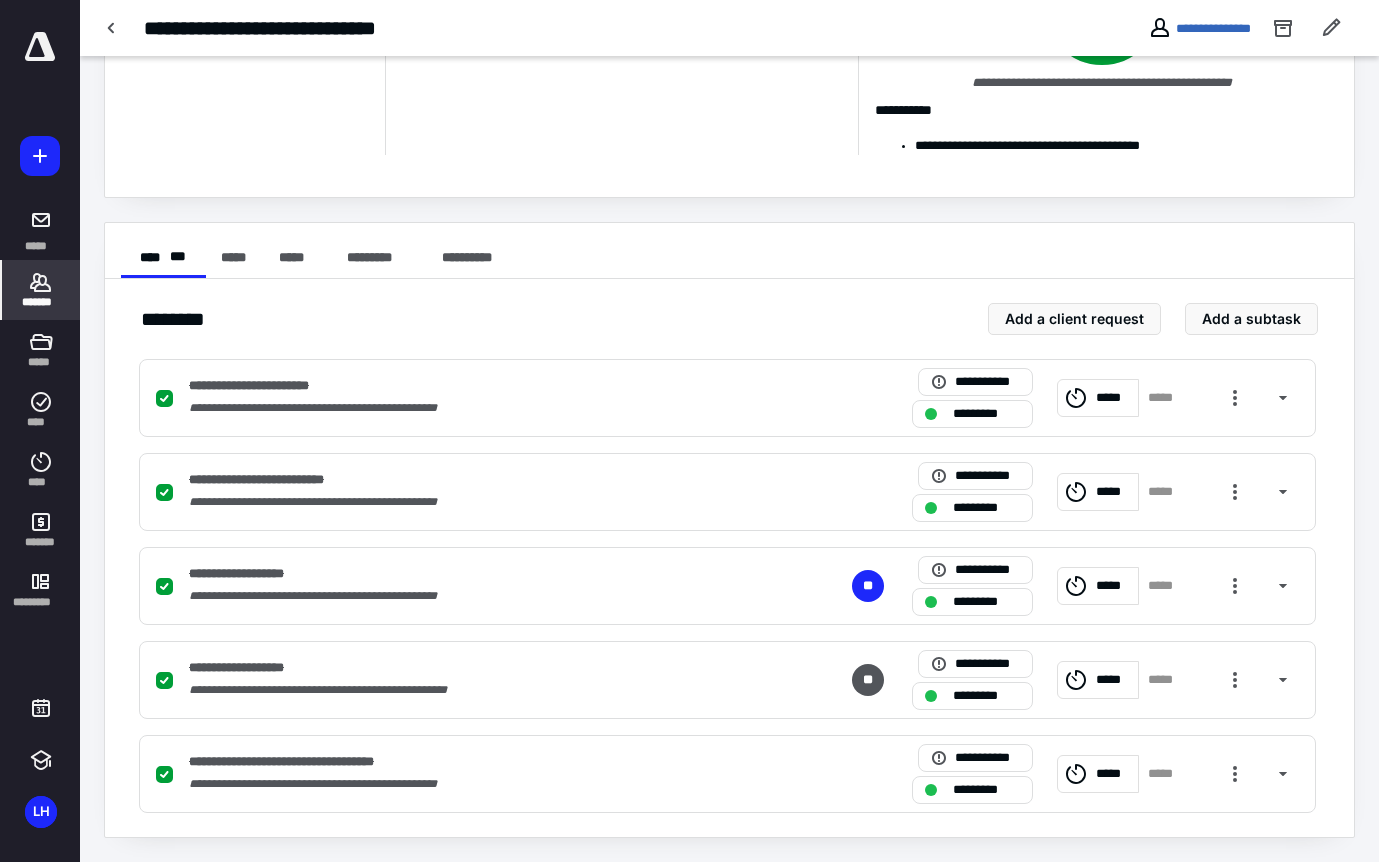 click on "*******" at bounding box center [41, 302] 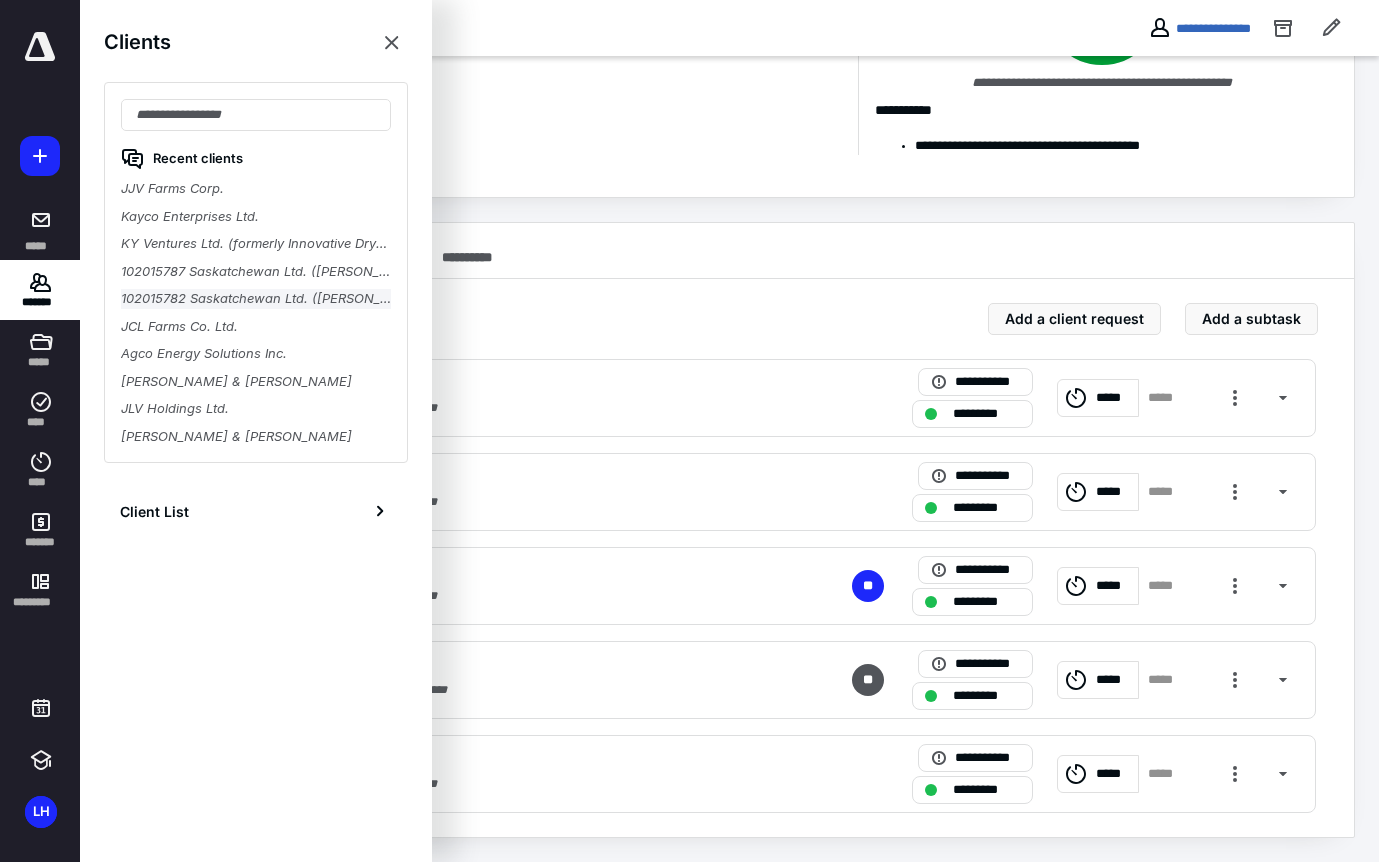 click on "102015782 Saskatchewan Ltd. ([PERSON_NAME])" at bounding box center [256, 299] 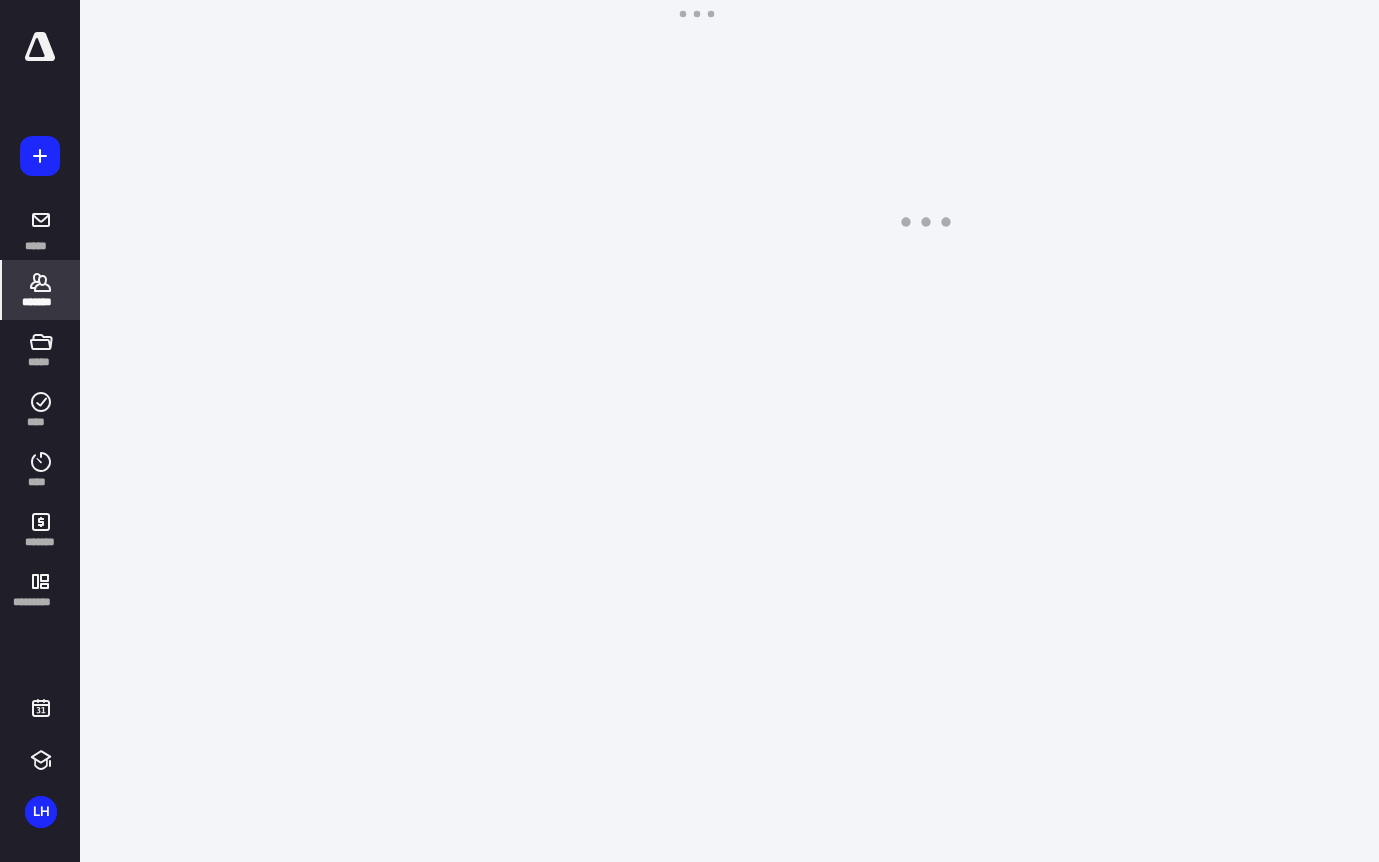 scroll, scrollTop: 0, scrollLeft: 0, axis: both 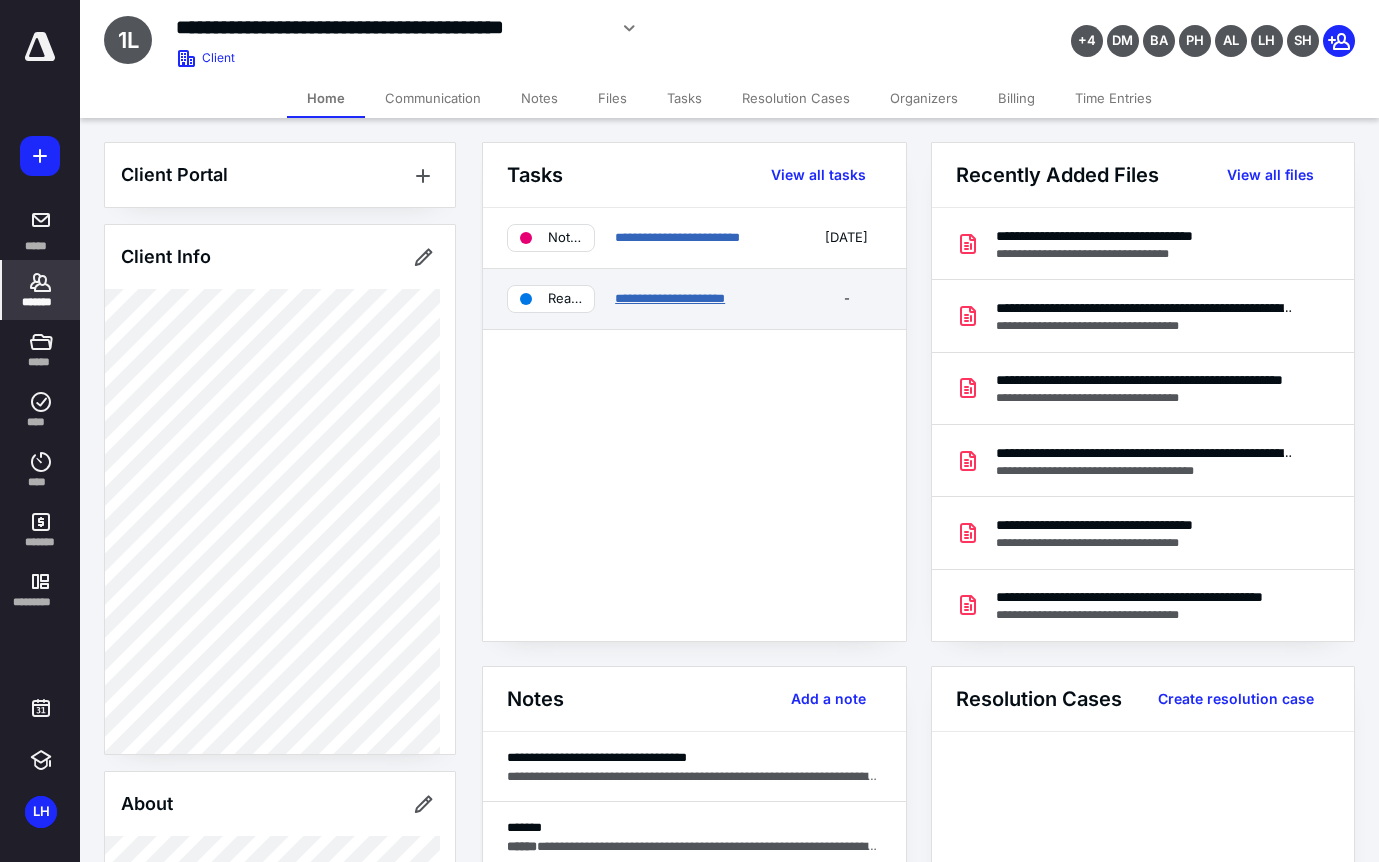 click on "**********" at bounding box center [670, 298] 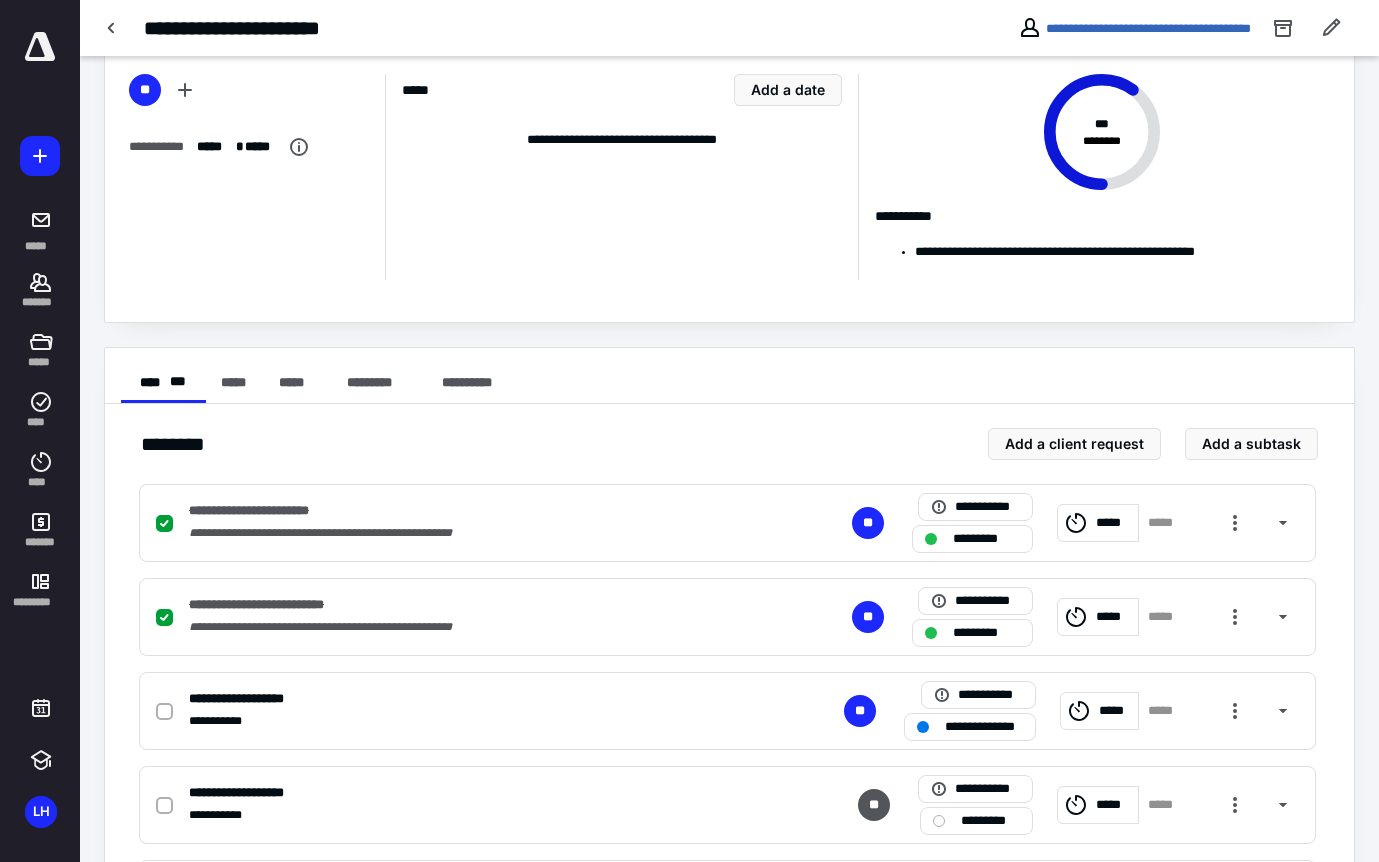 scroll, scrollTop: 219, scrollLeft: 0, axis: vertical 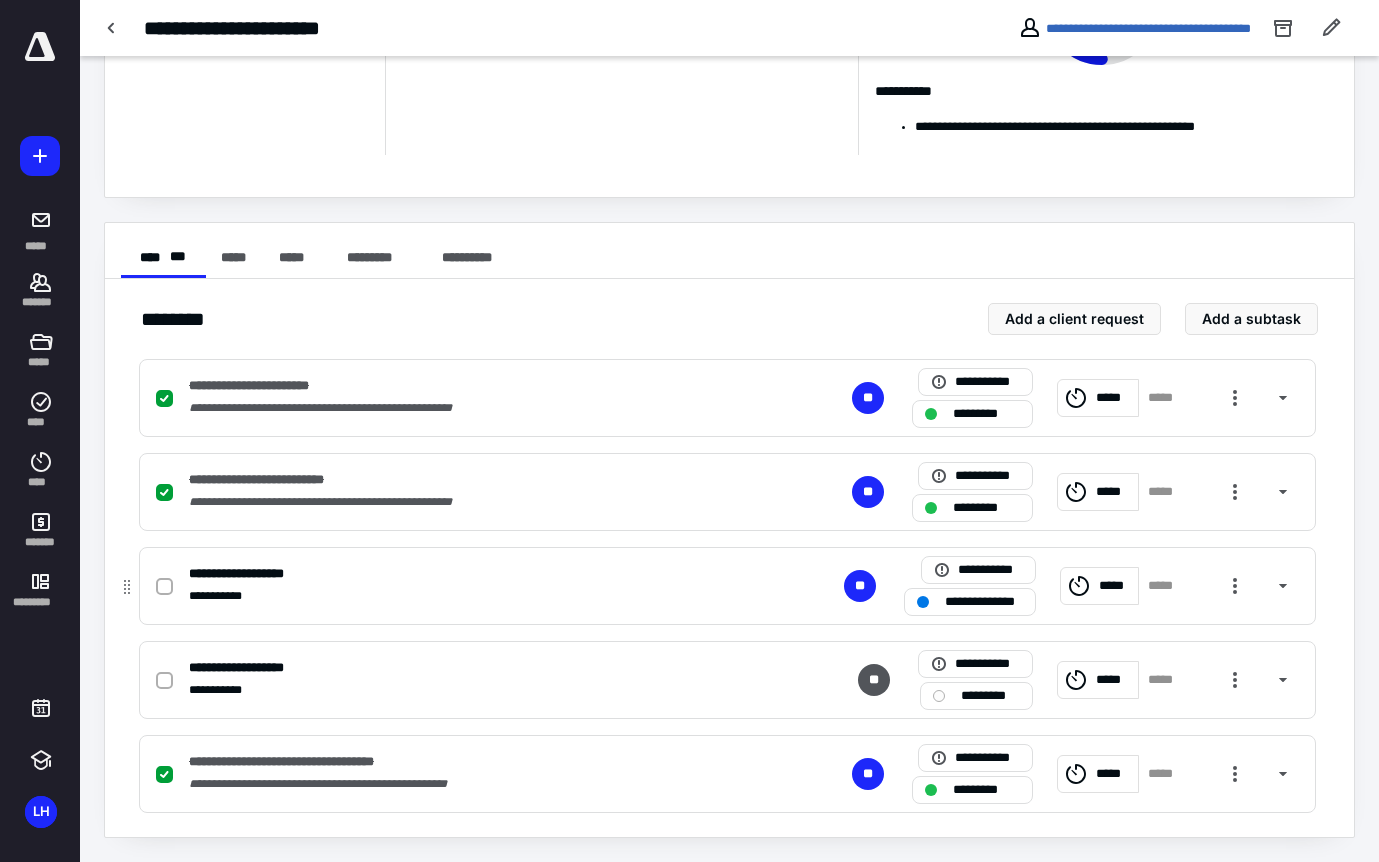 click on "*****" at bounding box center (1115, 586) 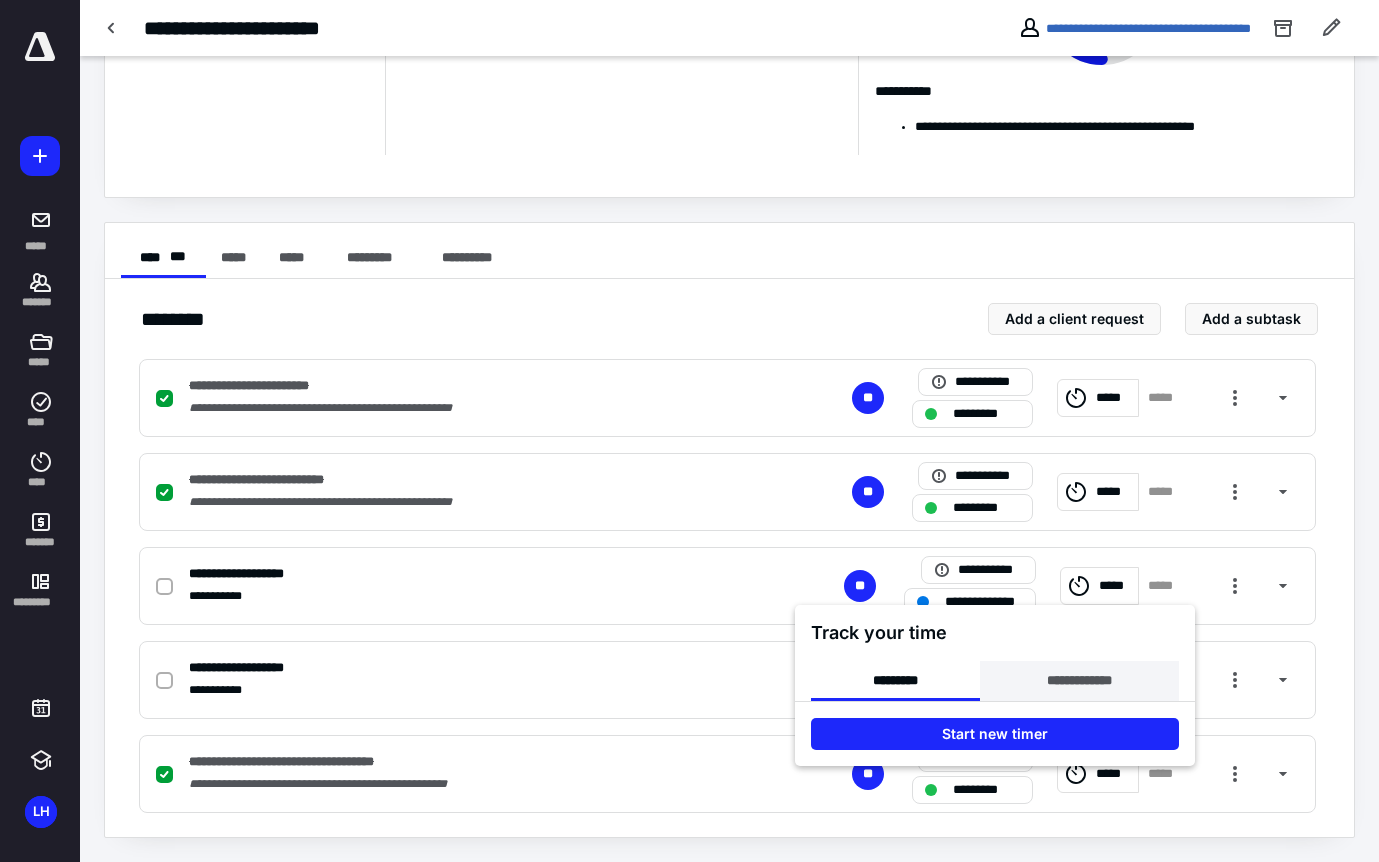 click on "**********" at bounding box center (1079, 681) 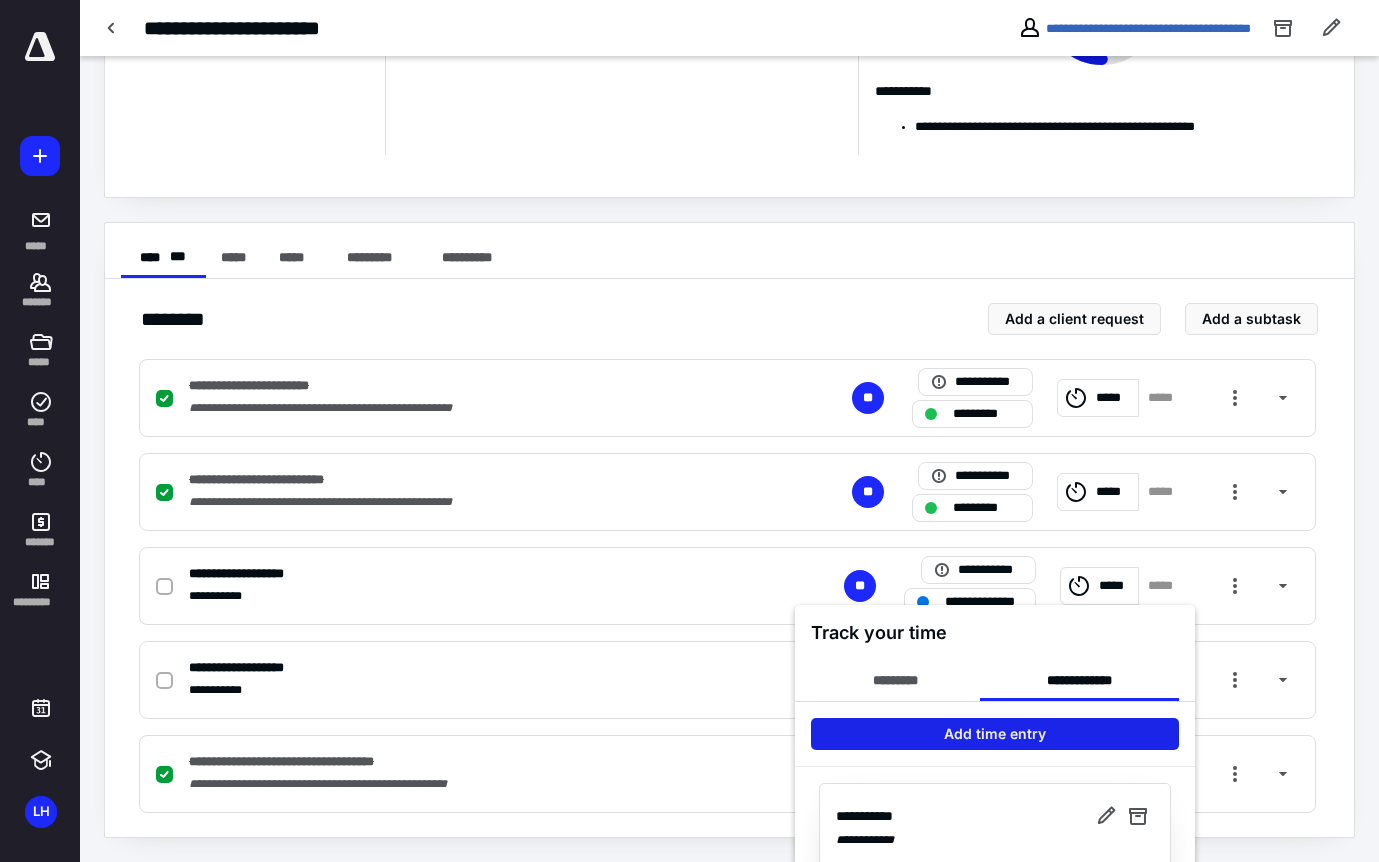 click on "Add time entry" at bounding box center (995, 734) 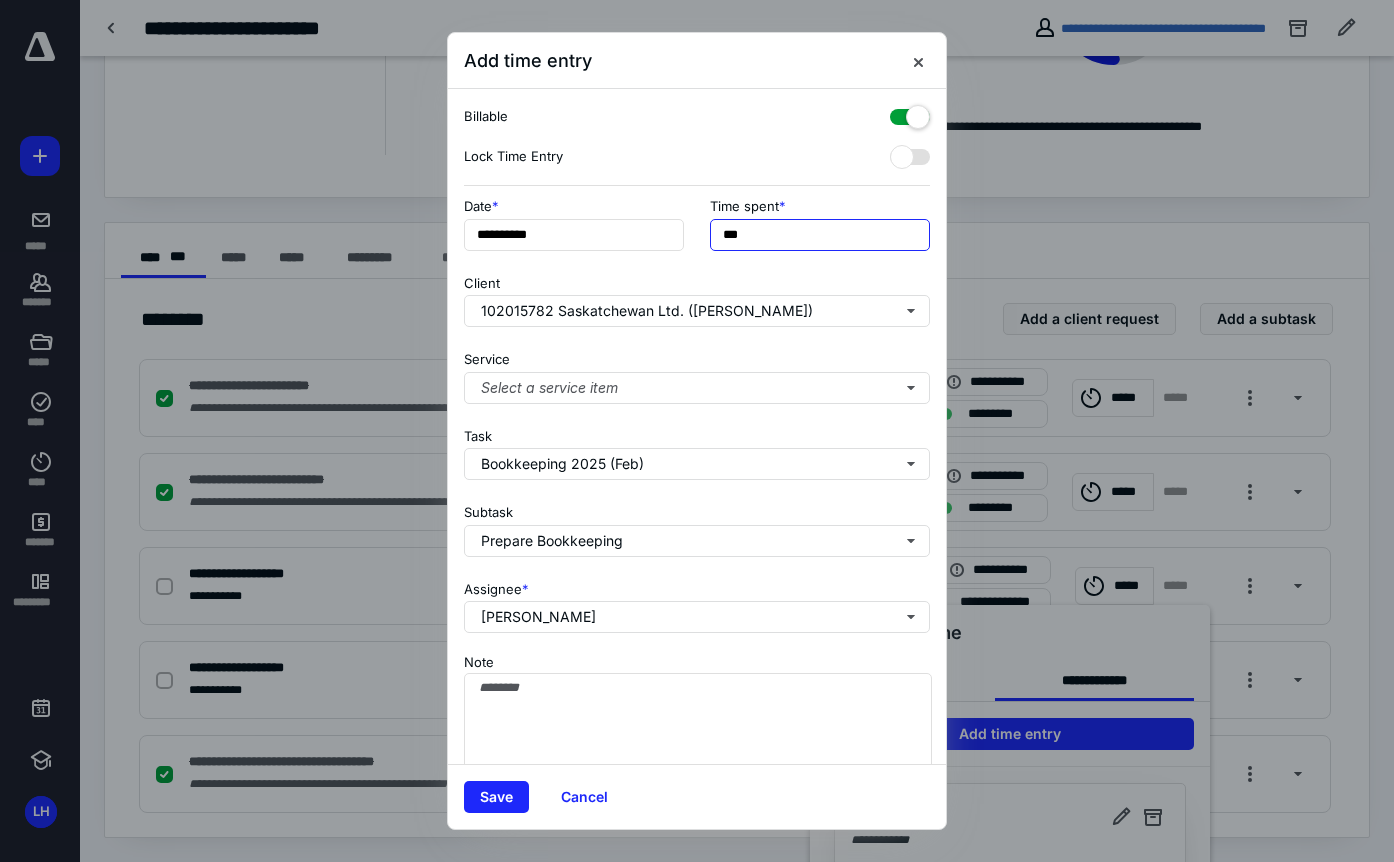 drag, startPoint x: 725, startPoint y: 237, endPoint x: 692, endPoint y: 237, distance: 33 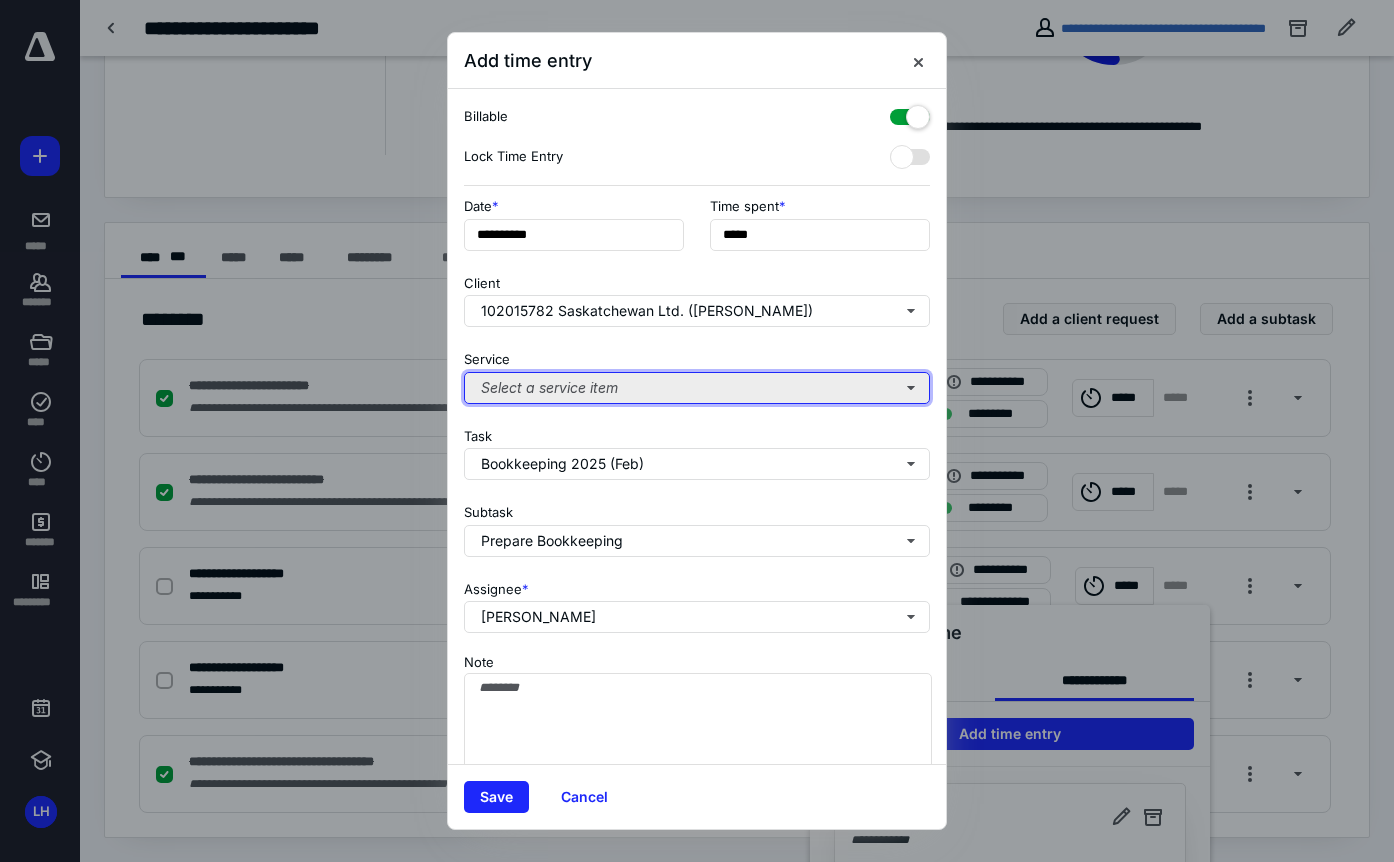 type on "**" 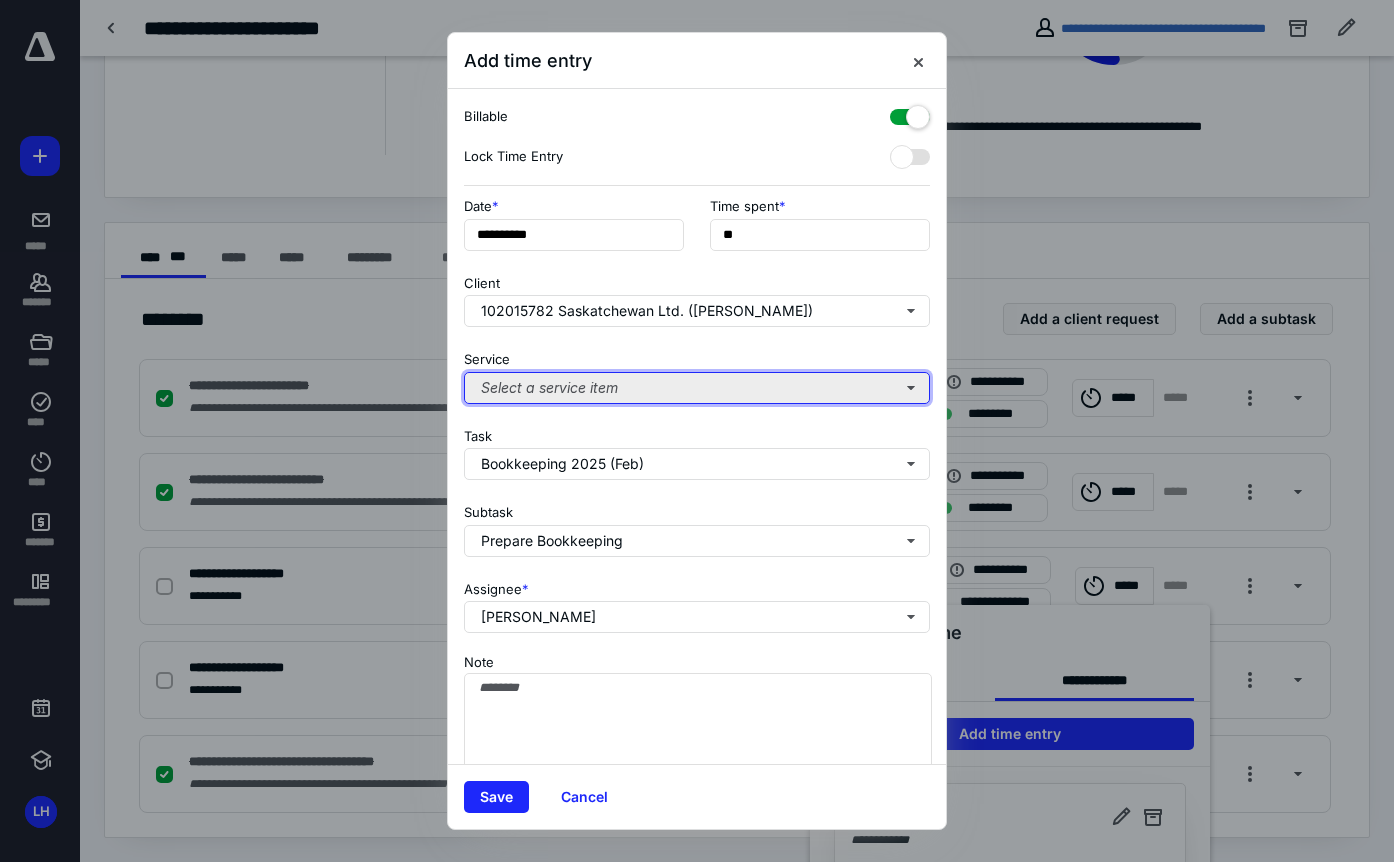 click on "Select a service item" at bounding box center (697, 388) 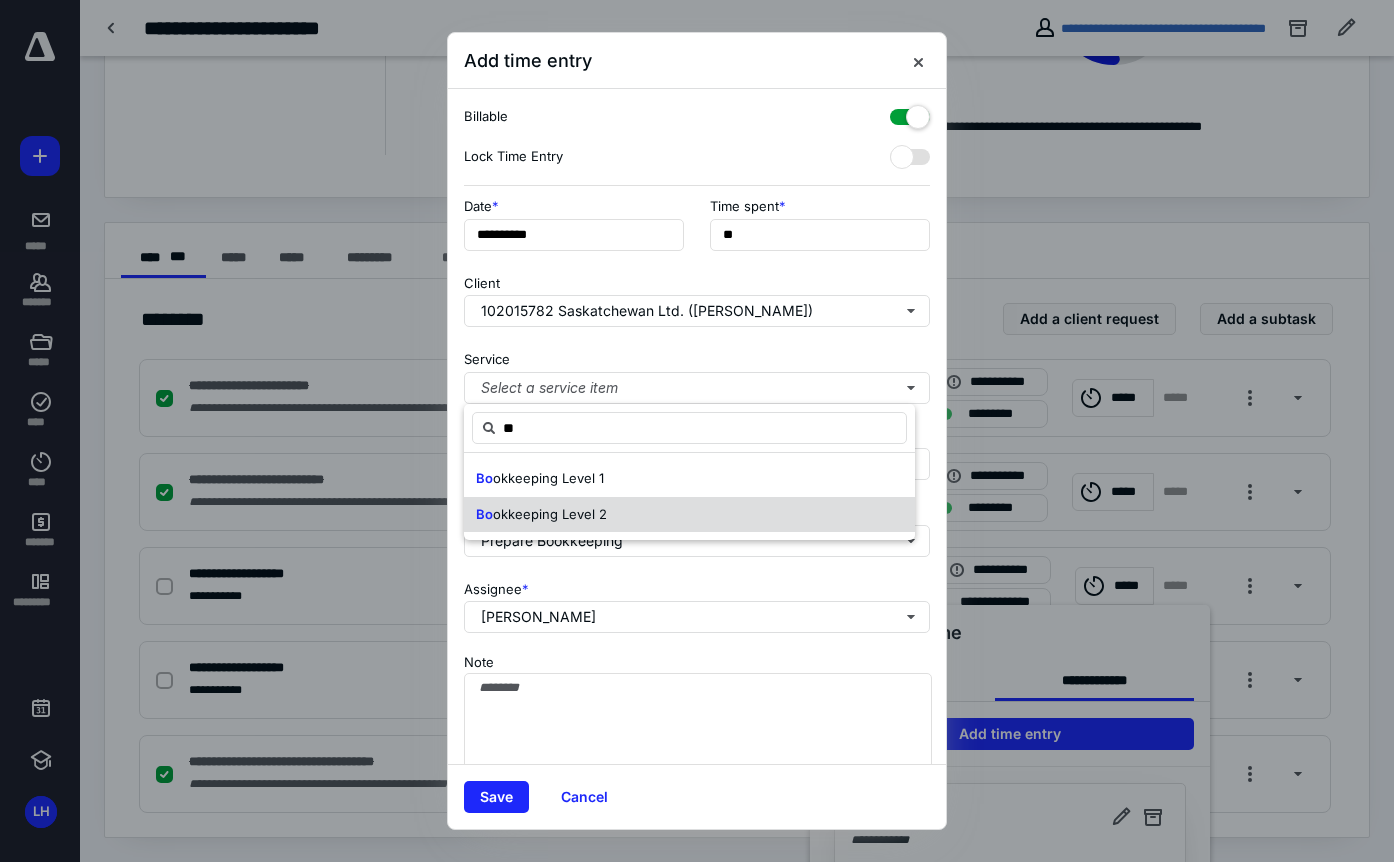 click on "Bo okkeeping Level 2" at bounding box center [689, 515] 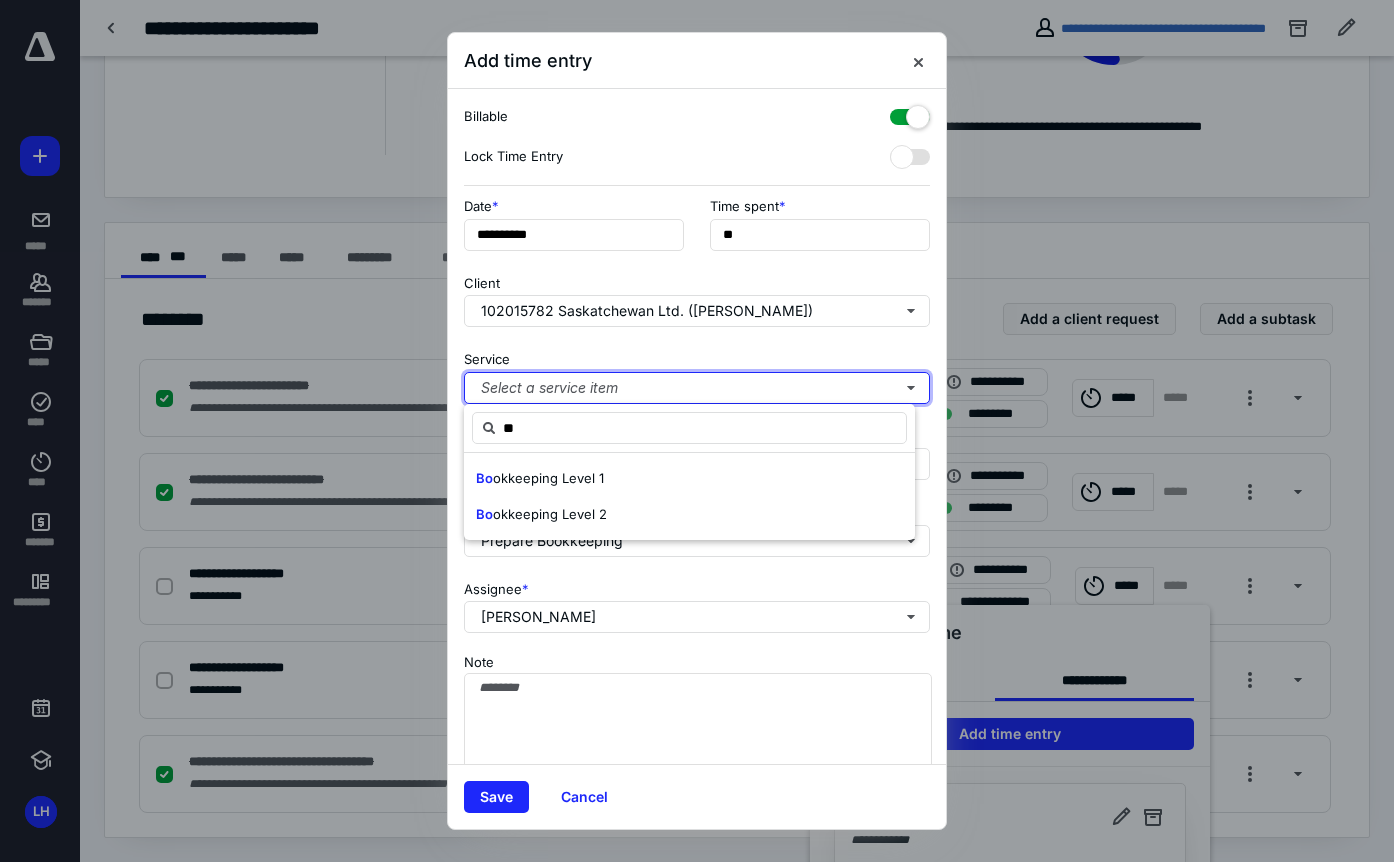 type 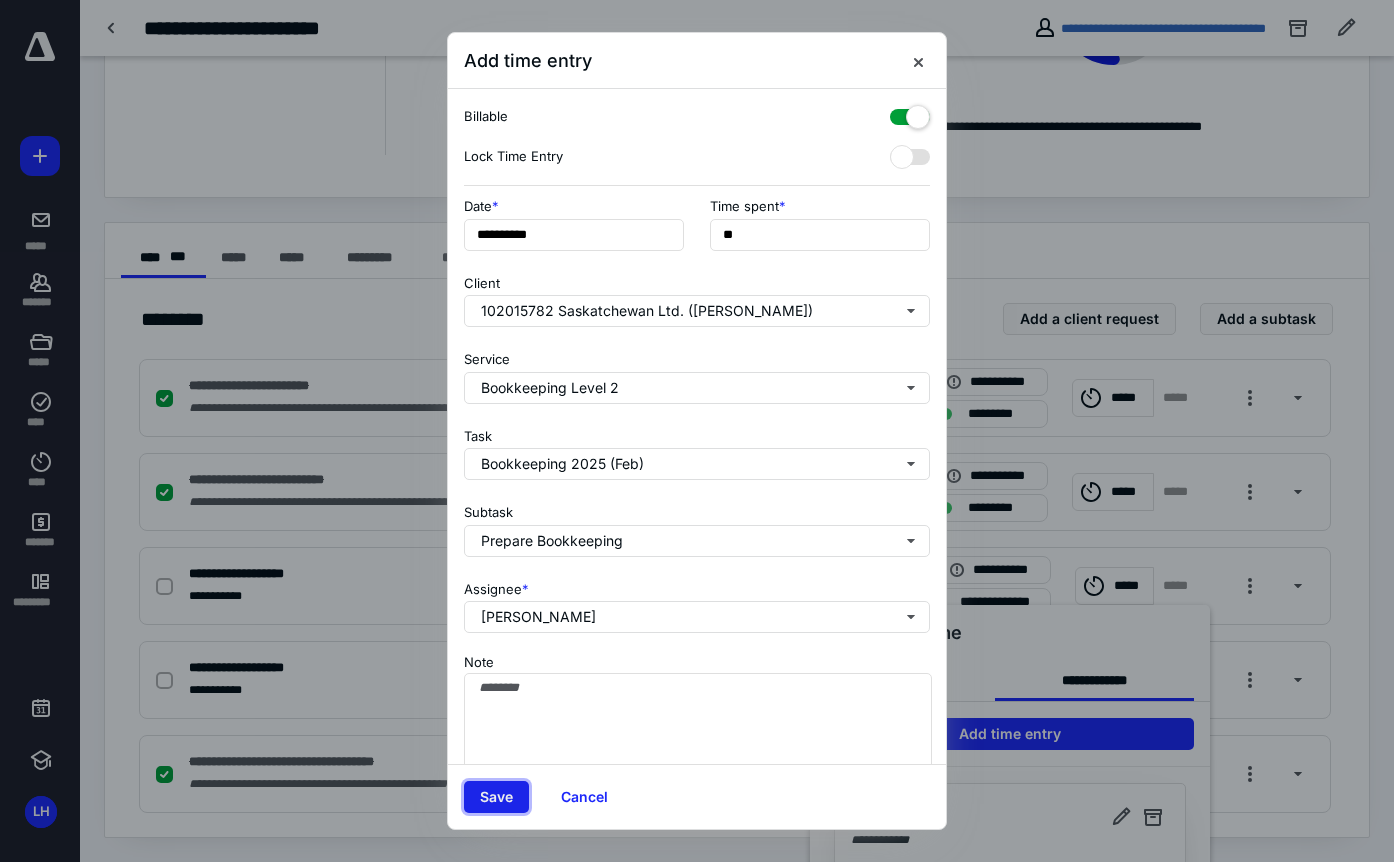 click on "Save" at bounding box center (496, 797) 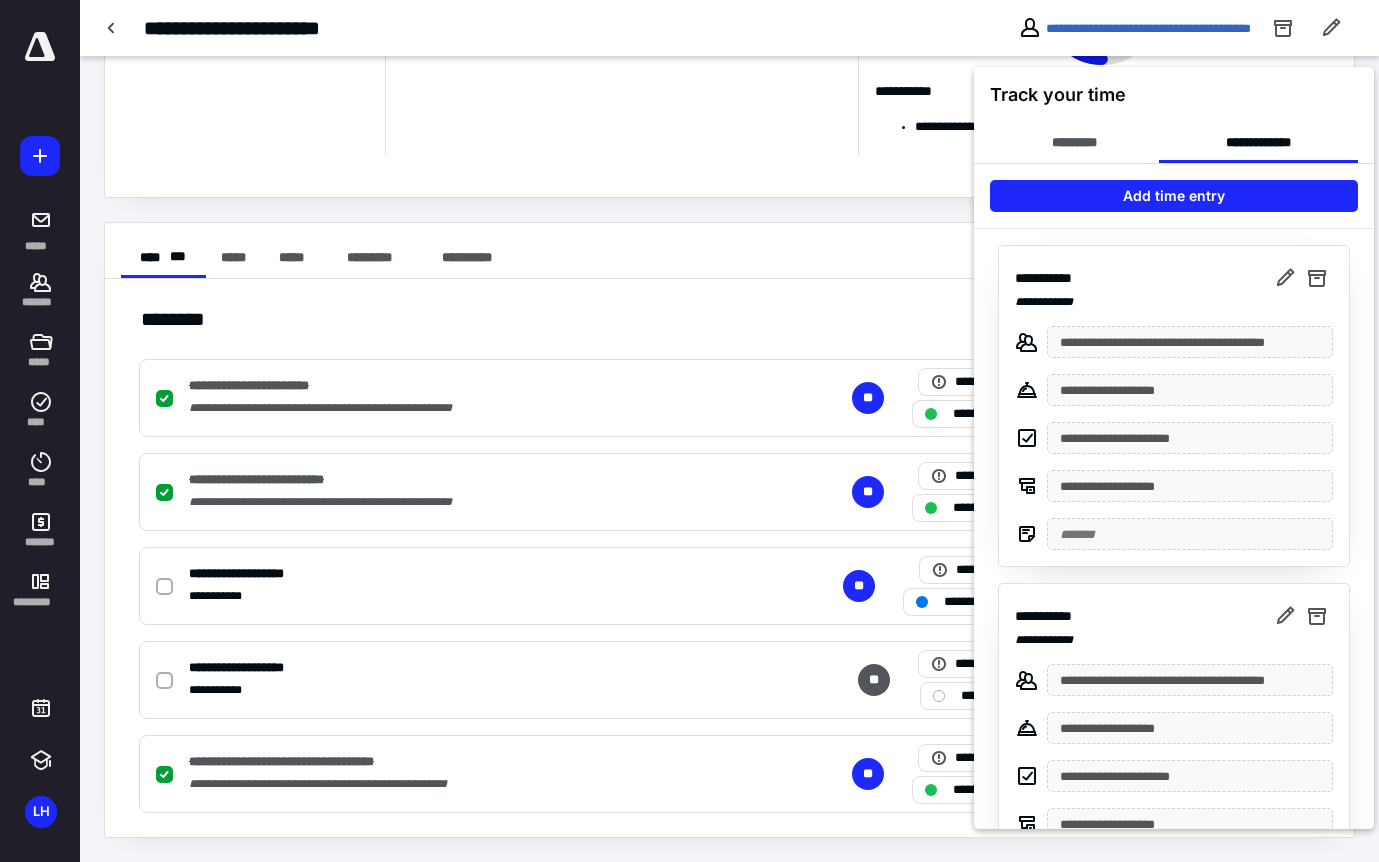 scroll, scrollTop: 0, scrollLeft: 0, axis: both 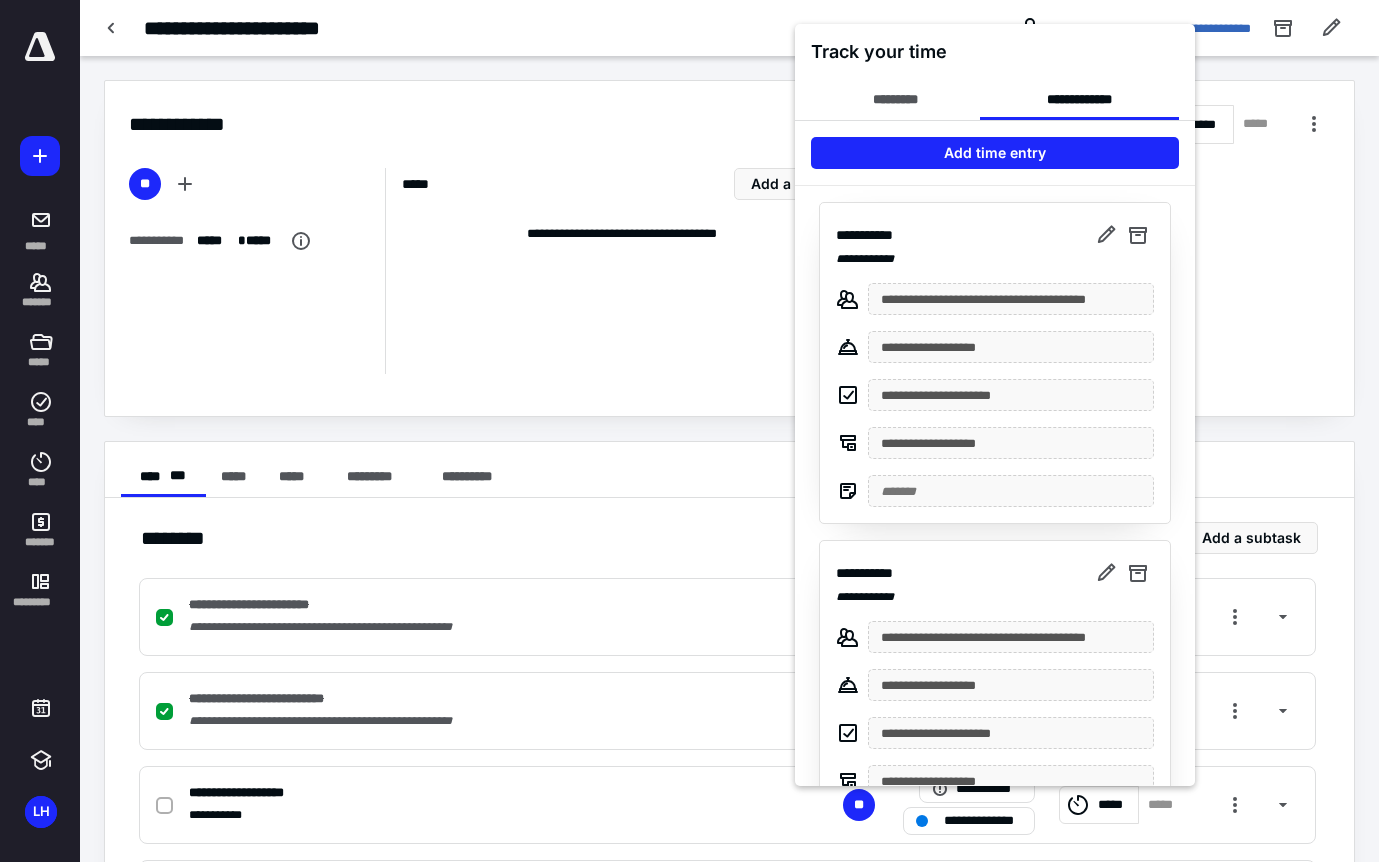 click at bounding box center (689, 431) 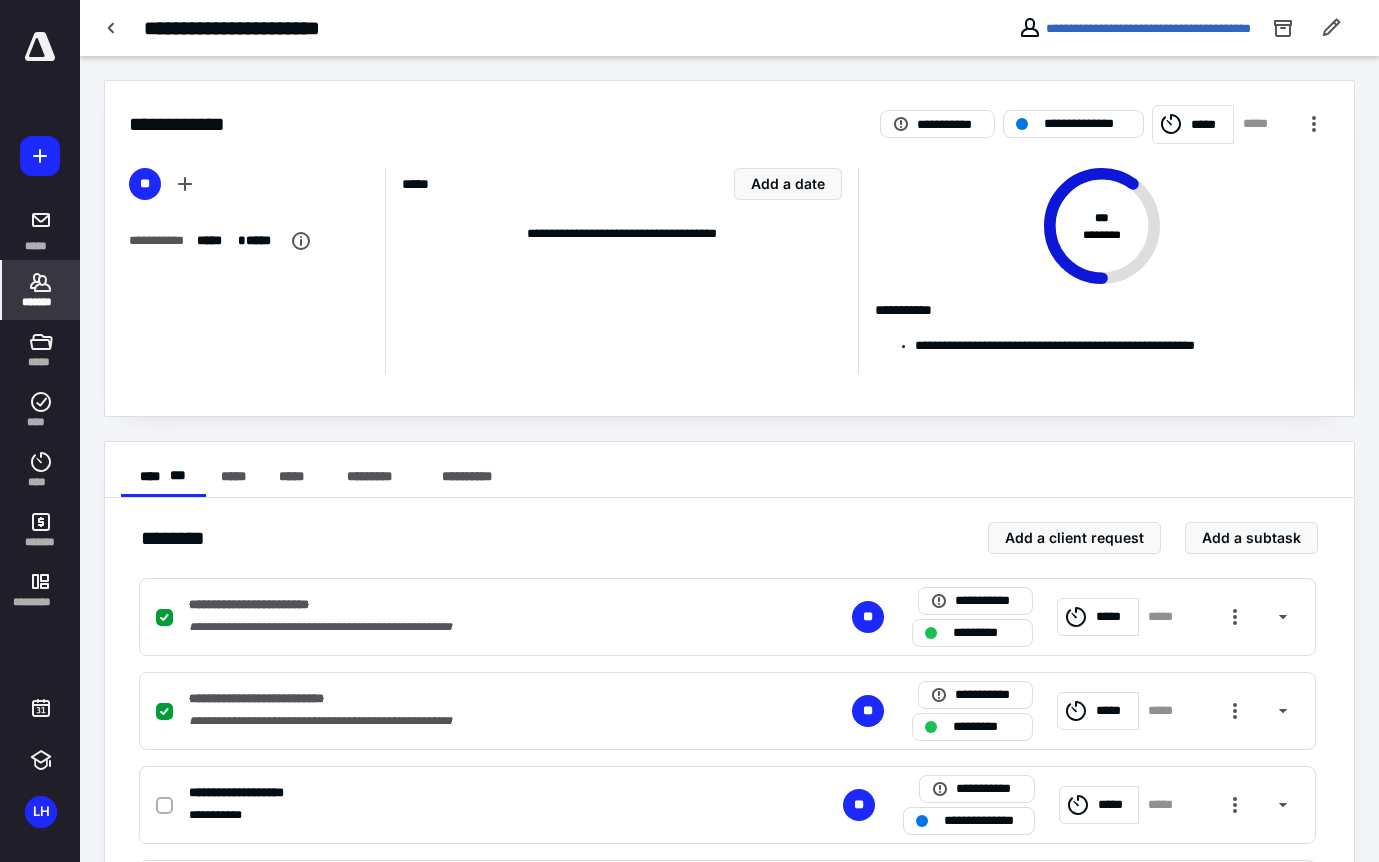 click on "*******" at bounding box center (41, 302) 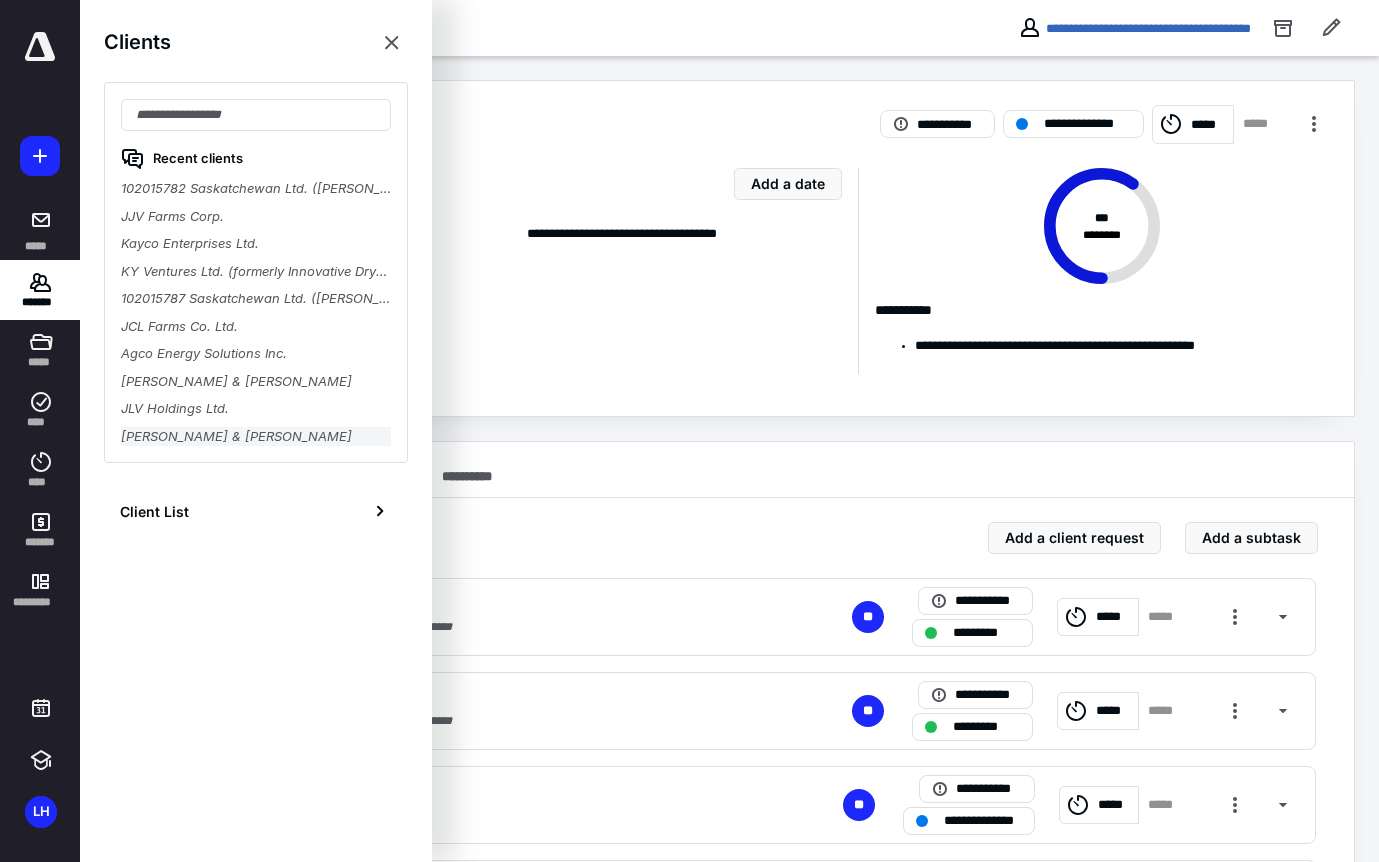 click on "Recent clients 102015782 Saskatchewan Ltd. ([PERSON_NAME]) JJV Farms Corp. Kayco Enterprises Ltd. KY Ventures Ltd. (formerly Innovative Drywall) 102015787 Saskatchewan Ltd. ([PERSON_NAME]) JCL Farms Co. Ltd. Agco Energy Solutions Inc. [PERSON_NAME] & [PERSON_NAME] JLV Holdings Ltd. [PERSON_NAME] & [PERSON_NAME]" at bounding box center (256, 272) 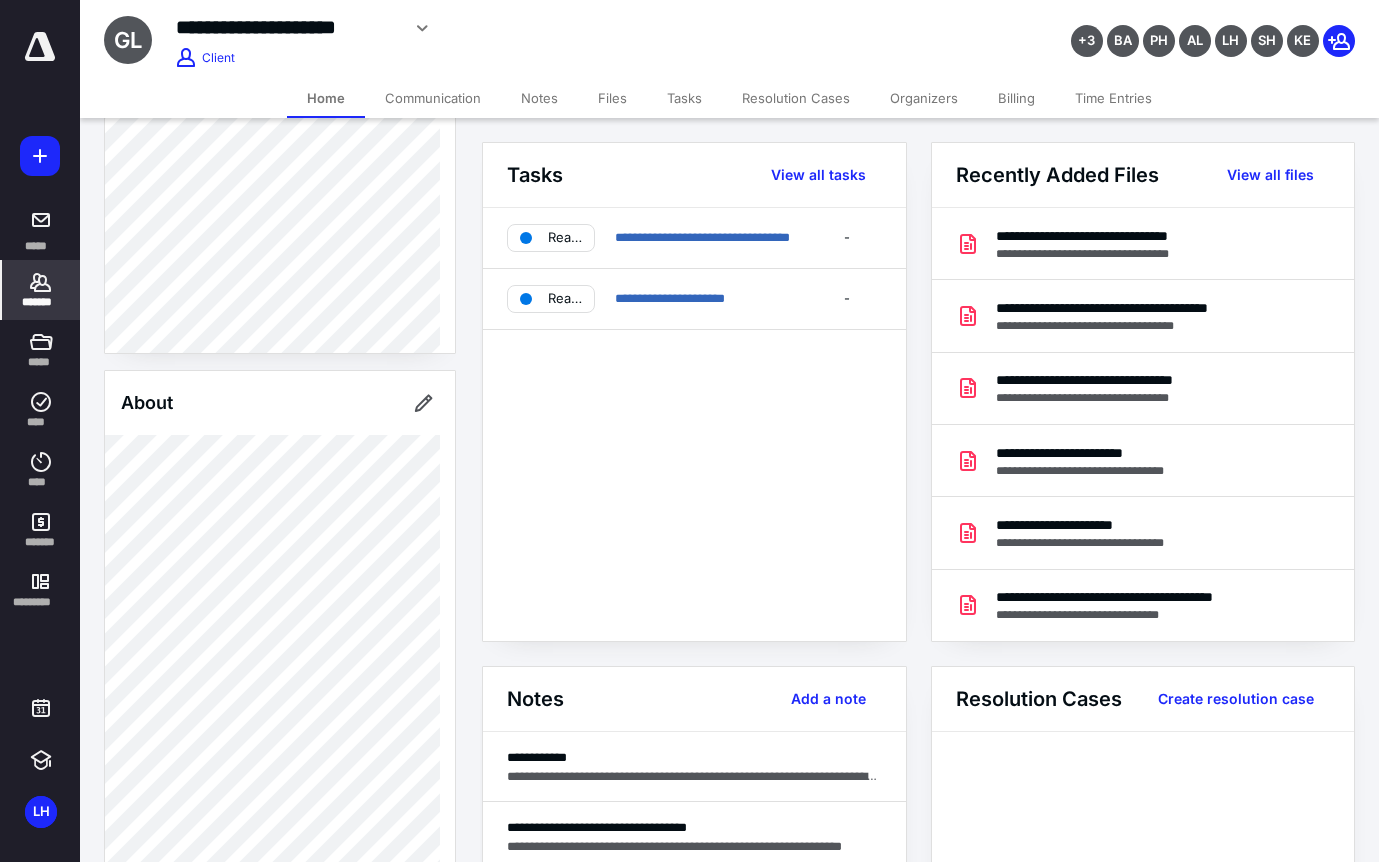 scroll, scrollTop: 500, scrollLeft: 0, axis: vertical 